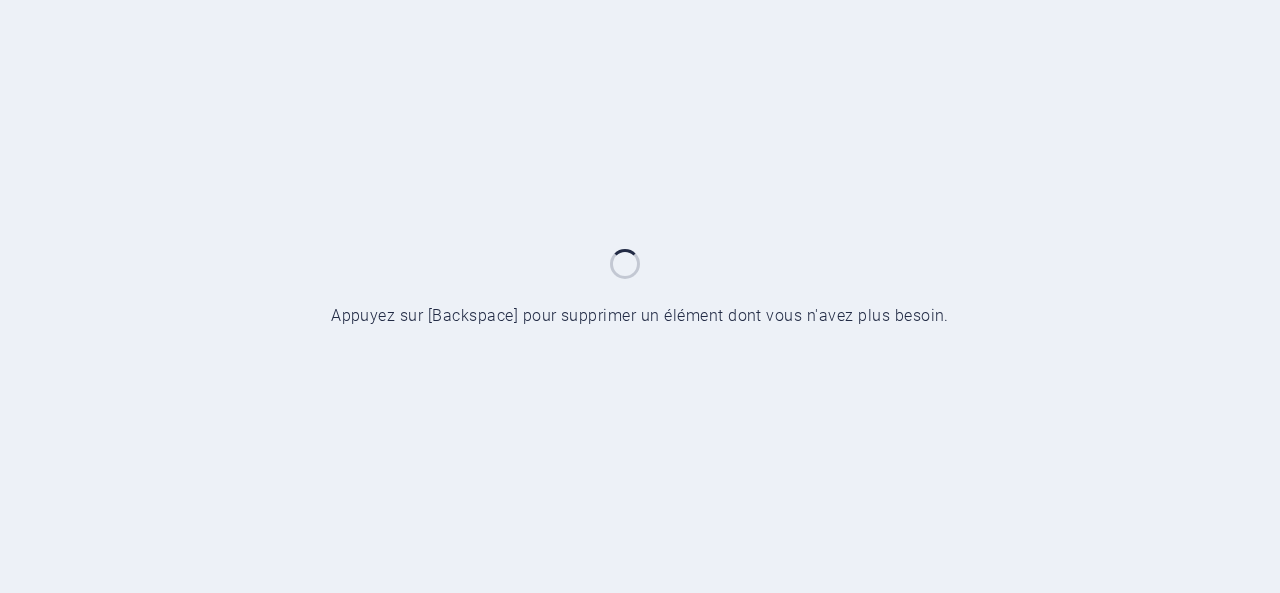 scroll, scrollTop: 0, scrollLeft: 0, axis: both 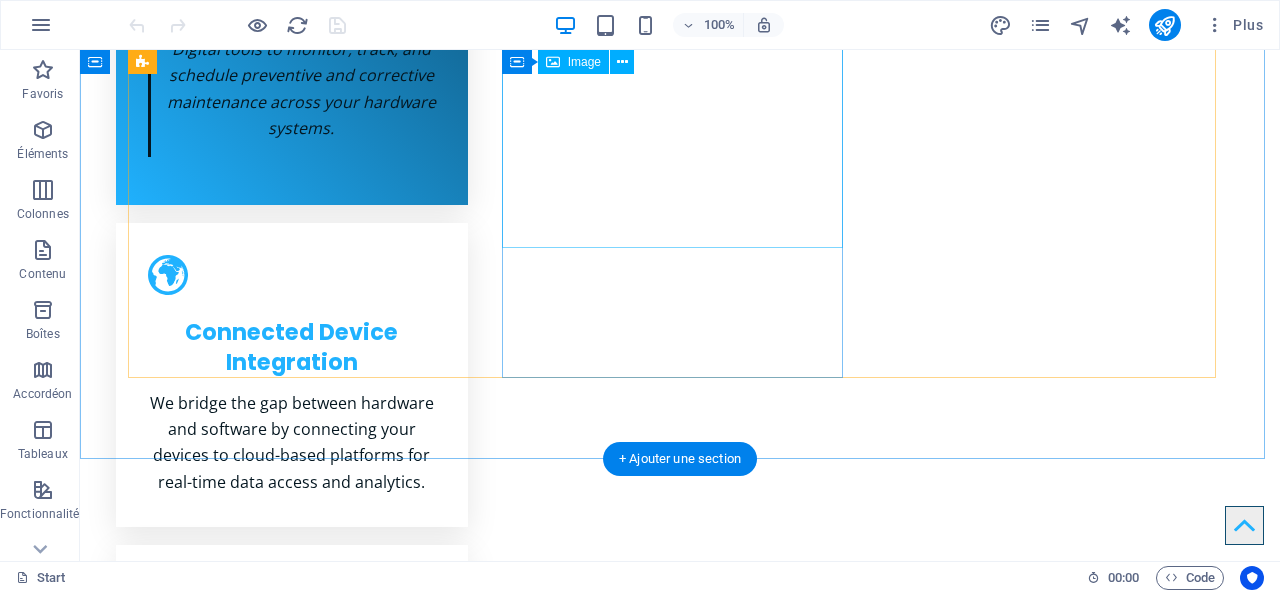 click at bounding box center (306, 1982) 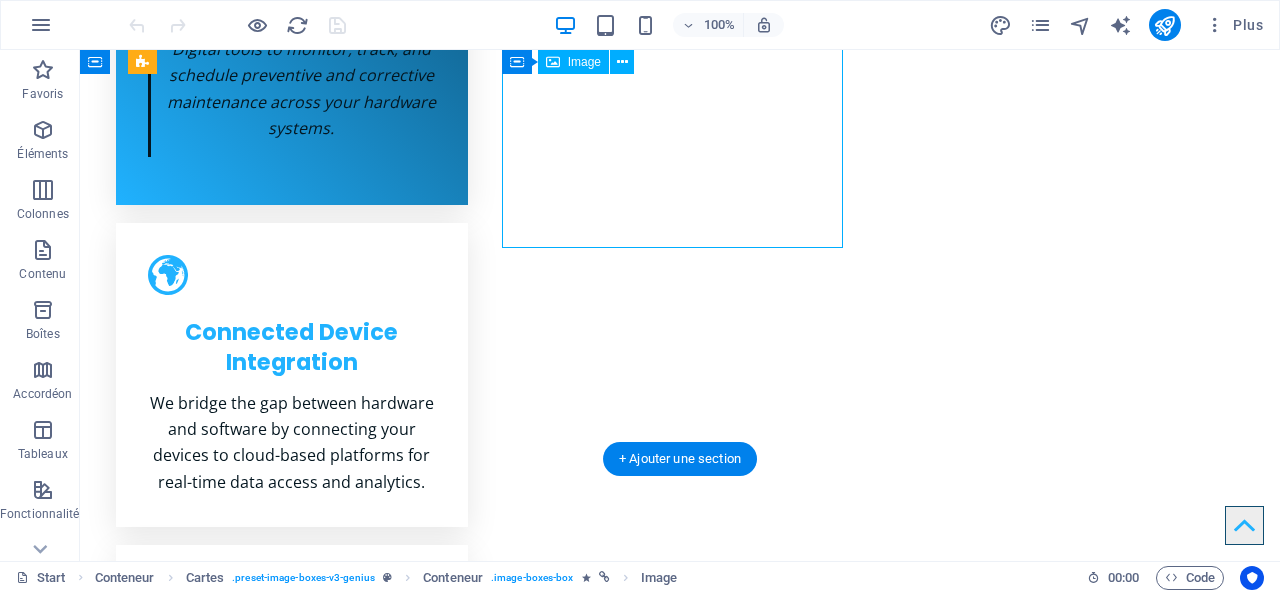 click at bounding box center (306, 1982) 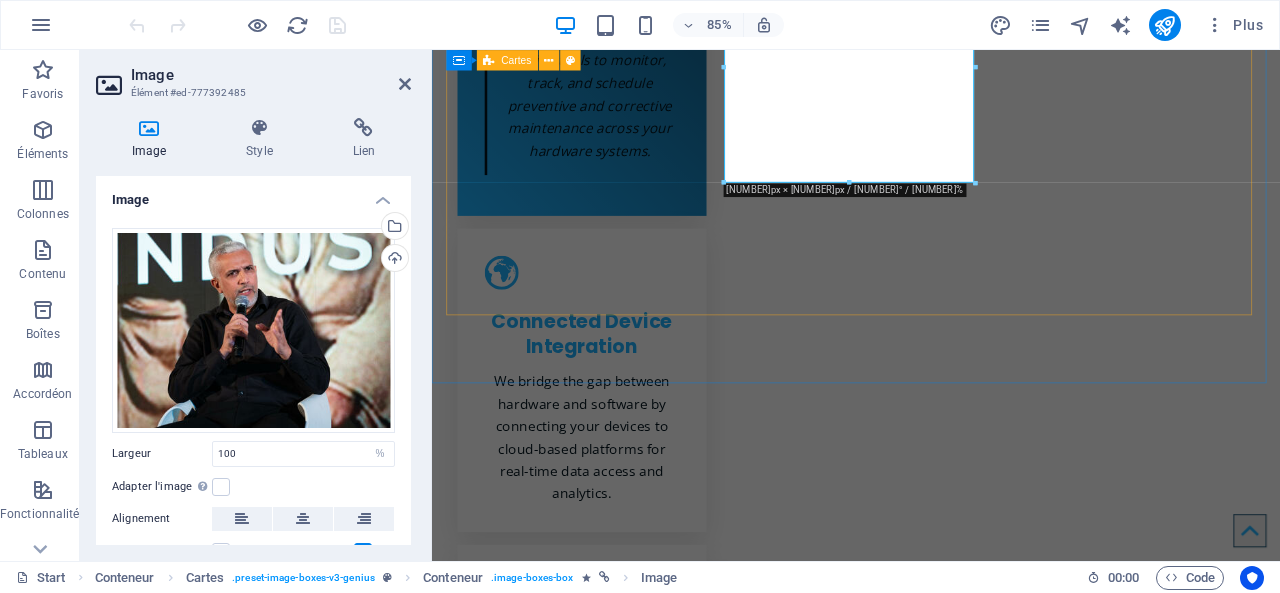 scroll, scrollTop: 1478, scrollLeft: 0, axis: vertical 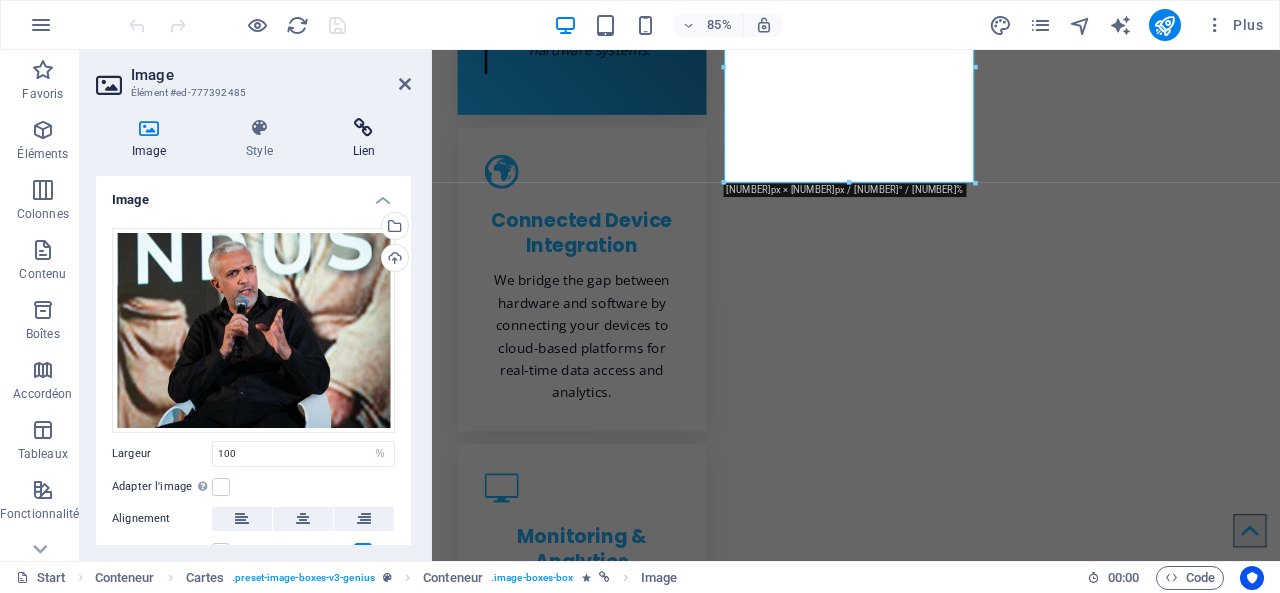 click on "Lien" at bounding box center (364, 139) 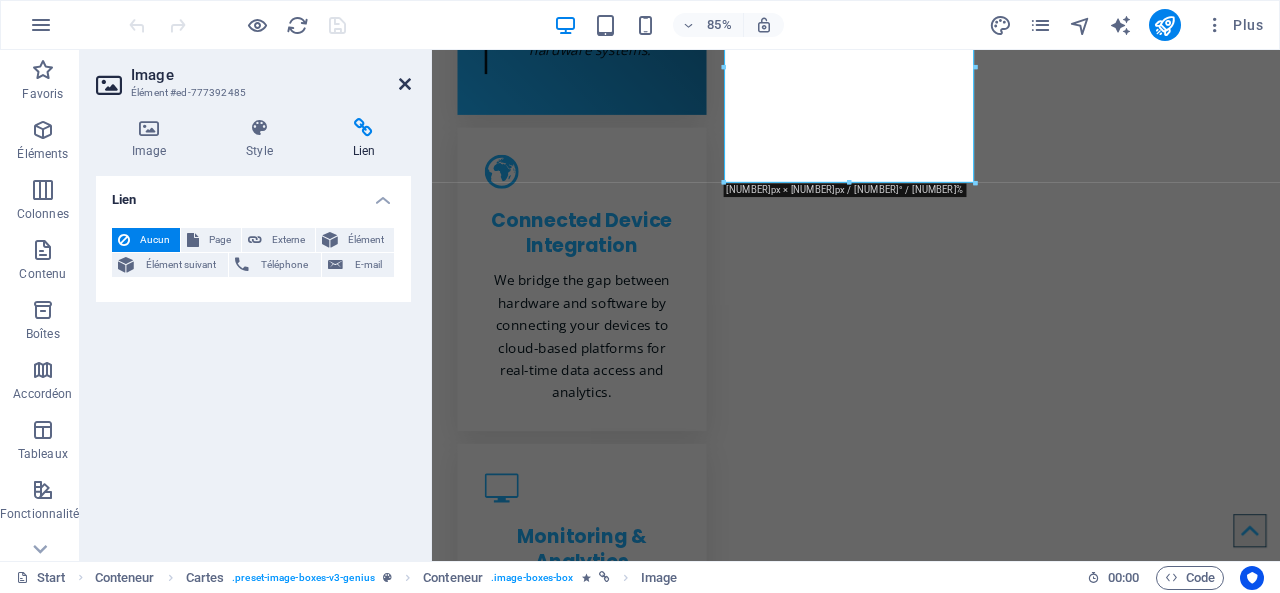 click at bounding box center [405, 84] 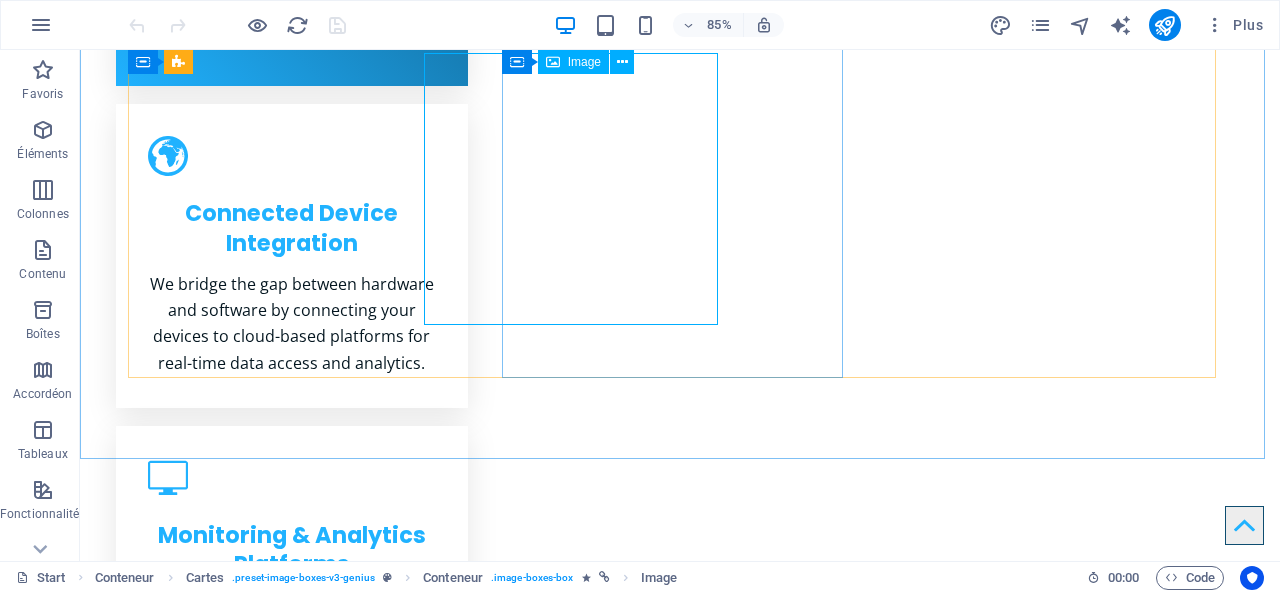 scroll, scrollTop: 1359, scrollLeft: 0, axis: vertical 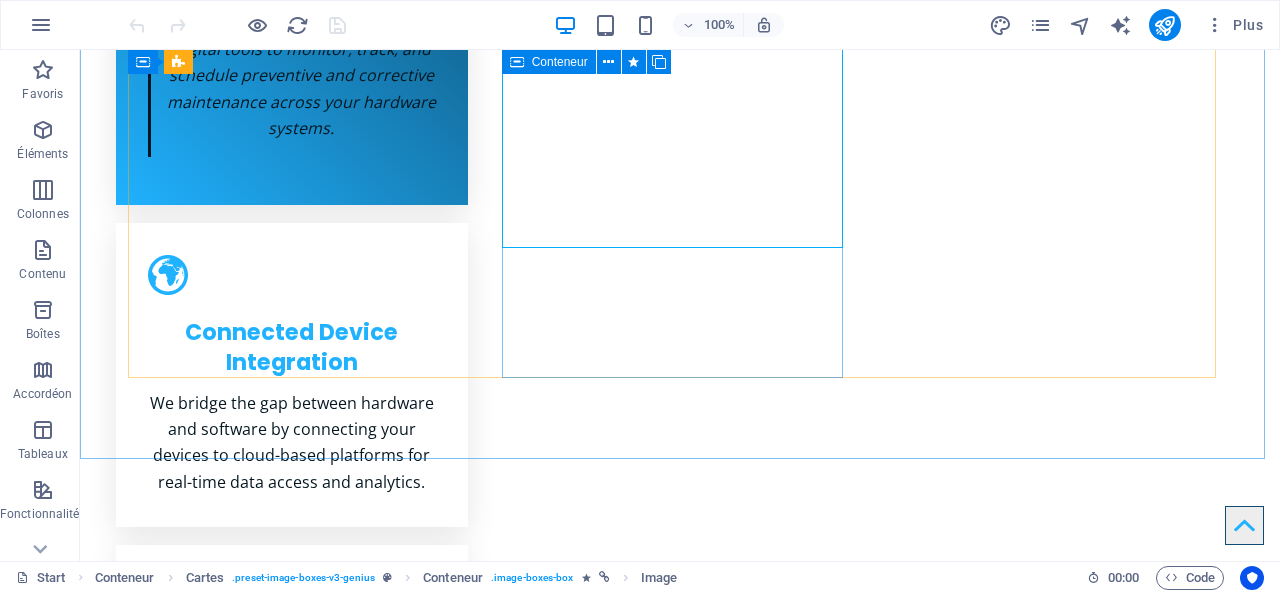 click on "Conteneur" at bounding box center (549, 62) 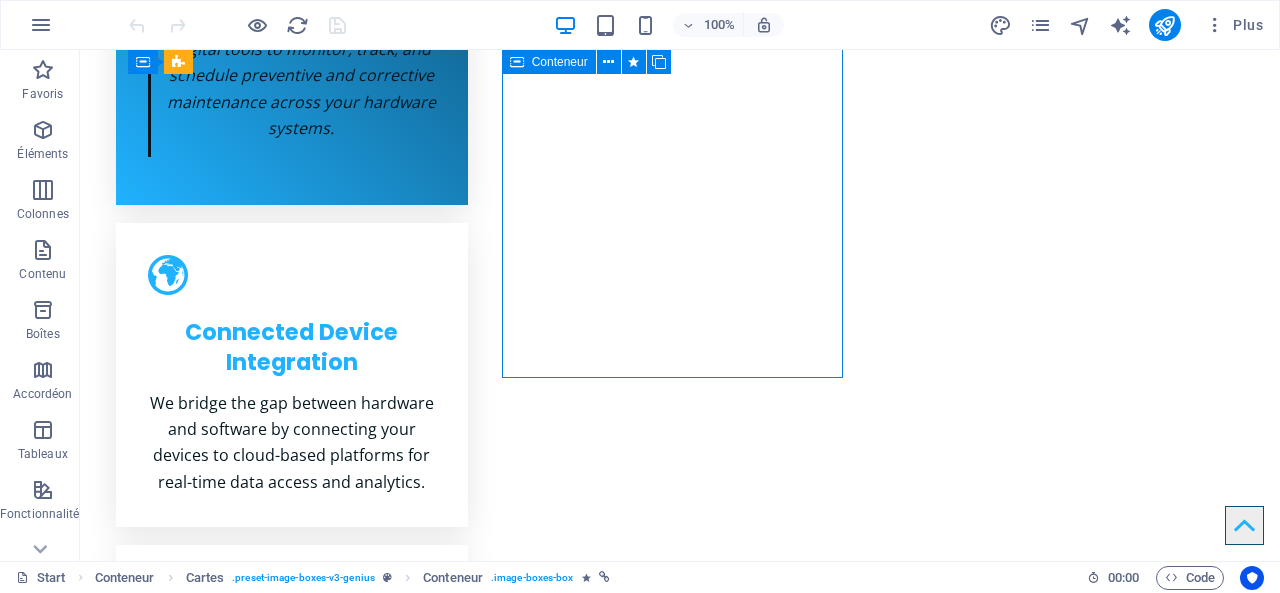 click on "Conteneur" at bounding box center (549, 62) 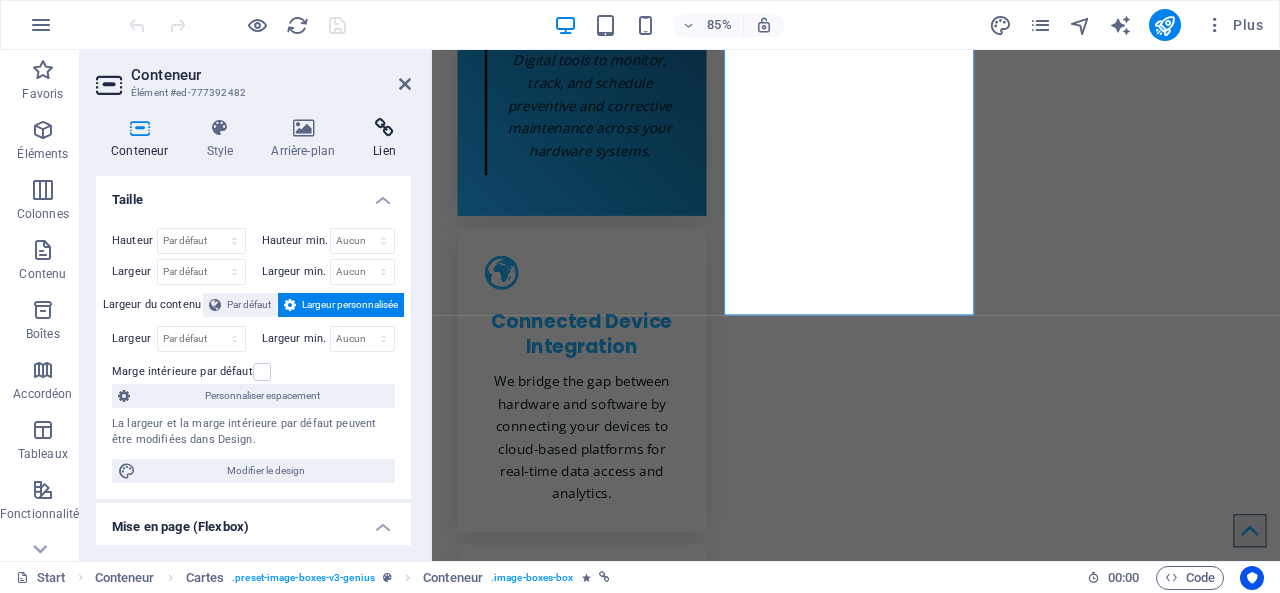 scroll, scrollTop: 1478, scrollLeft: 0, axis: vertical 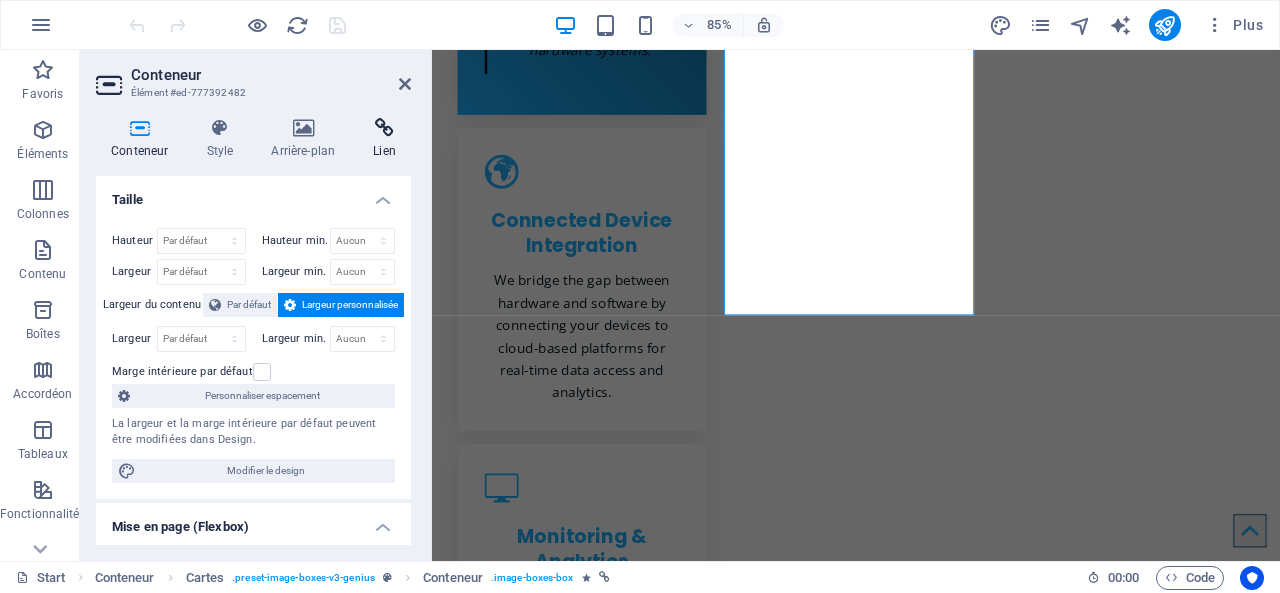 click at bounding box center (384, 128) 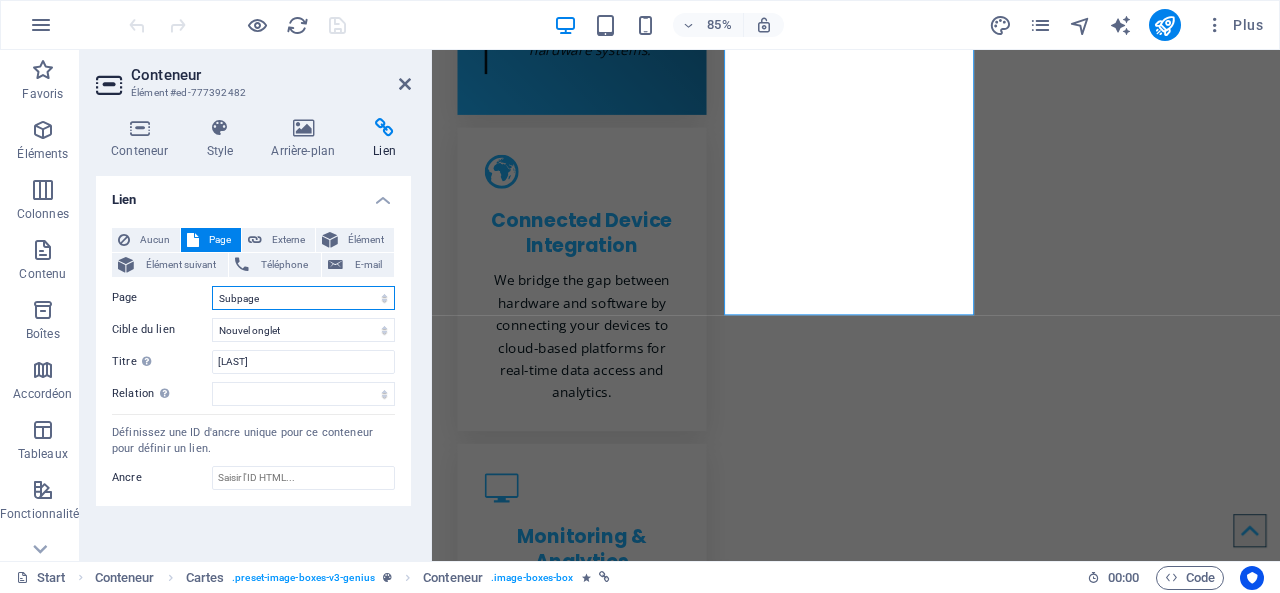 click on "Start Subpage Start" at bounding box center [303, 298] 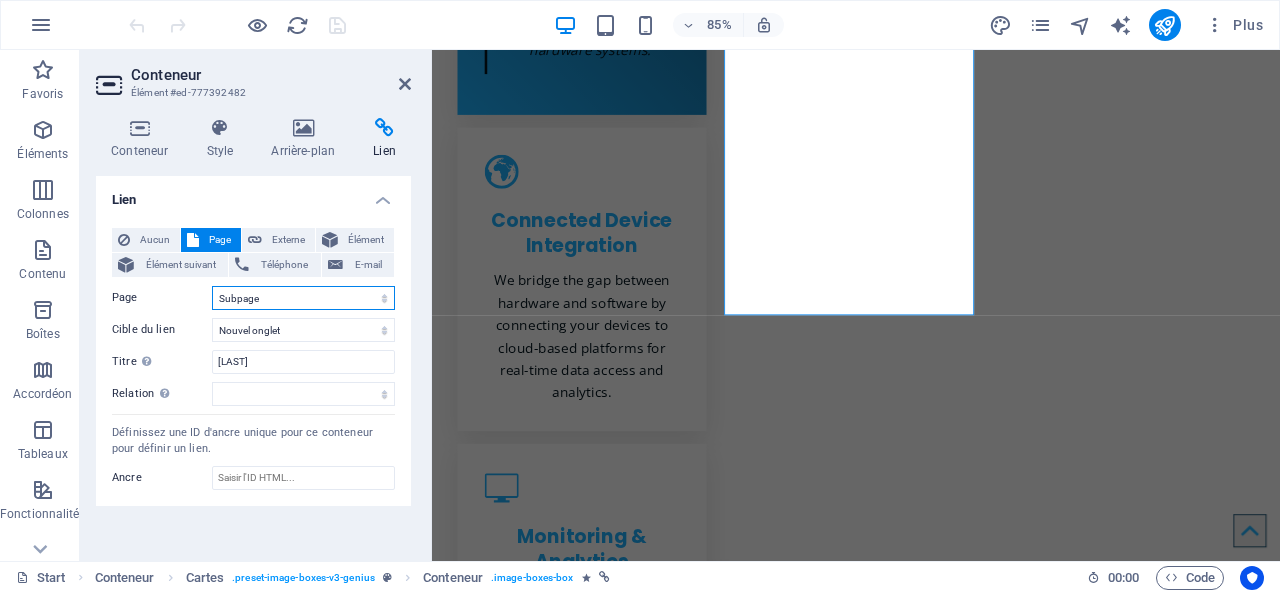 click on "Start Subpage Start" at bounding box center (303, 298) 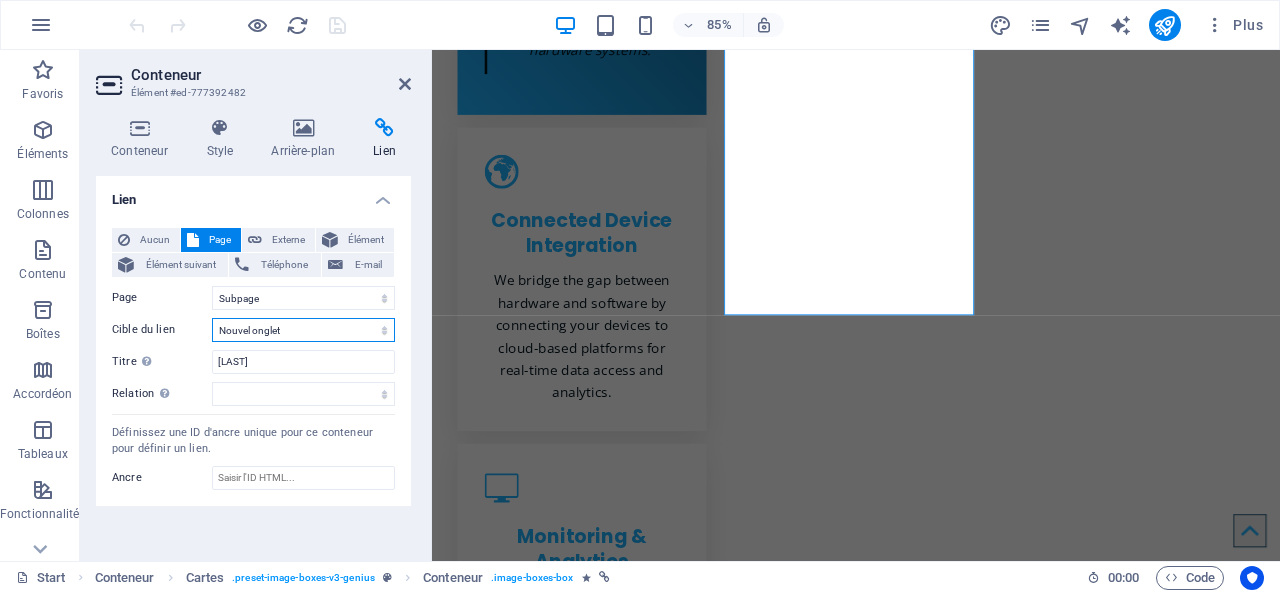 click on "Nouvel onglet Même onglet Superposition" at bounding box center [303, 330] 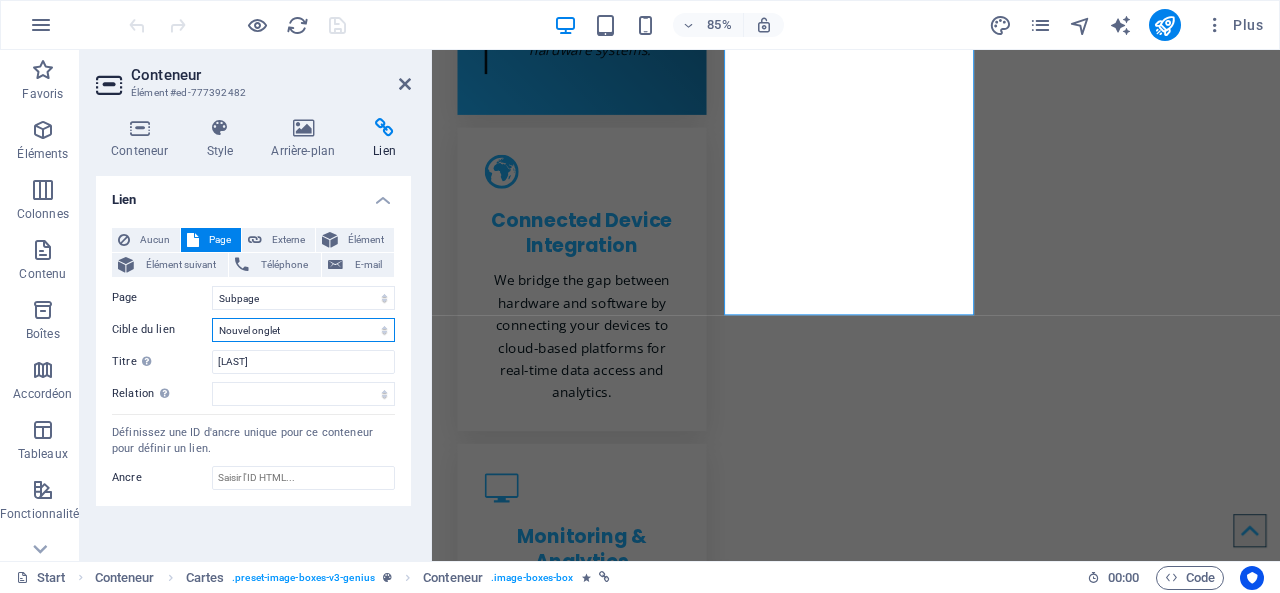 click on "Nouvel onglet Même onglet Superposition" at bounding box center [303, 330] 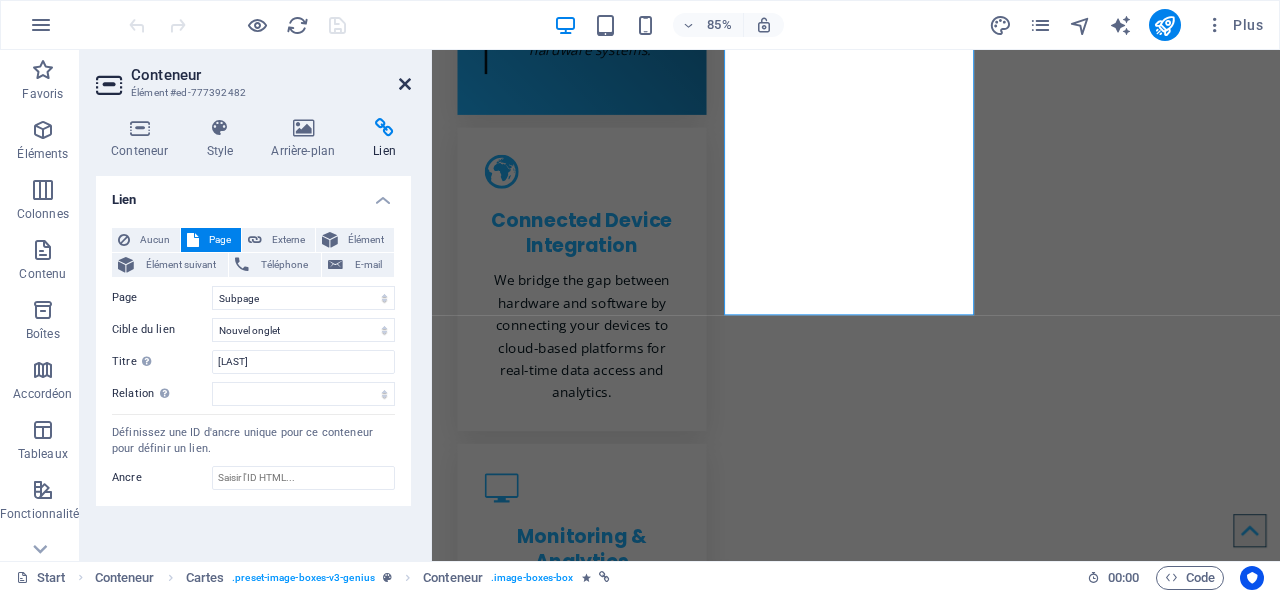 drag, startPoint x: 407, startPoint y: 85, endPoint x: 802, endPoint y: 24, distance: 399.68237 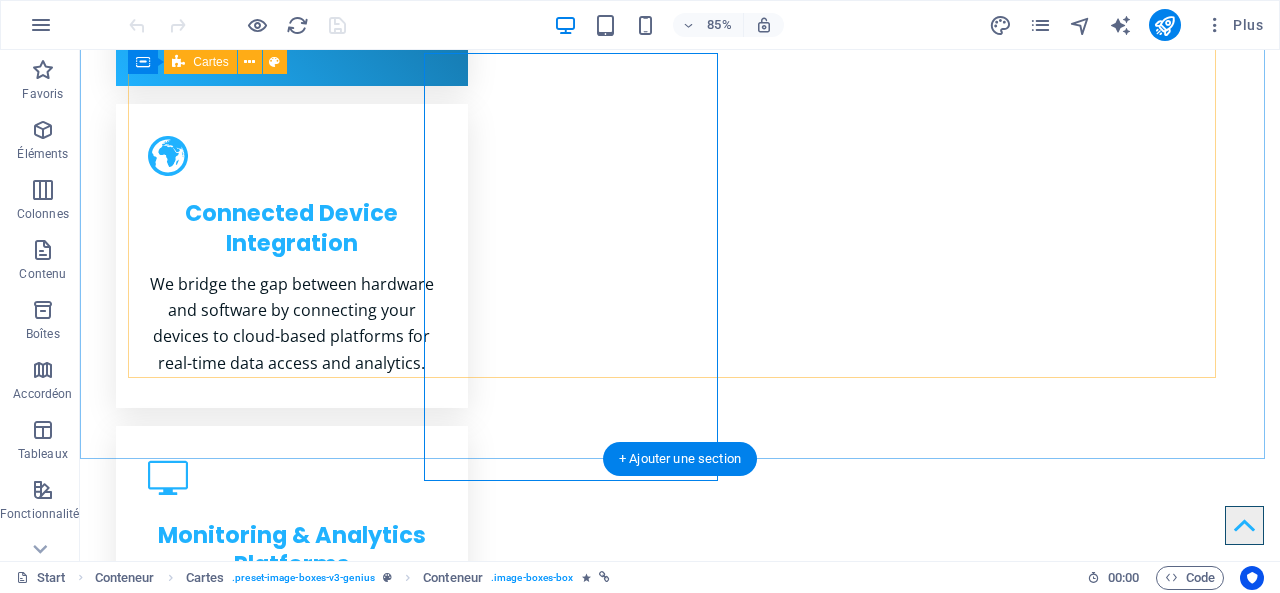 scroll, scrollTop: 1359, scrollLeft: 0, axis: vertical 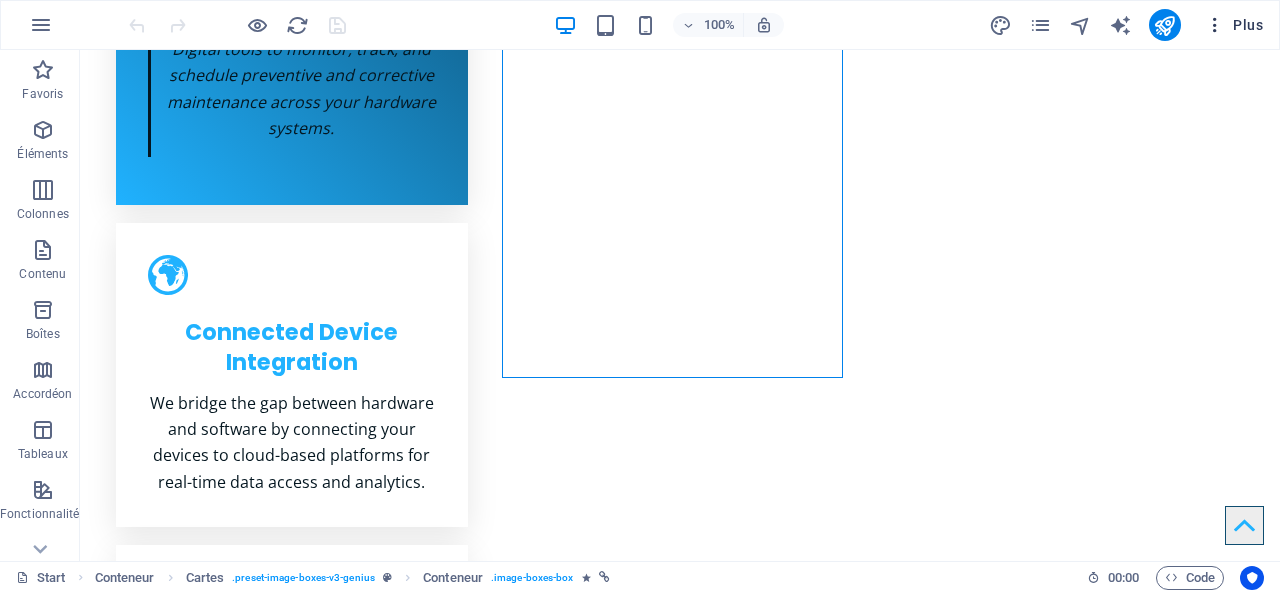click at bounding box center [1215, 25] 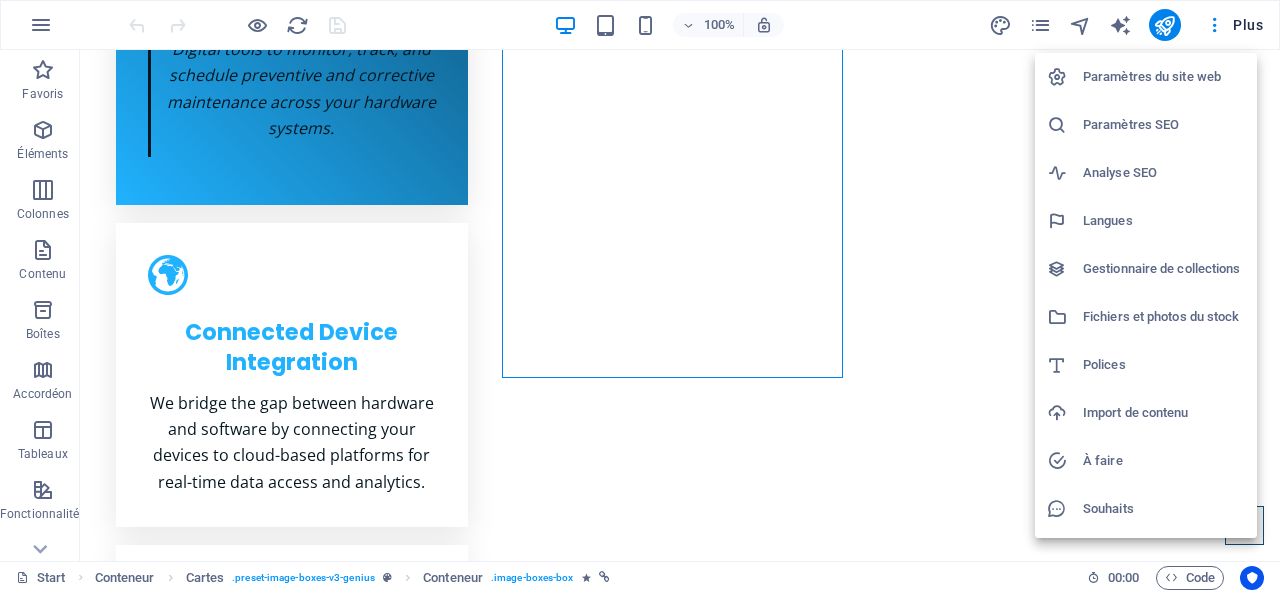 click on "Paramètres du site web" at bounding box center [1164, 77] 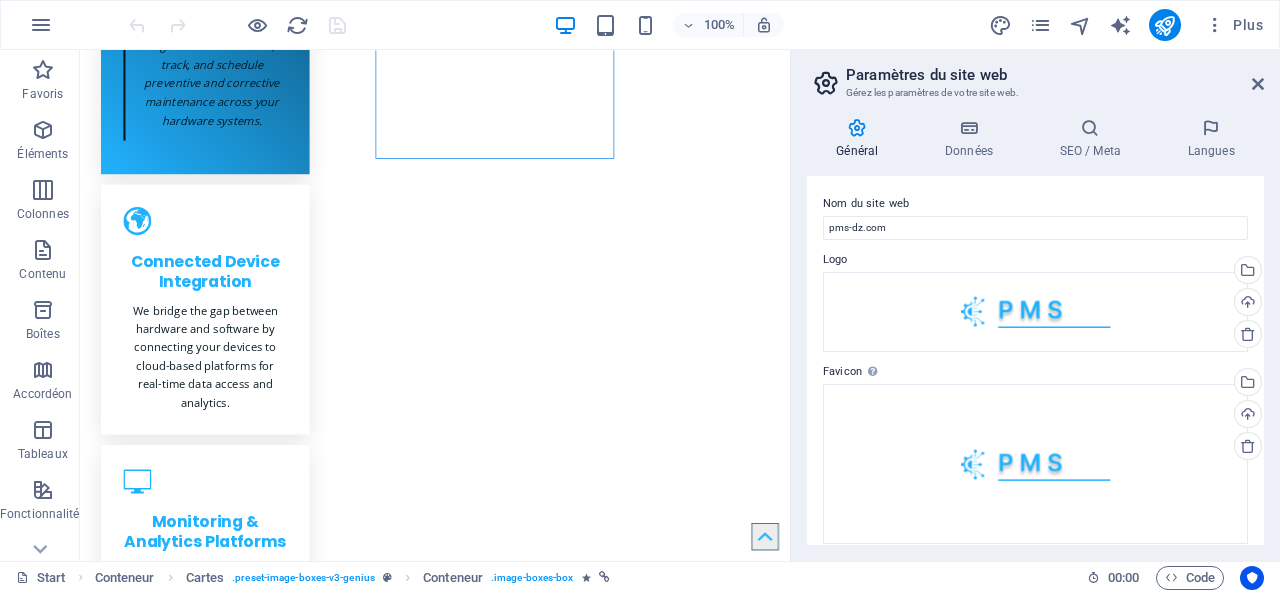 scroll, scrollTop: 1532, scrollLeft: 0, axis: vertical 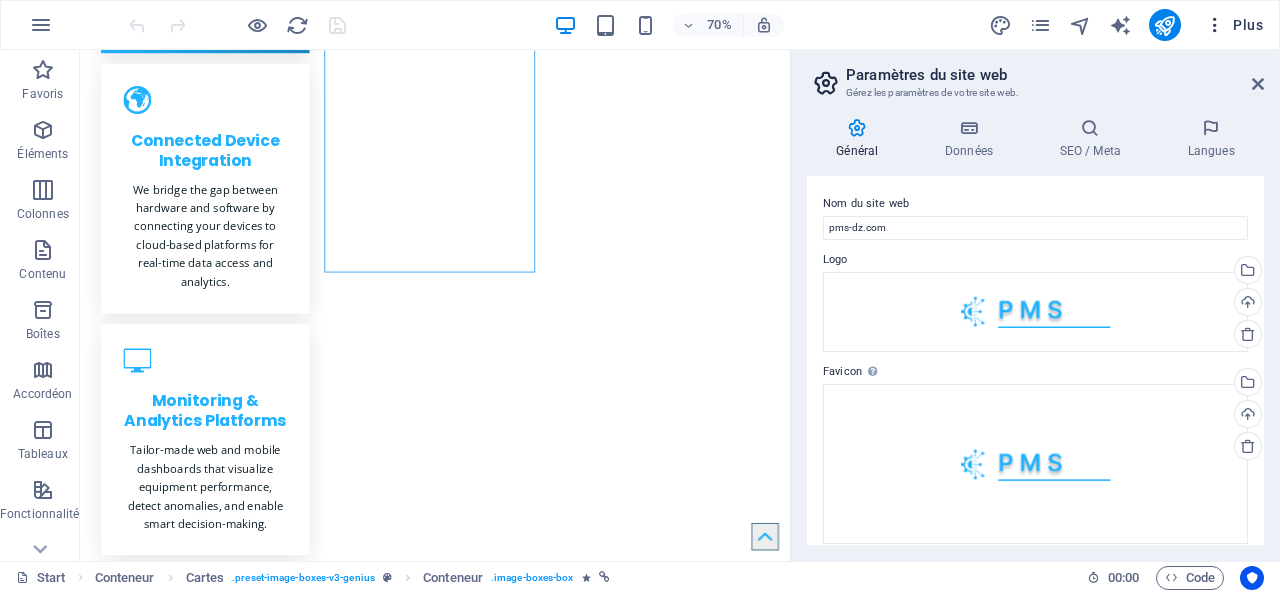 click on "Plus" at bounding box center (1234, 25) 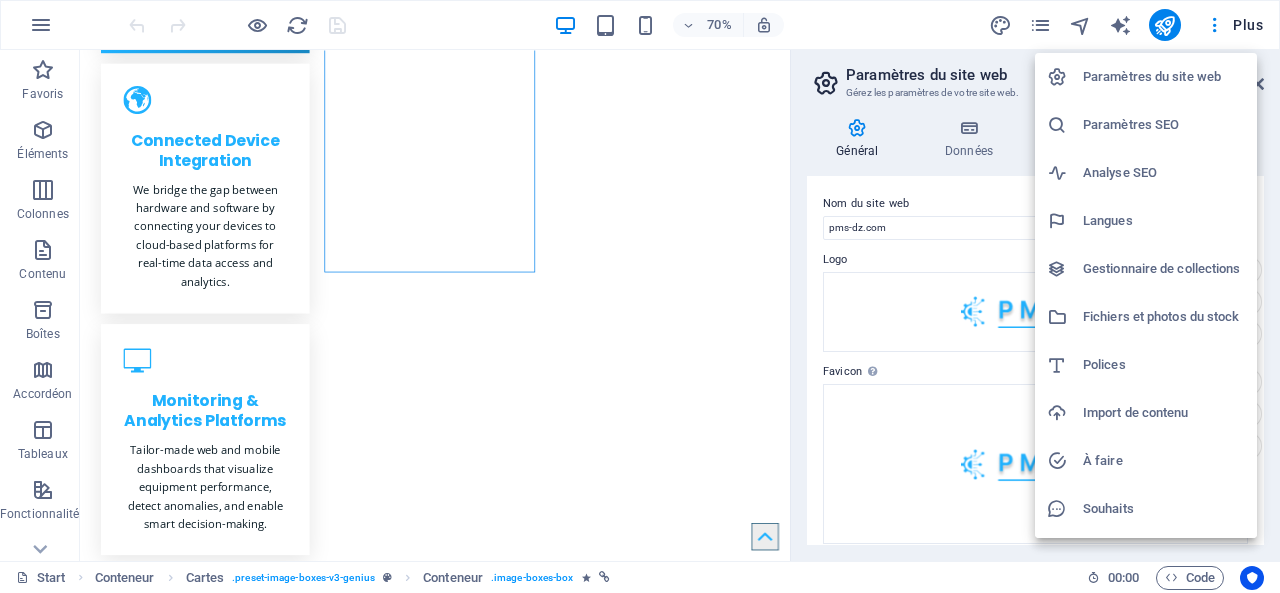 click on "Langues" at bounding box center [1164, 221] 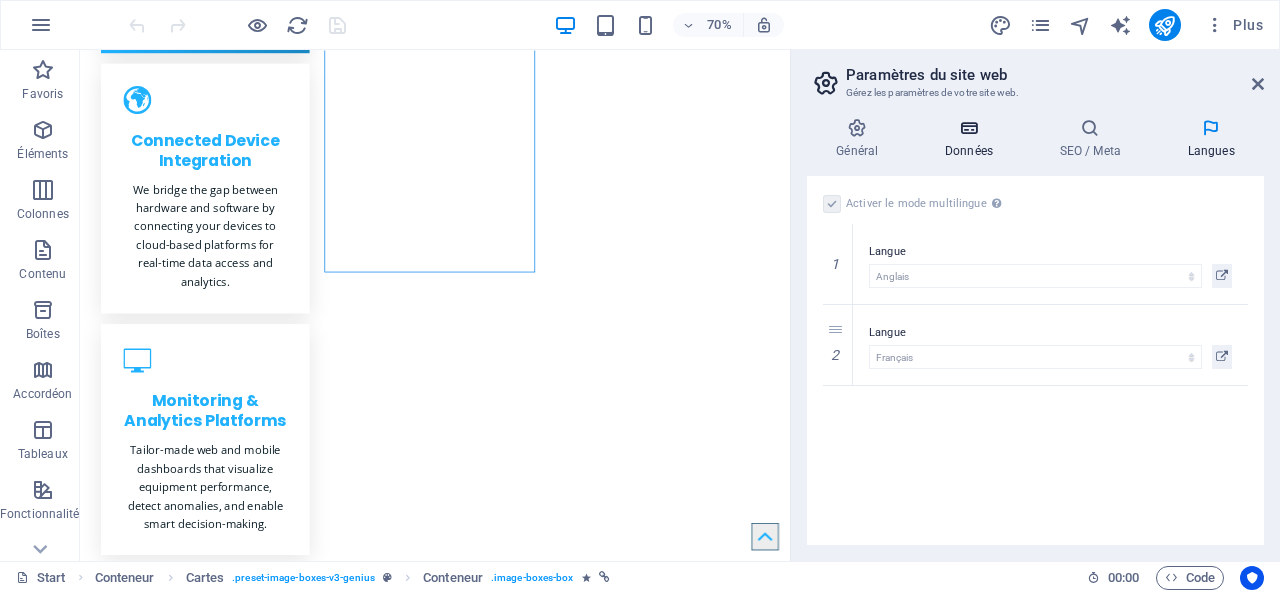 click on "Données" at bounding box center (973, 139) 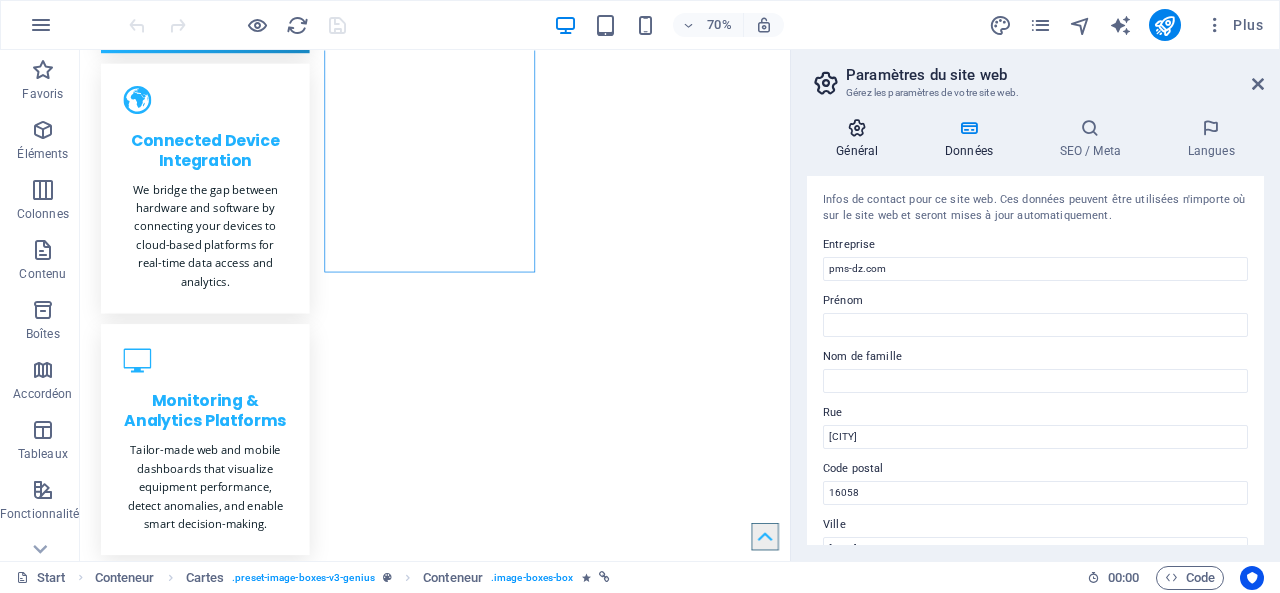 click on "Général" at bounding box center (861, 139) 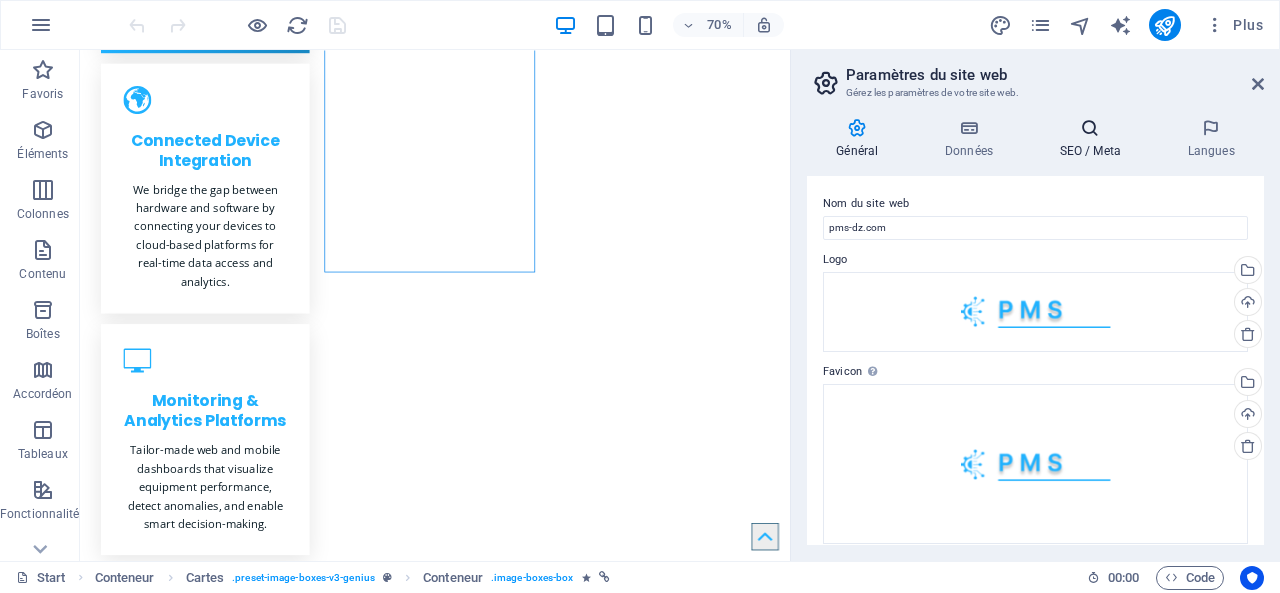 click on "SEO / Meta" at bounding box center (1094, 139) 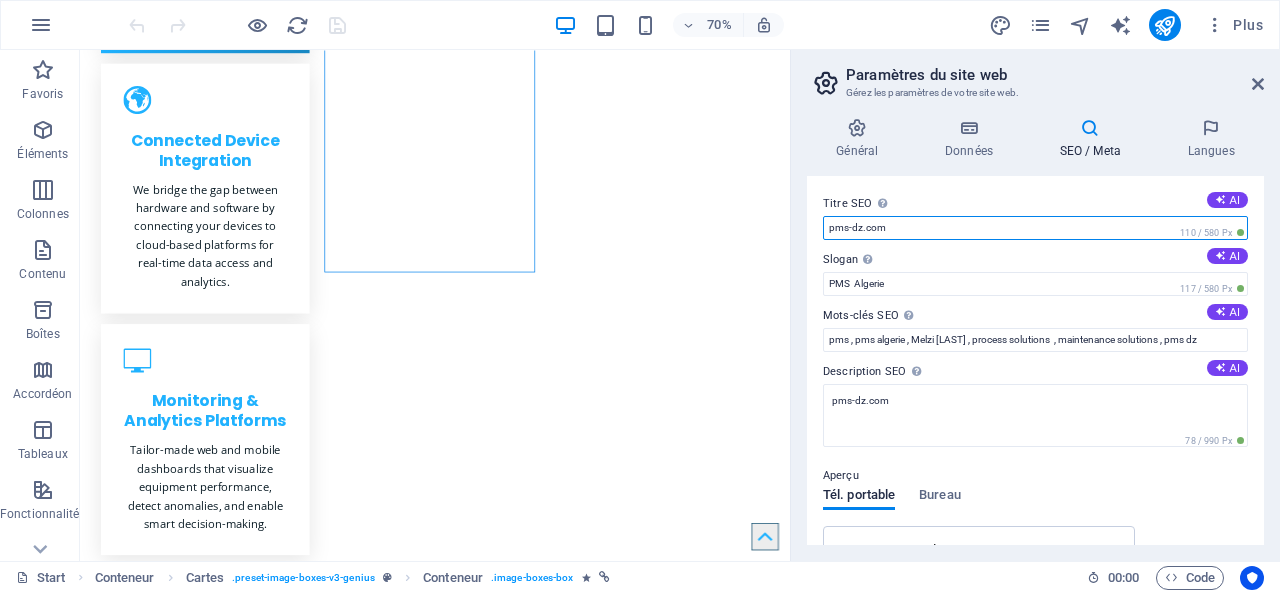 click on "pms-dz.com" at bounding box center (1035, 228) 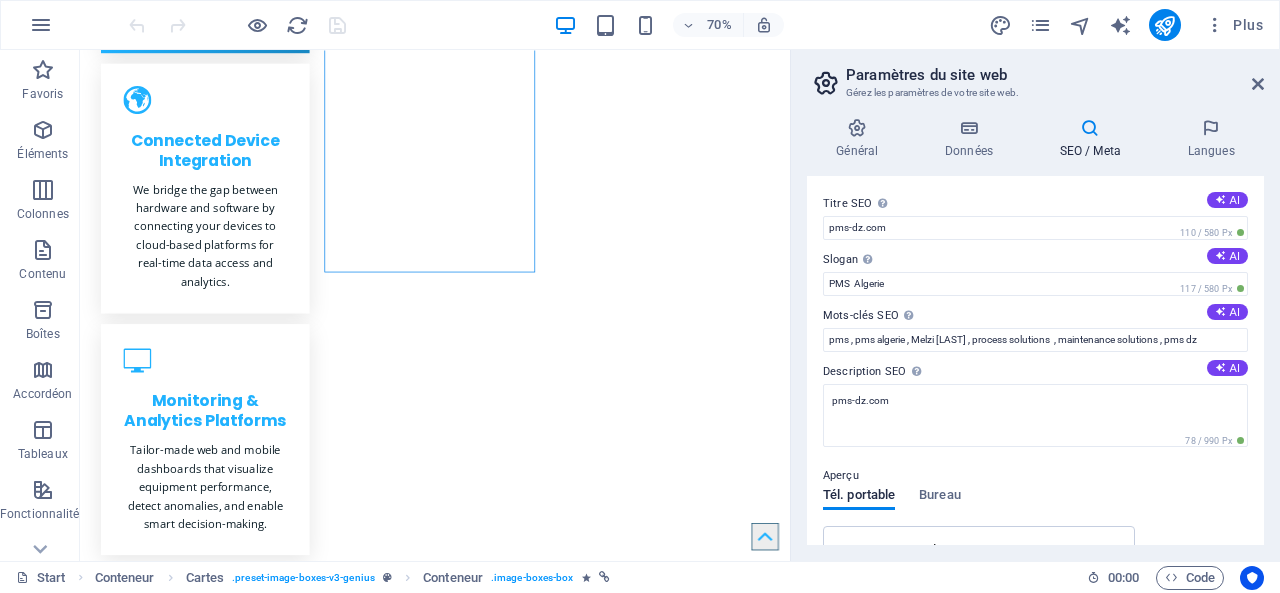 drag, startPoint x: 1266, startPoint y: 256, endPoint x: 1260, endPoint y: 293, distance: 37.48333 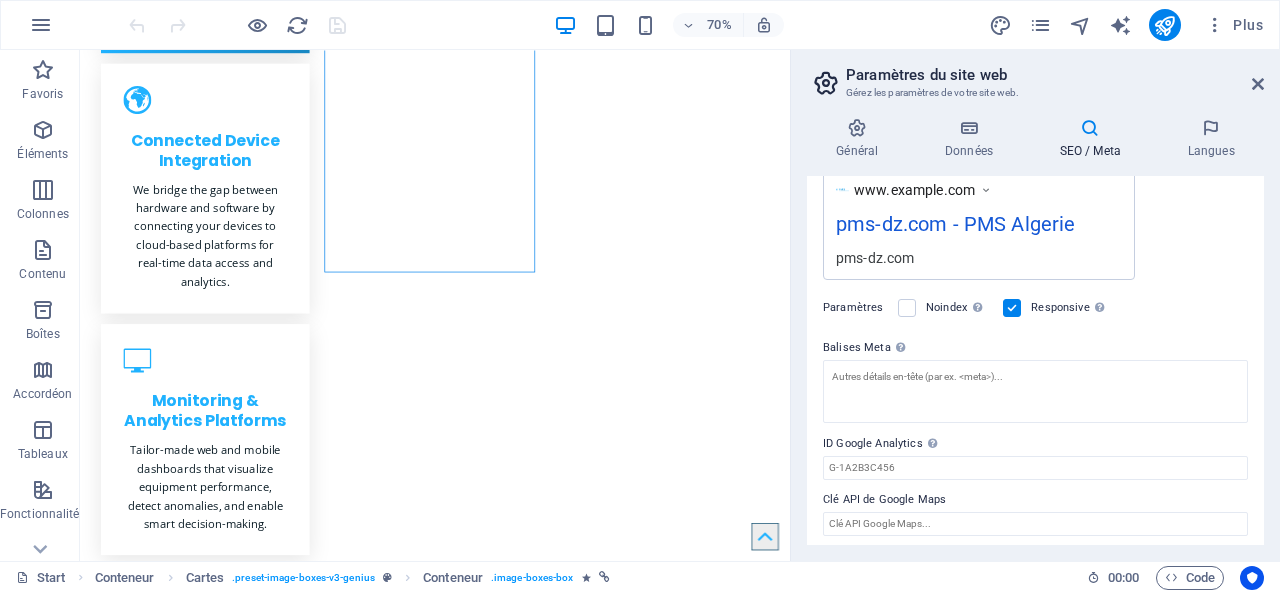 scroll, scrollTop: 364, scrollLeft: 0, axis: vertical 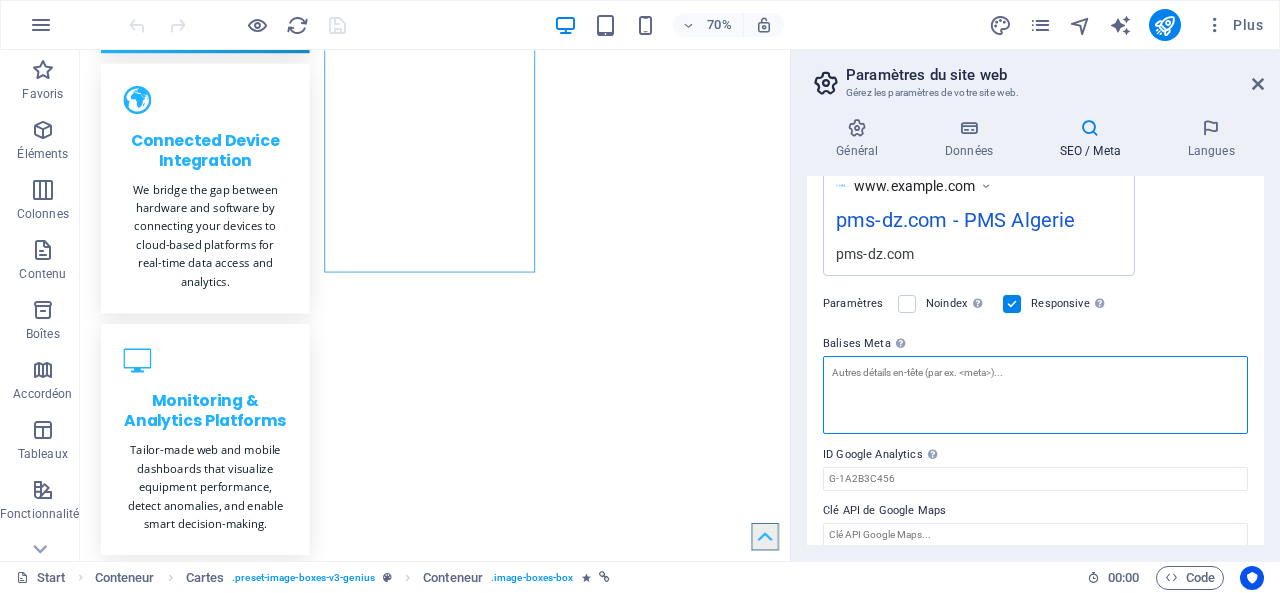 click on "Balises Meta Saisissez ici le code HTML qui sera placé dans les balises  de votre site web. Attention, votre site web risque de ne pas fonctionner si votre code contient des erreurs." at bounding box center (1035, 395) 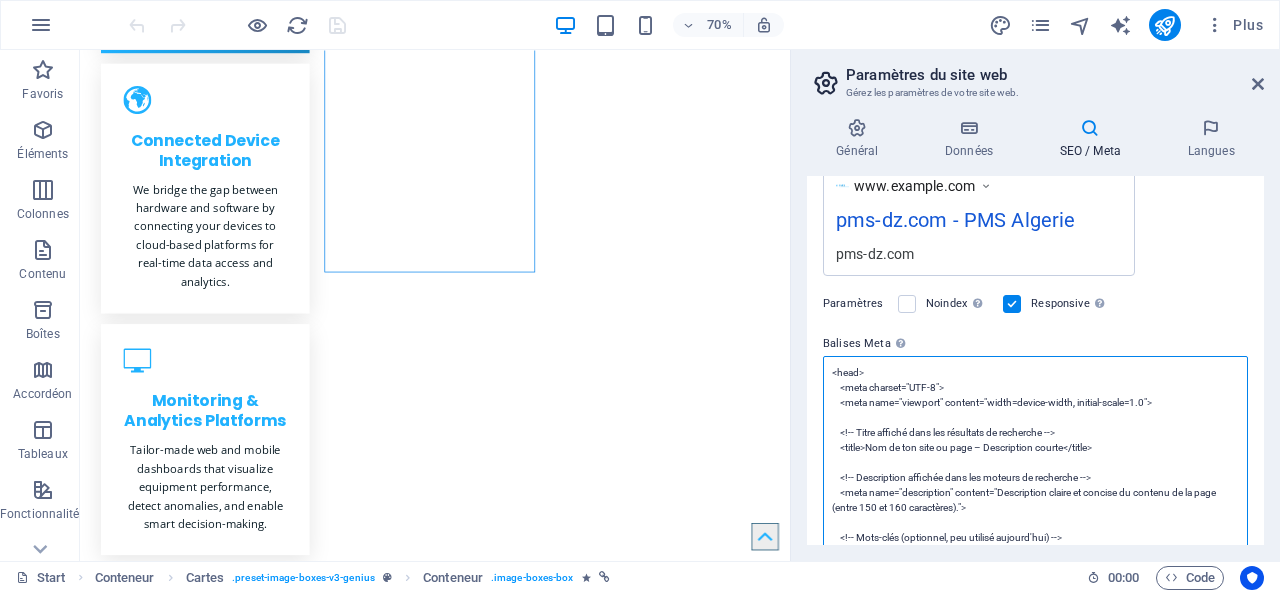 scroll, scrollTop: 0, scrollLeft: 0, axis: both 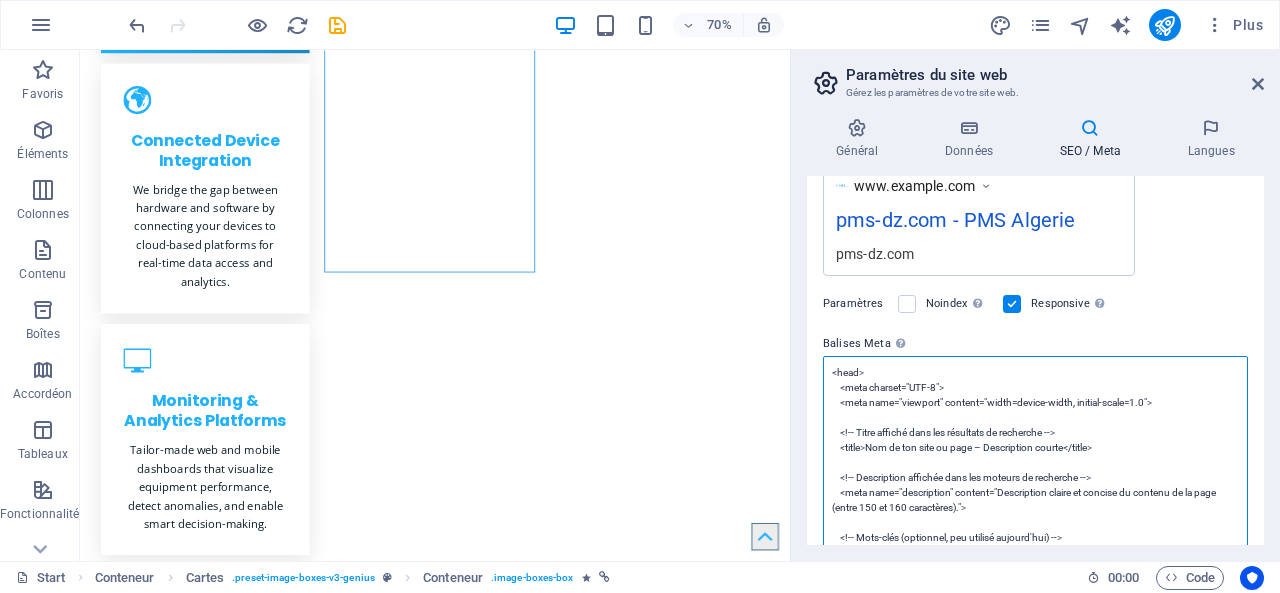 drag, startPoint x: 868, startPoint y: 448, endPoint x: 1071, endPoint y: 444, distance: 203.0394 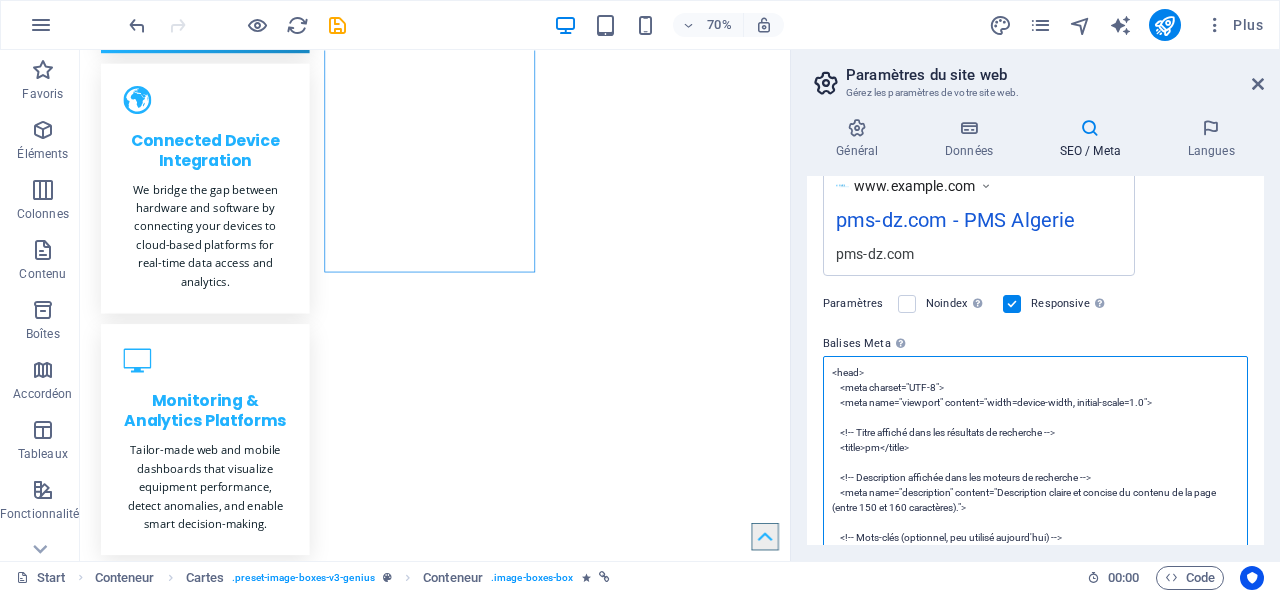 type on "<head>
<meta charset="UTF-8">
<meta name="viewport" content="width=device-width, initial-scale=1.0">
<!-- Titre affiché dans les résultats de recherche -->
<title>pms</title>
<!-- Description affichée dans les moteurs de recherche -->
<meta name="description" content="Description claire et concise du contenu de la page (entre 150 et 160 caractères).">
<!-- Mots-clés (optionnel, peu utilisé aujourd'hui) -->
<meta name="keywords" content="mot-clé1, mot-clé2, mot-clé3">
<!-- Auteur du site -->
<meta name="author" content="[FIRST] [LAST]">
<!-- Pour autoriser l’indexation par les moteurs de recherche -->
<meta name="robots" content="index, follow">
</head>" 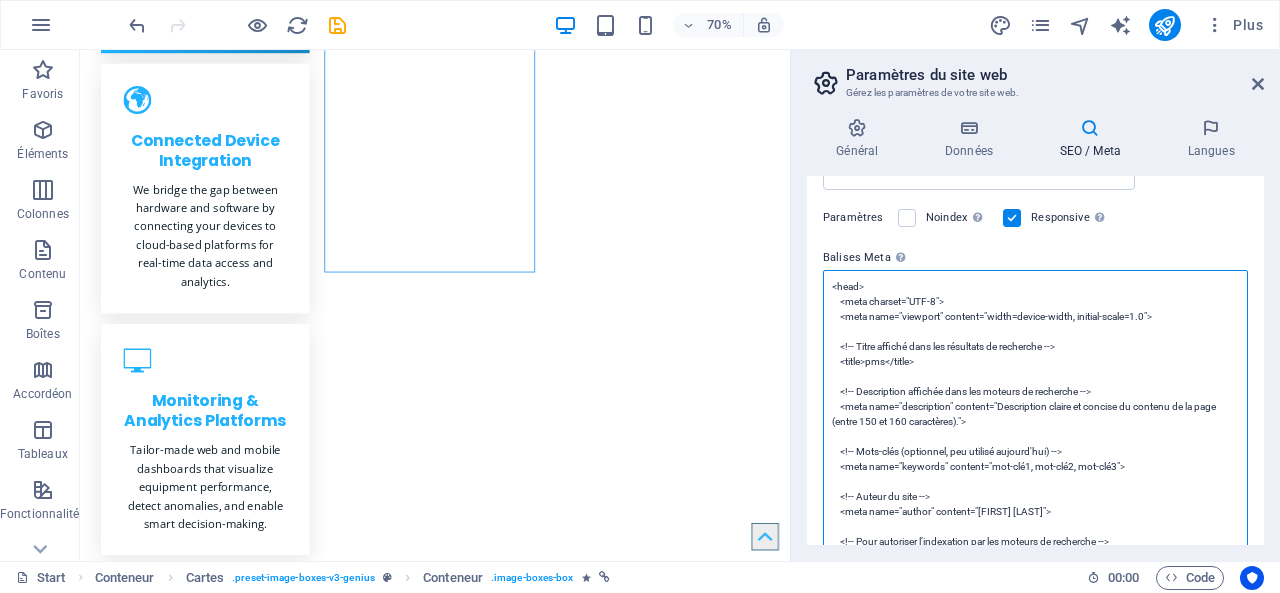 scroll, scrollTop: 456, scrollLeft: 0, axis: vertical 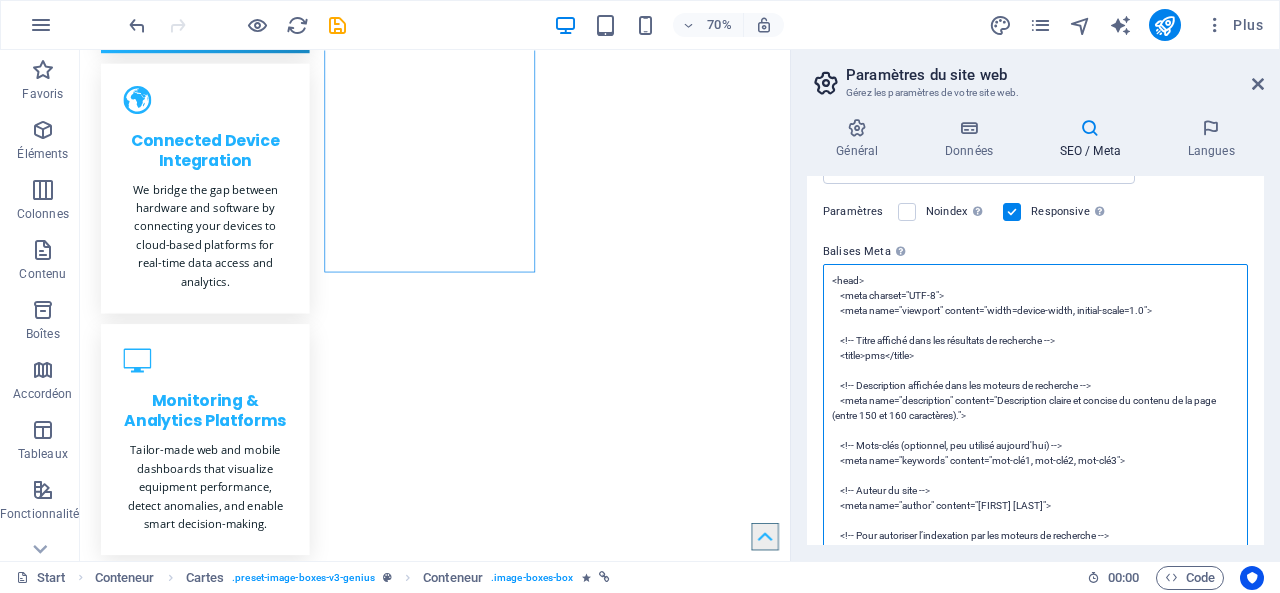 click on "<head>
<meta charset="UTF-8">
<meta name="viewport" content="width=device-width, initial-scale=1.0">
<!-- Titre affiché dans les résultats de recherche -->
<title>pms</title>
<!-- Description affichée dans les moteurs de recherche -->
<meta name="description" content="Description claire et concise du contenu de la page (entre 150 et 160 caractères).">
<!-- Mots-clés (optionnel, peu utilisé aujourd'hui) -->
<meta name="keywords" content="mot-clé1, mot-clé2, mot-clé3">
<!-- Auteur du site -->
<meta name="author" content="[FIRST] [LAST]">
<!-- Pour autoriser l’indexation par les moteurs de recherche -->
<meta name="robots" content="index, follow">
</head>" at bounding box center (1035, 438) 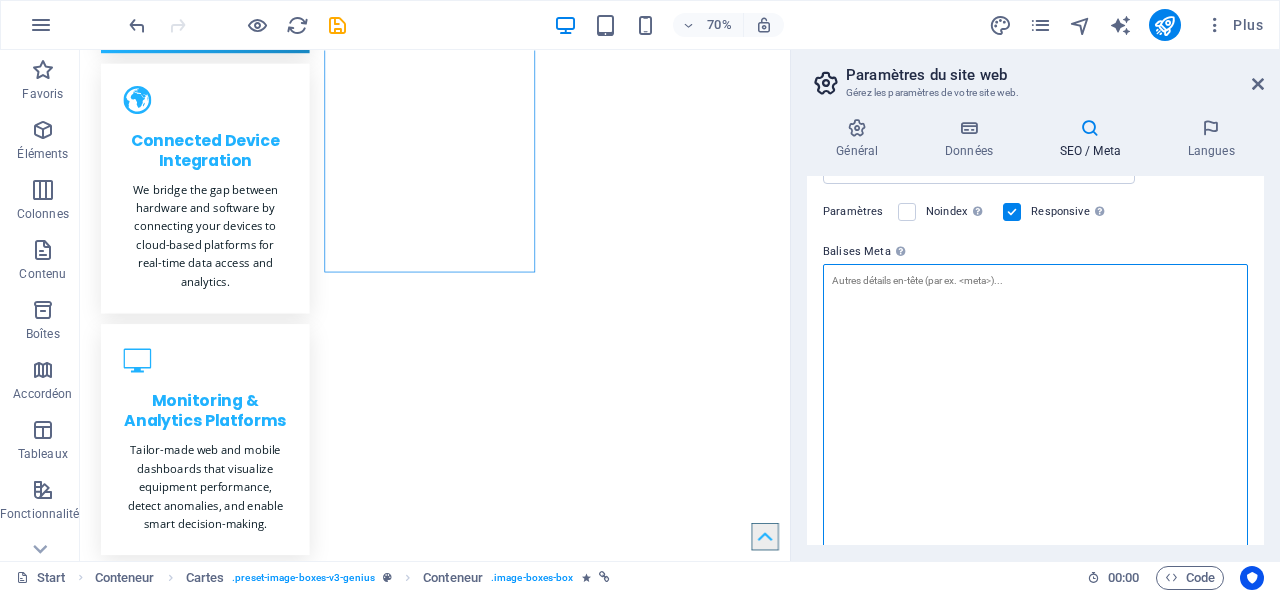scroll, scrollTop: 379, scrollLeft: 0, axis: vertical 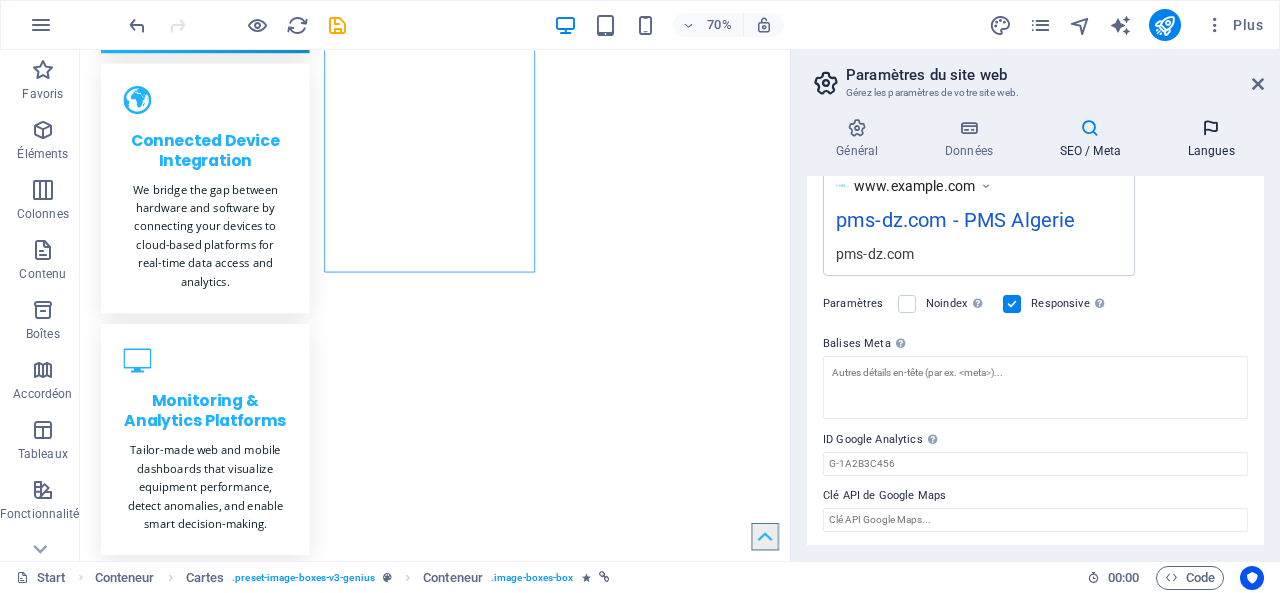 click at bounding box center (1211, 128) 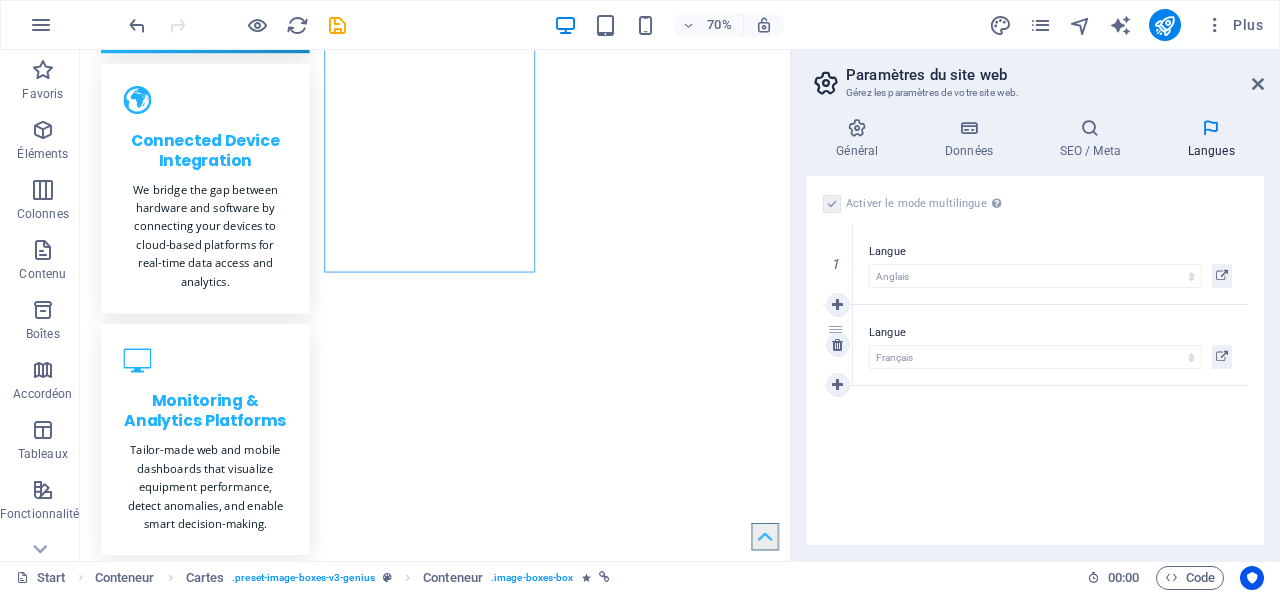 click on "Langue" at bounding box center [1050, 333] 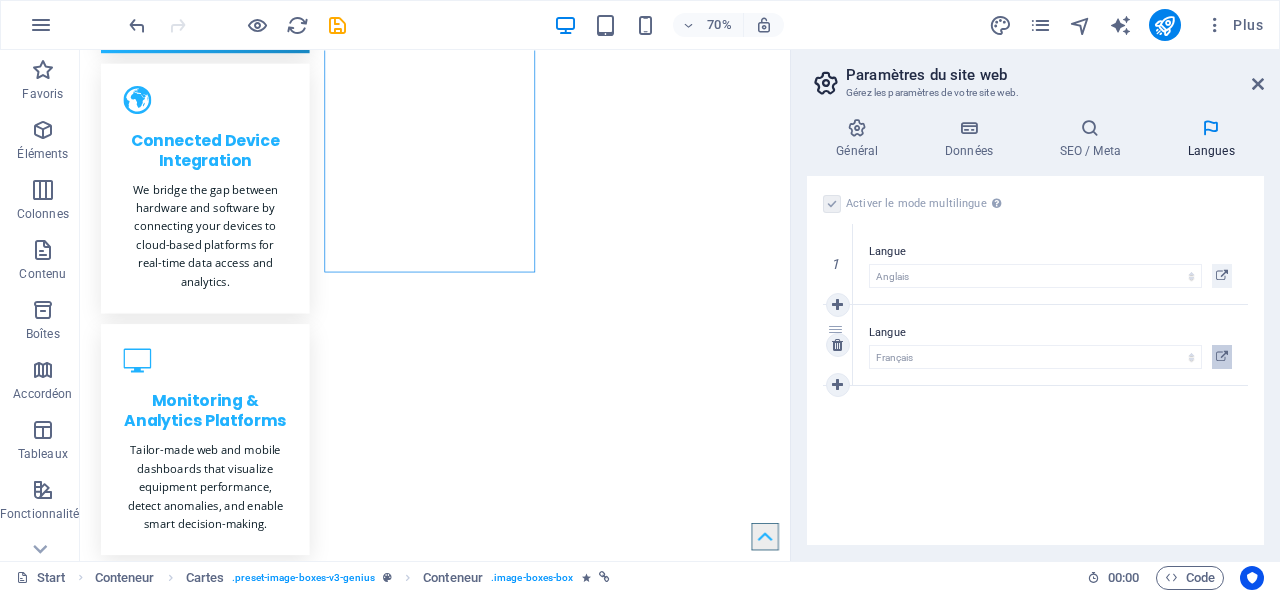 click at bounding box center [1222, 357] 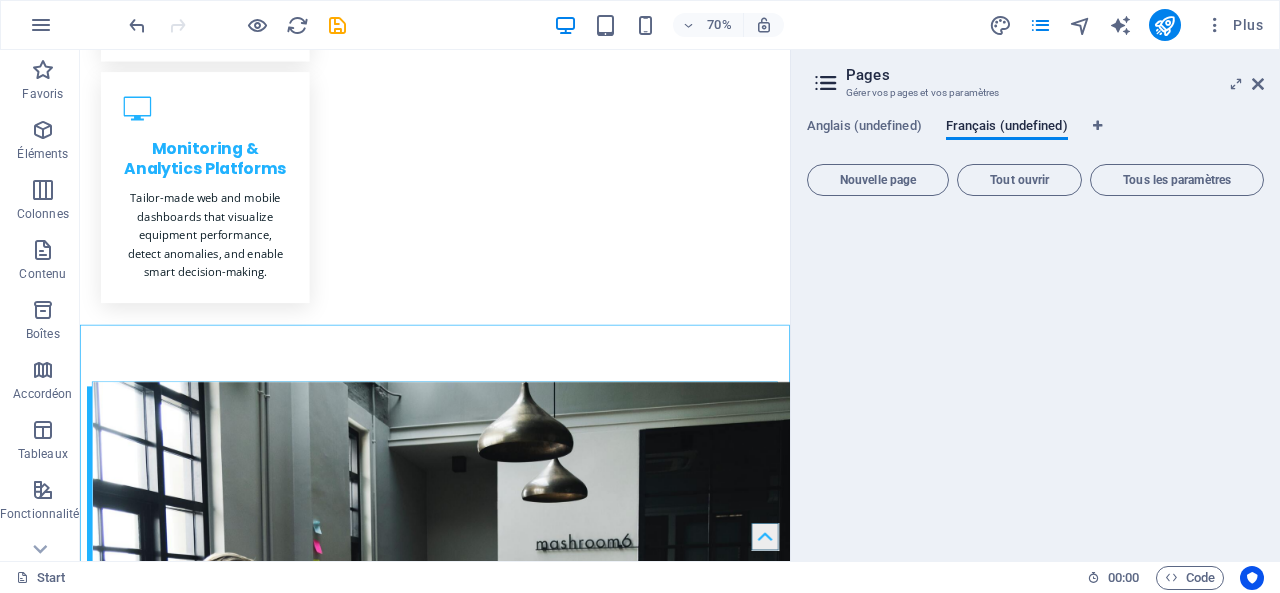 drag, startPoint x: 1083, startPoint y: 371, endPoint x: 871, endPoint y: 227, distance: 256.2811 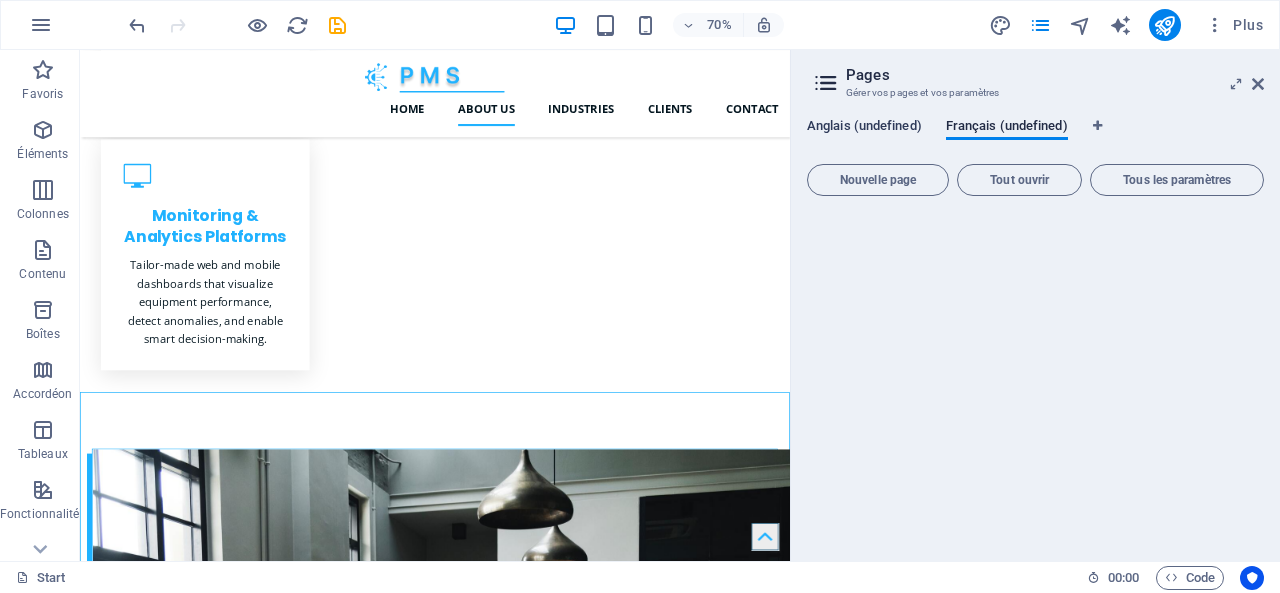 click on "Anglais (undefined)" at bounding box center [864, 128] 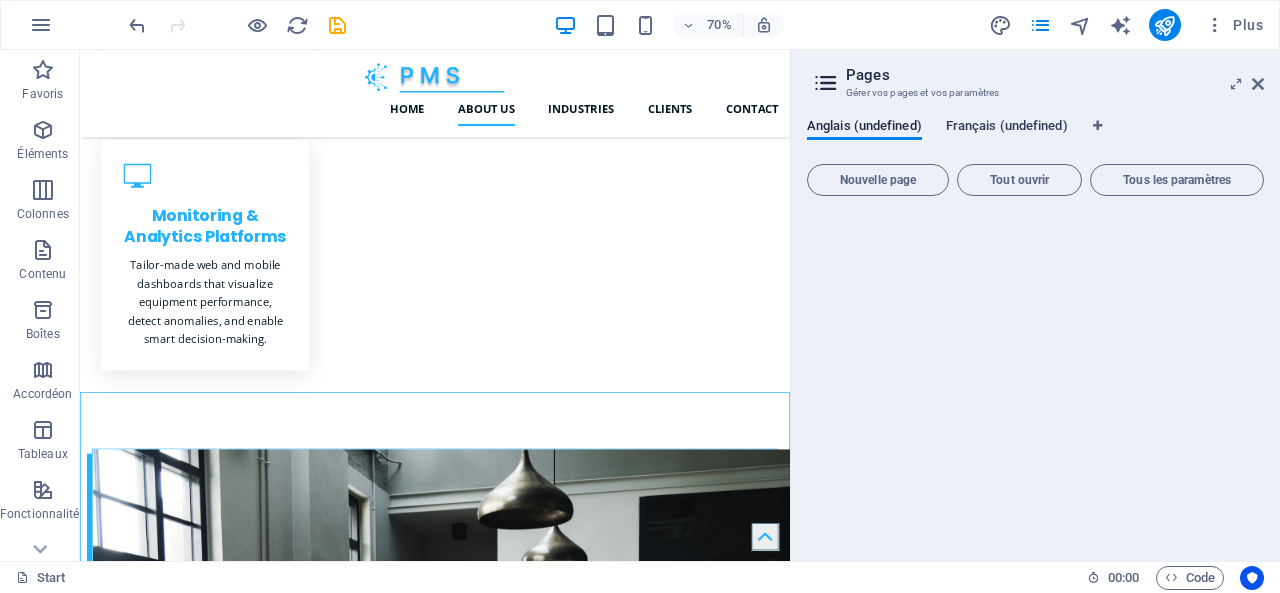 drag, startPoint x: 1010, startPoint y: 115, endPoint x: 1010, endPoint y: 127, distance: 12 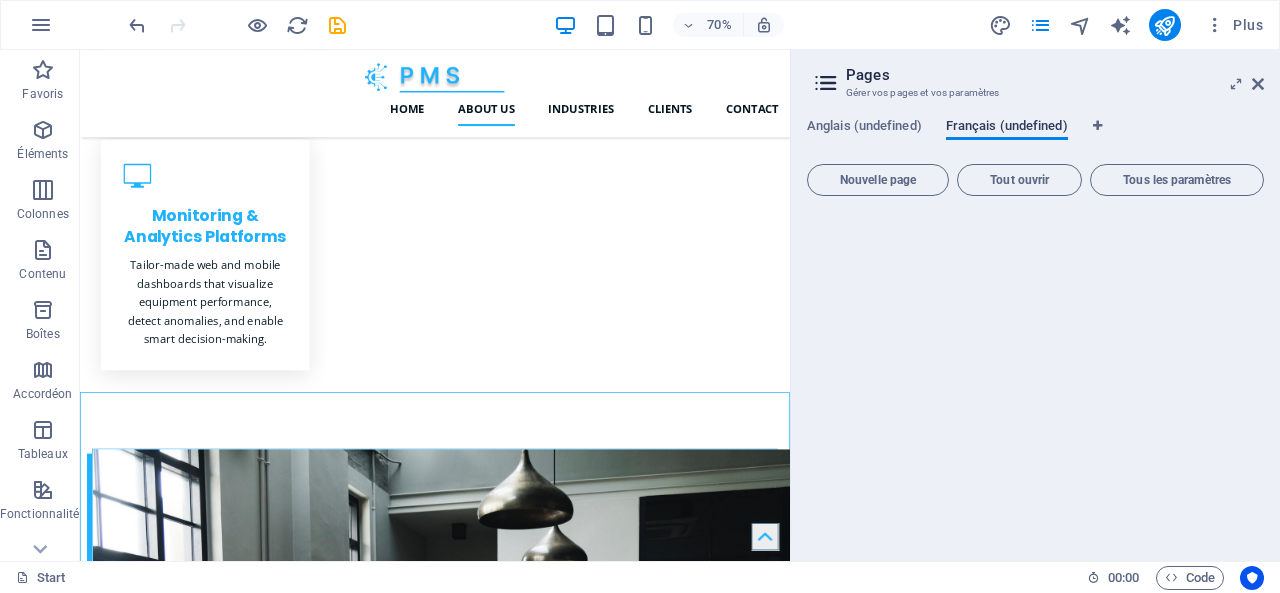 click on "Français (undefined)" at bounding box center [1007, 128] 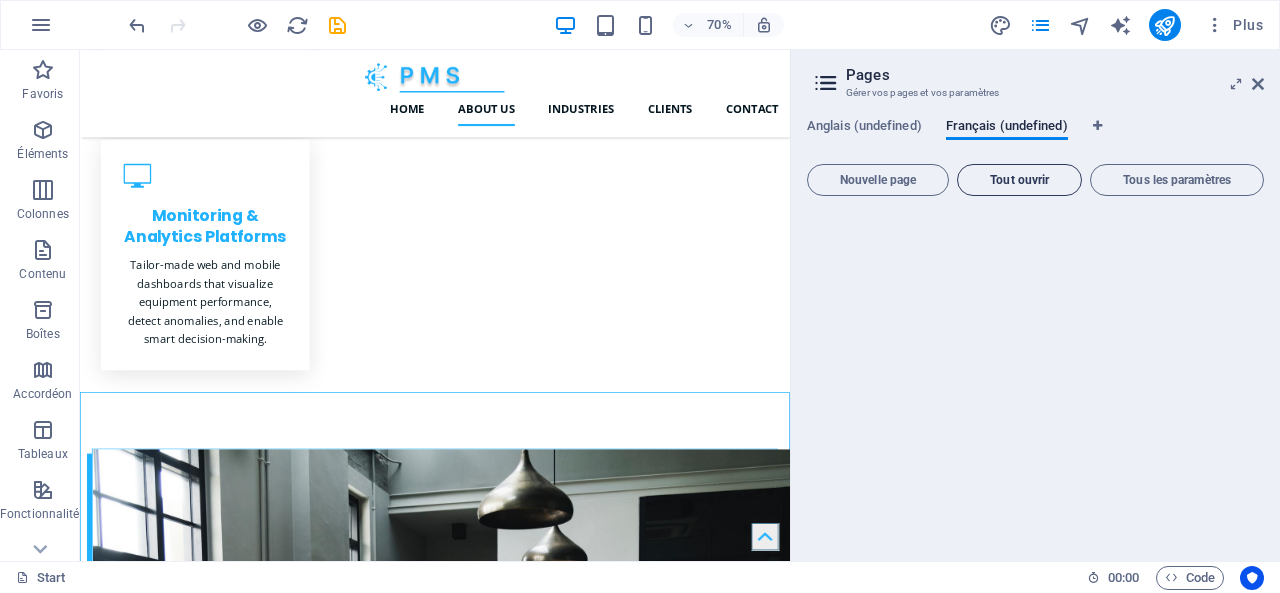 click on "Tout ouvrir" at bounding box center [1019, 180] 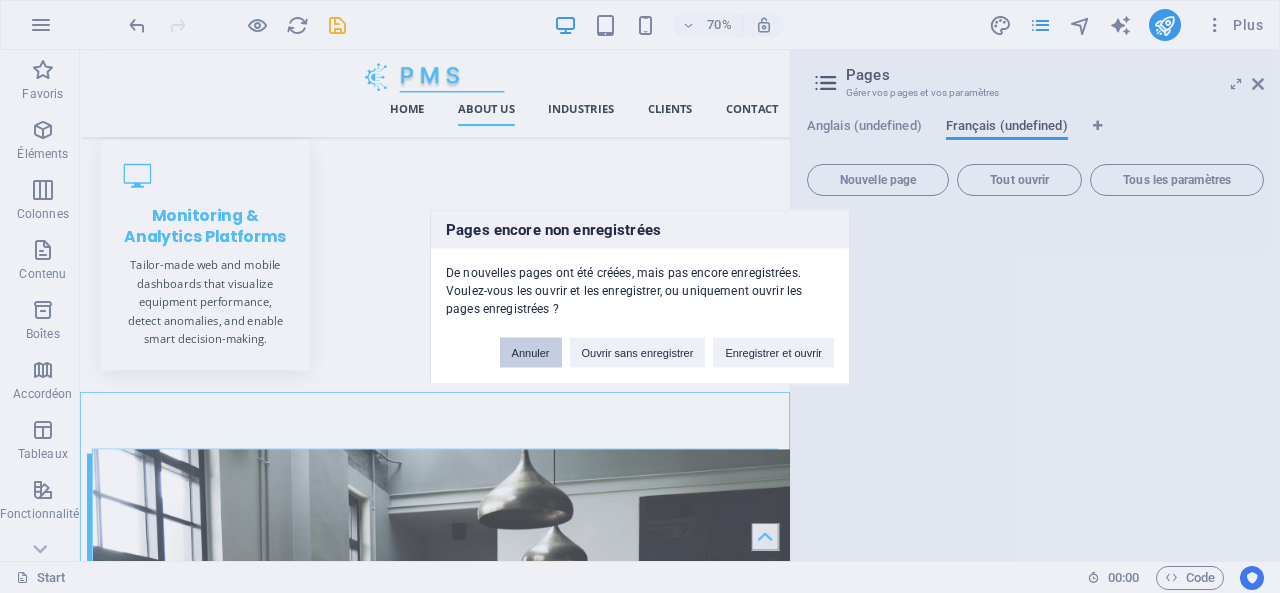 click on "Annuler" at bounding box center [531, 352] 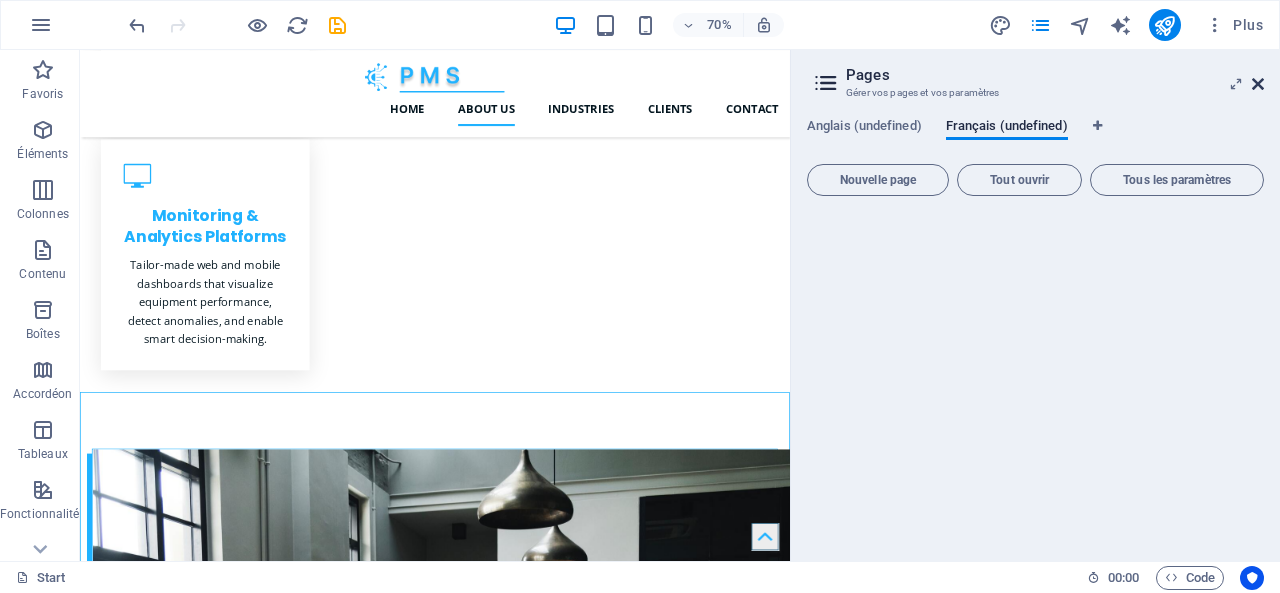 click at bounding box center (1258, 84) 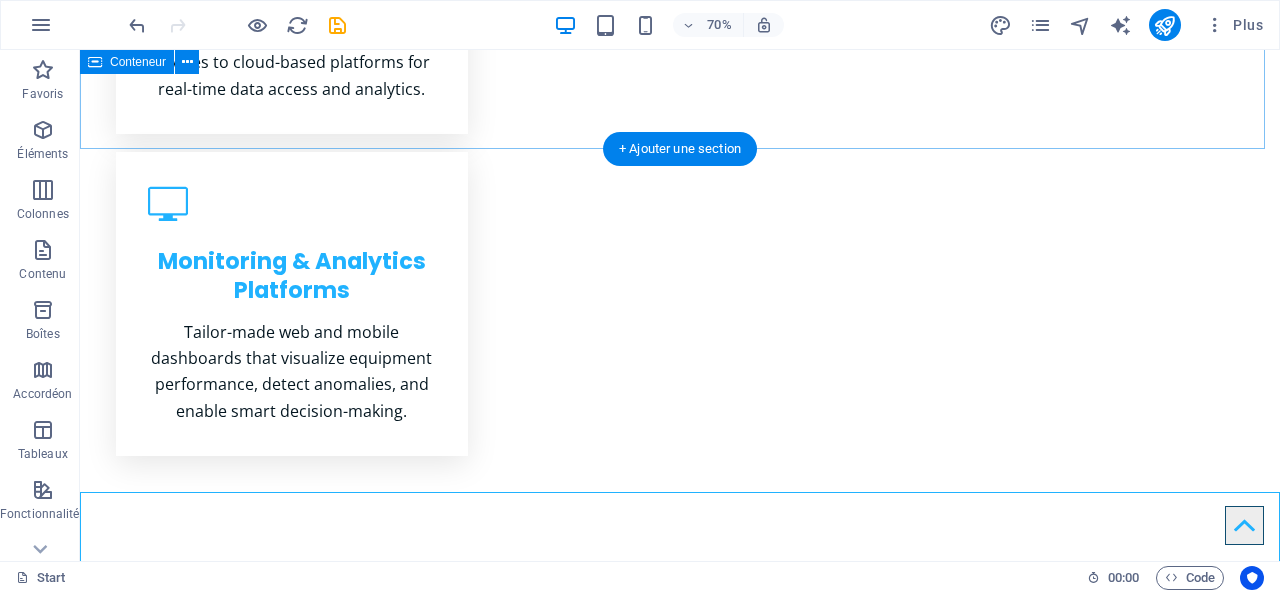 scroll, scrollTop: 1669, scrollLeft: 0, axis: vertical 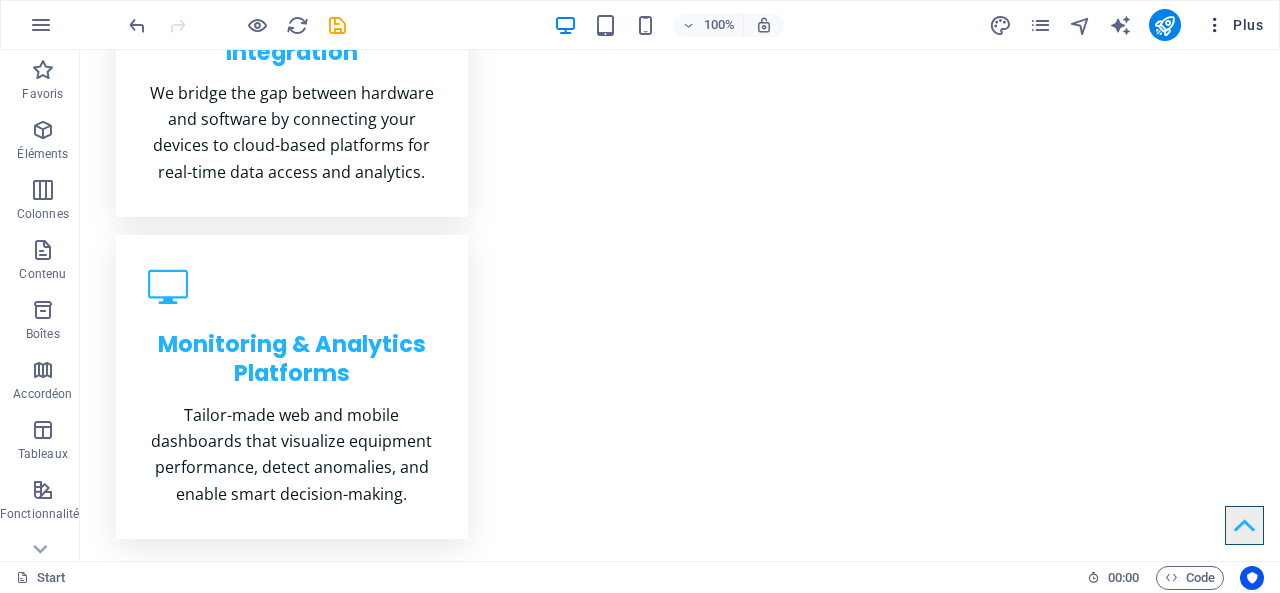 click at bounding box center [1215, 25] 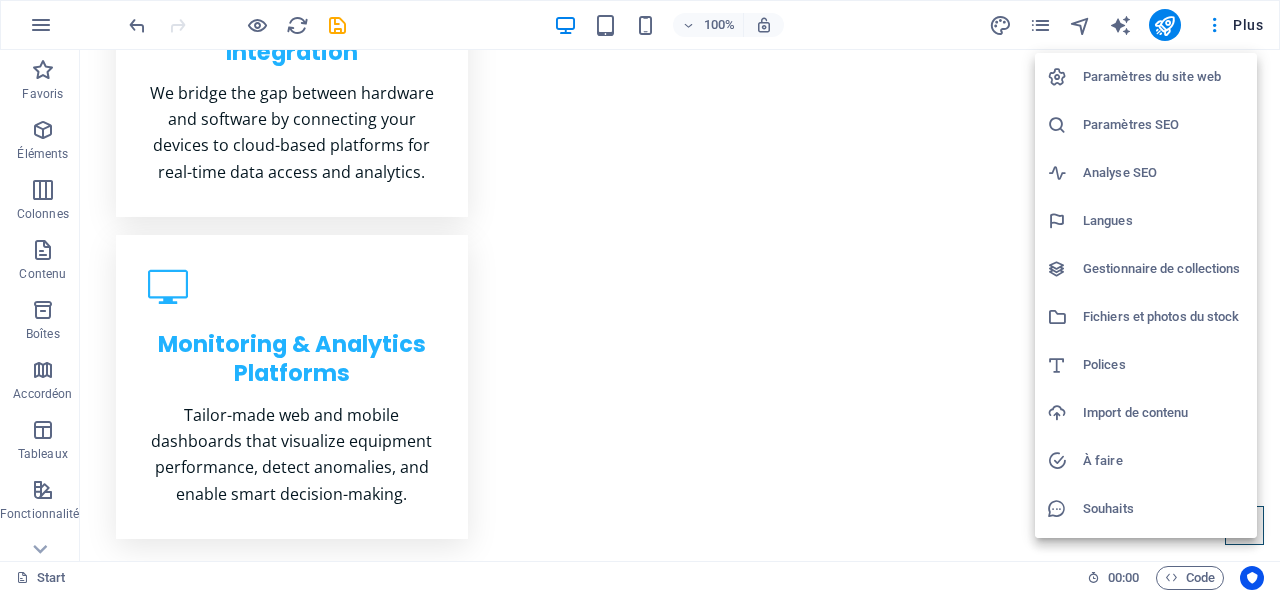 click on "Langues" at bounding box center [1164, 221] 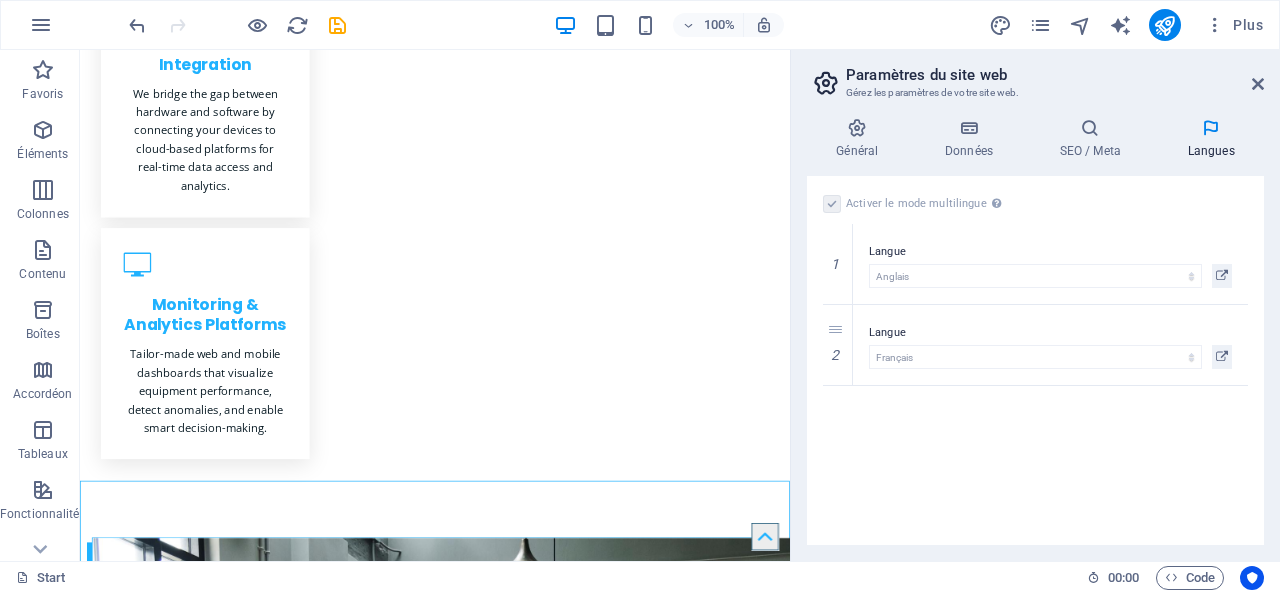 scroll, scrollTop: 1805, scrollLeft: 0, axis: vertical 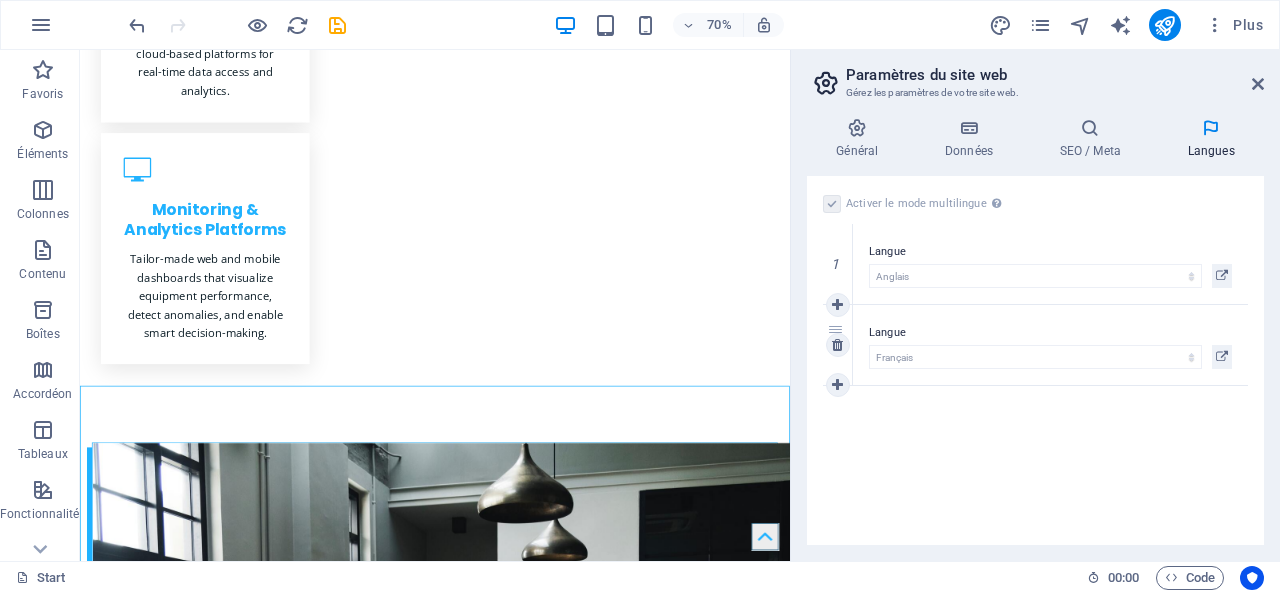 click on "Langue" at bounding box center (1050, 333) 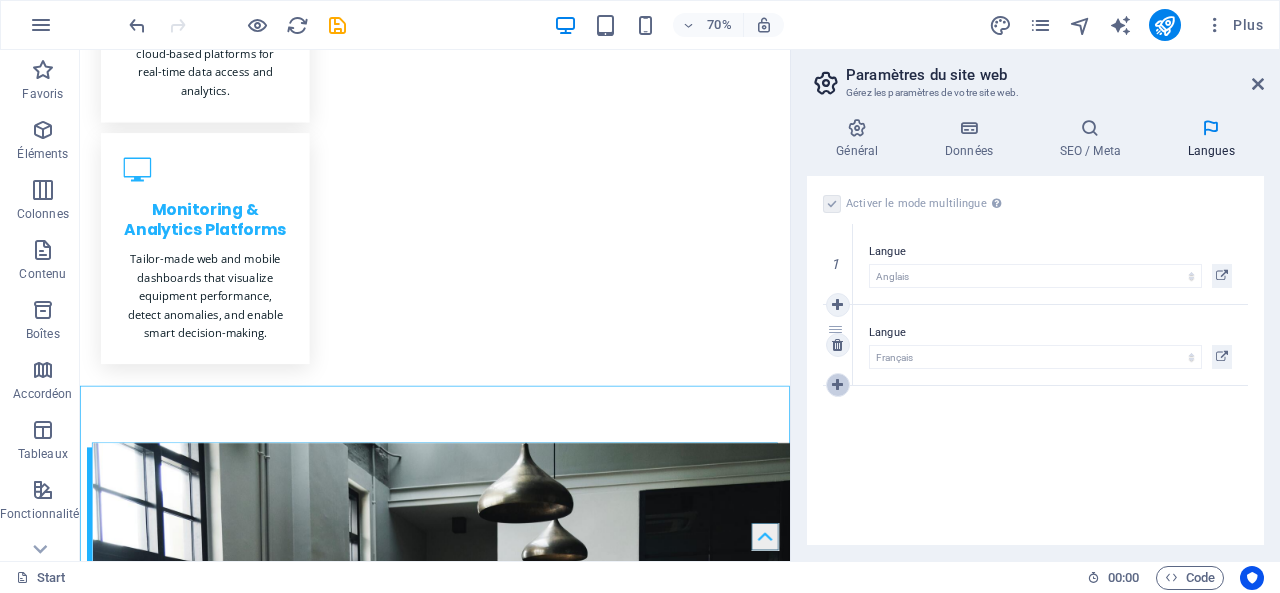 click at bounding box center (837, 385) 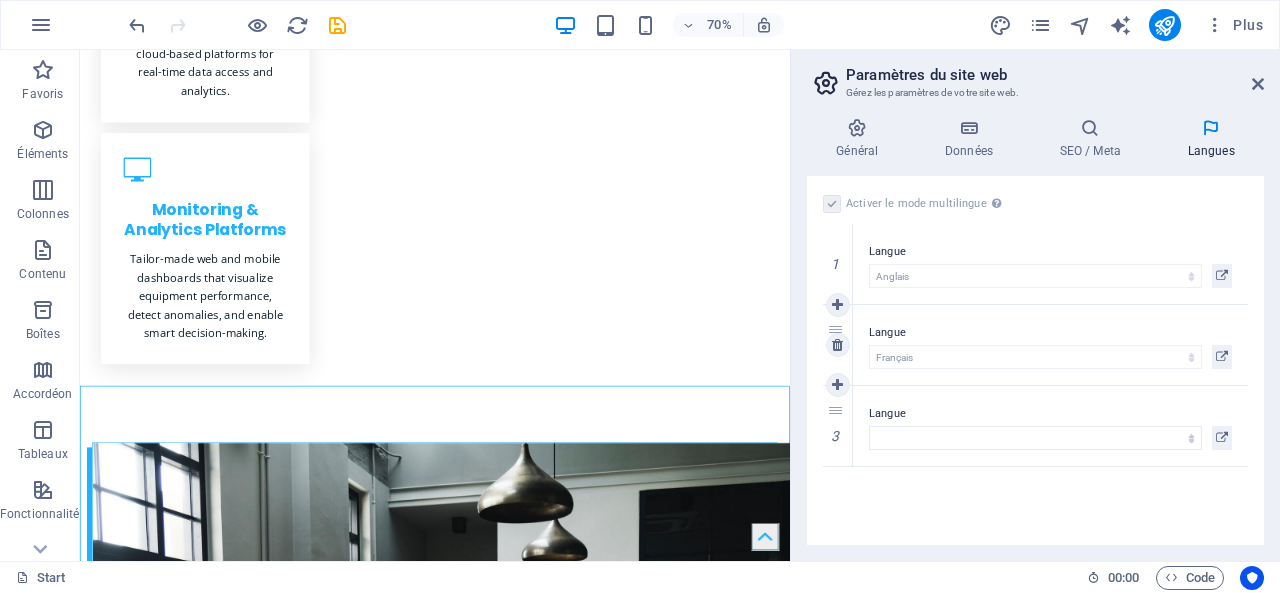 click on "Langue" at bounding box center [1050, 333] 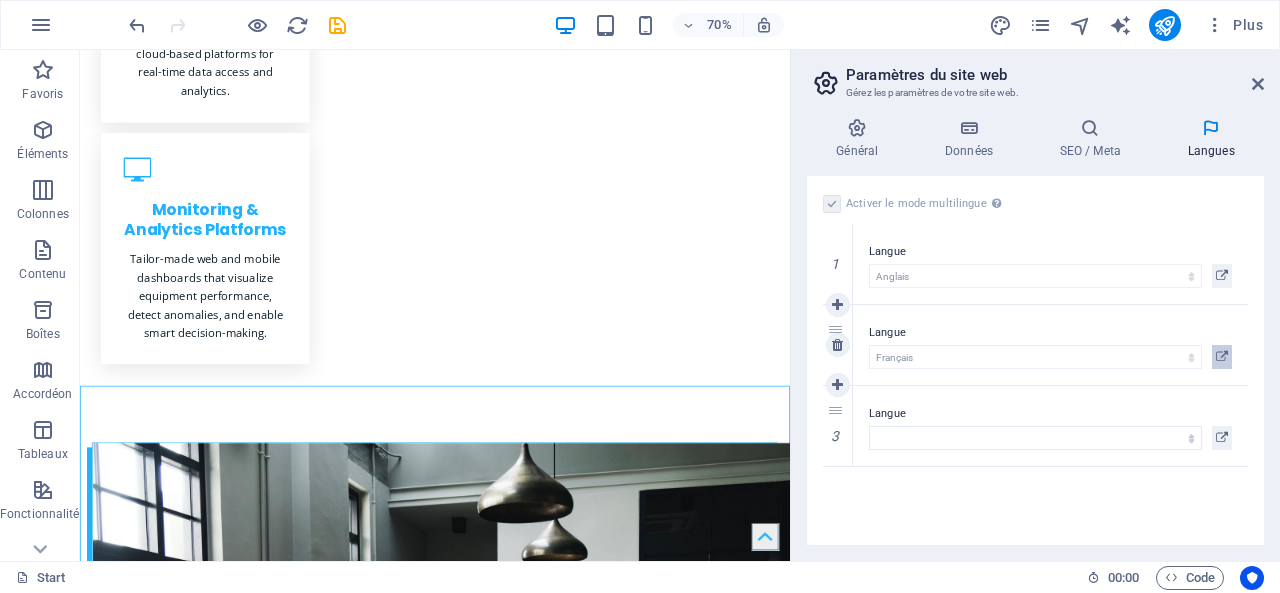 drag, startPoint x: 889, startPoint y: 327, endPoint x: 1230, endPoint y: 357, distance: 342.3171 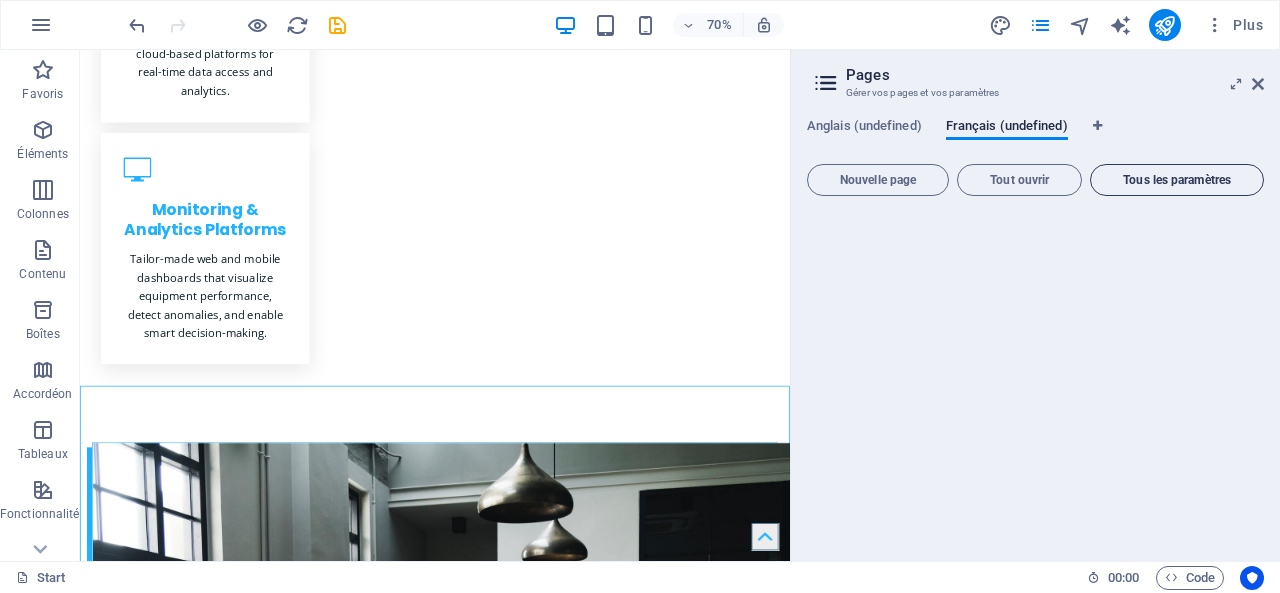 click on "Tous les paramètres" at bounding box center (1177, 180) 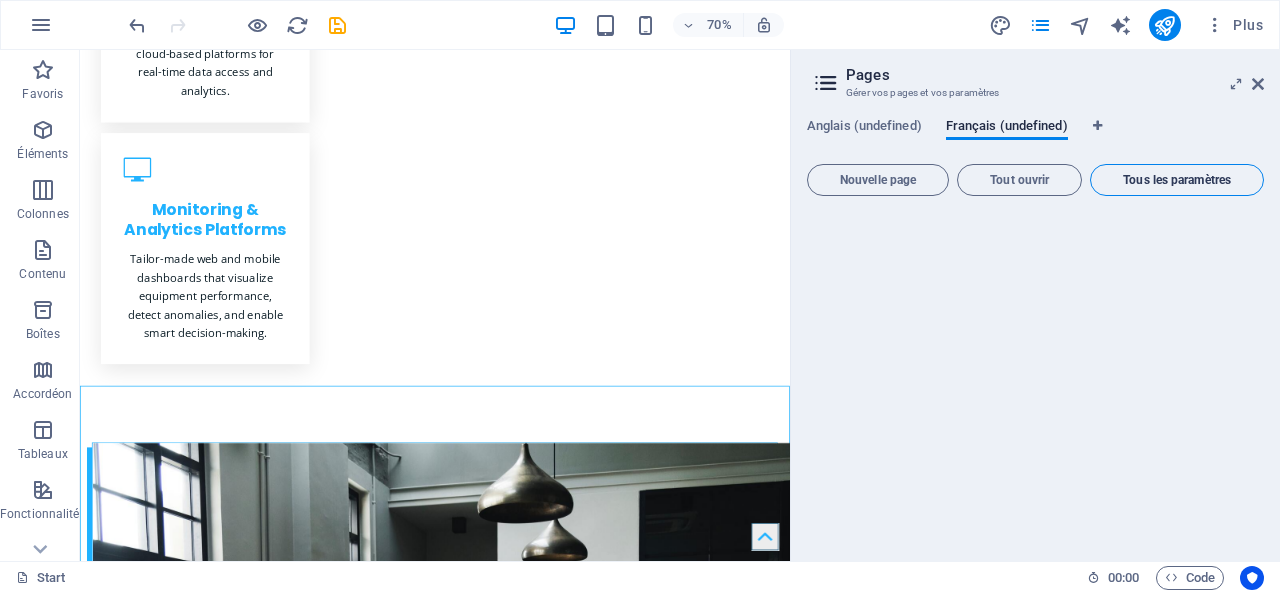 click on "Tous les paramètres" at bounding box center (1177, 180) 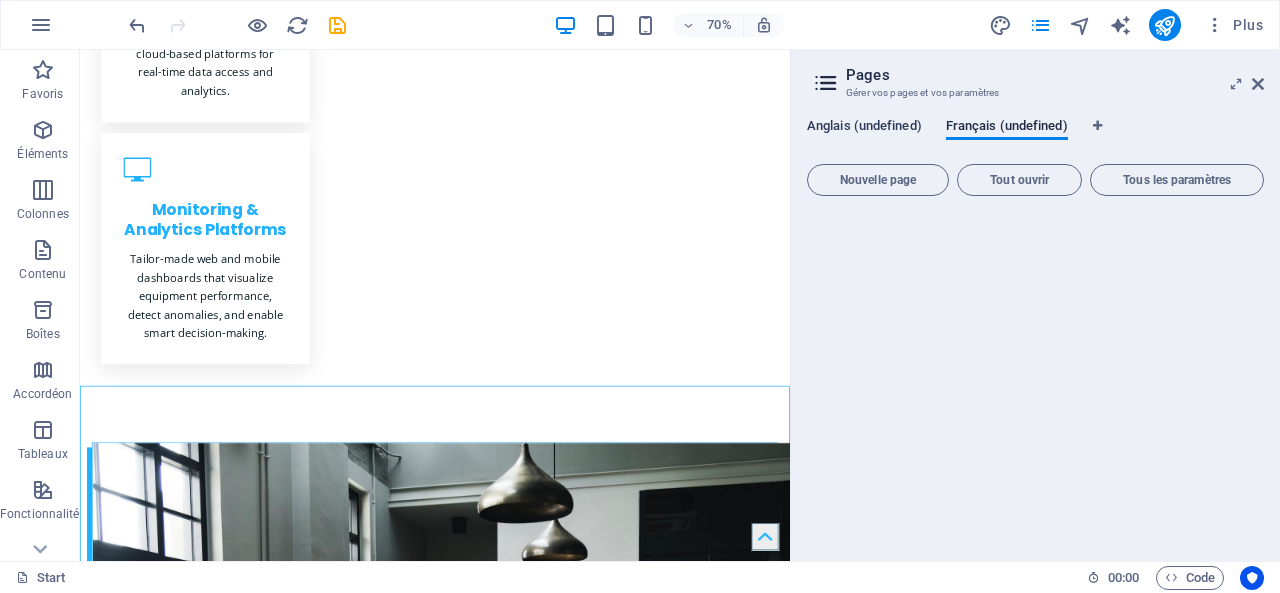 click on "Anglais (undefined)" at bounding box center (864, 129) 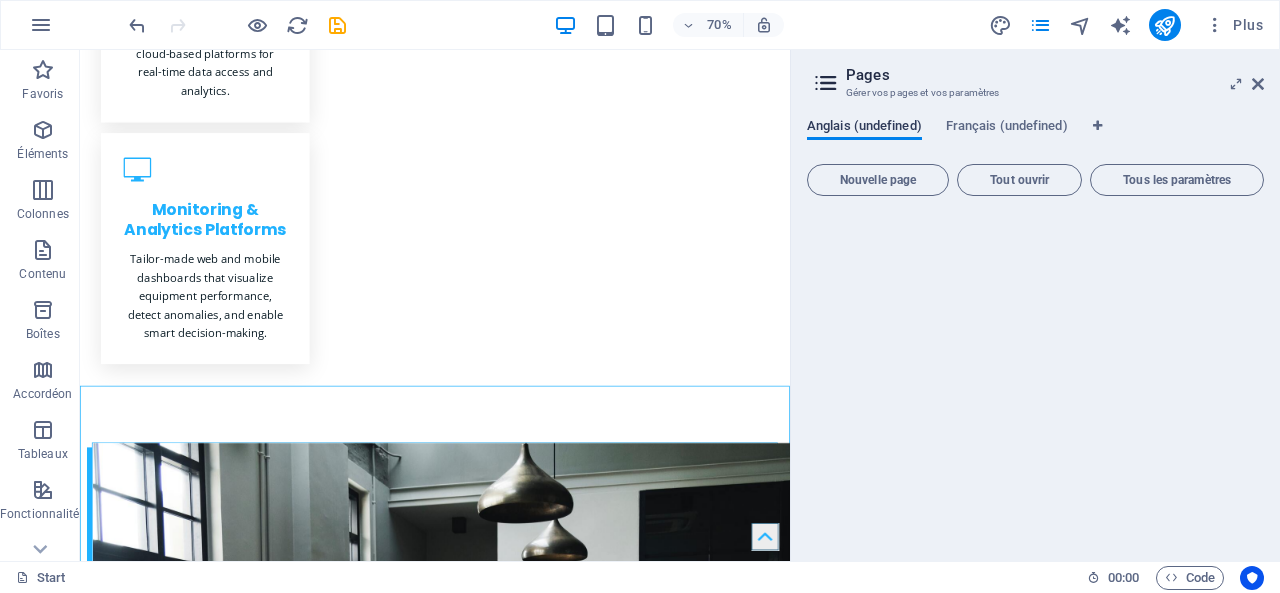 click on "Anglais (undefined)" at bounding box center [864, 129] 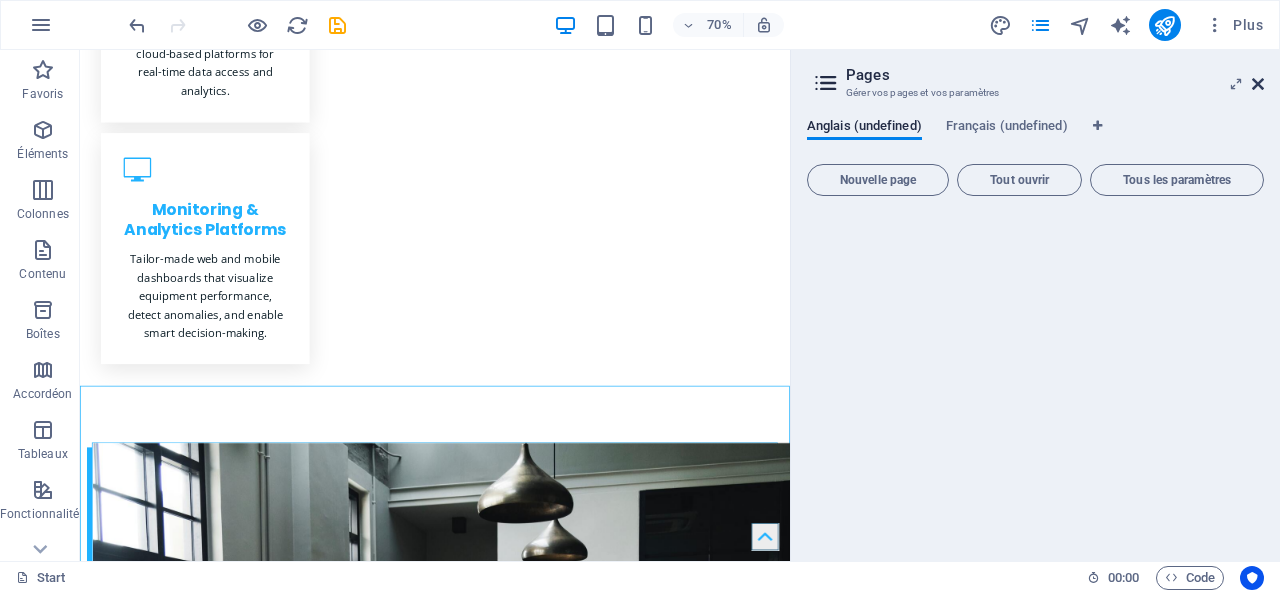 click at bounding box center [1258, 84] 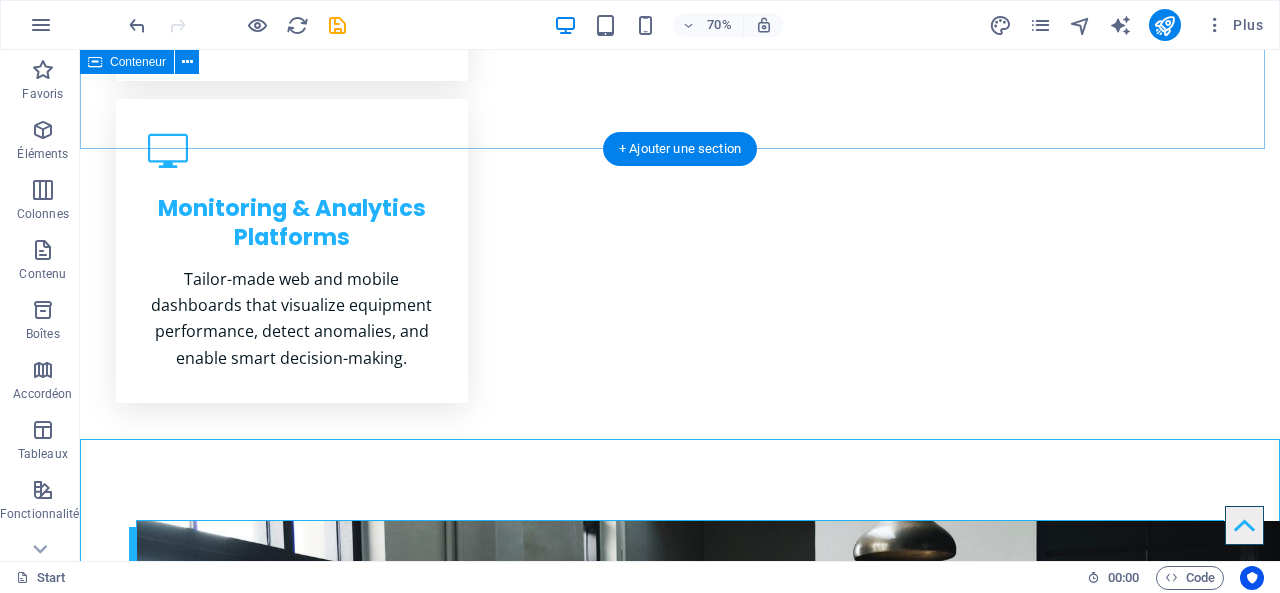 scroll, scrollTop: 1669, scrollLeft: 0, axis: vertical 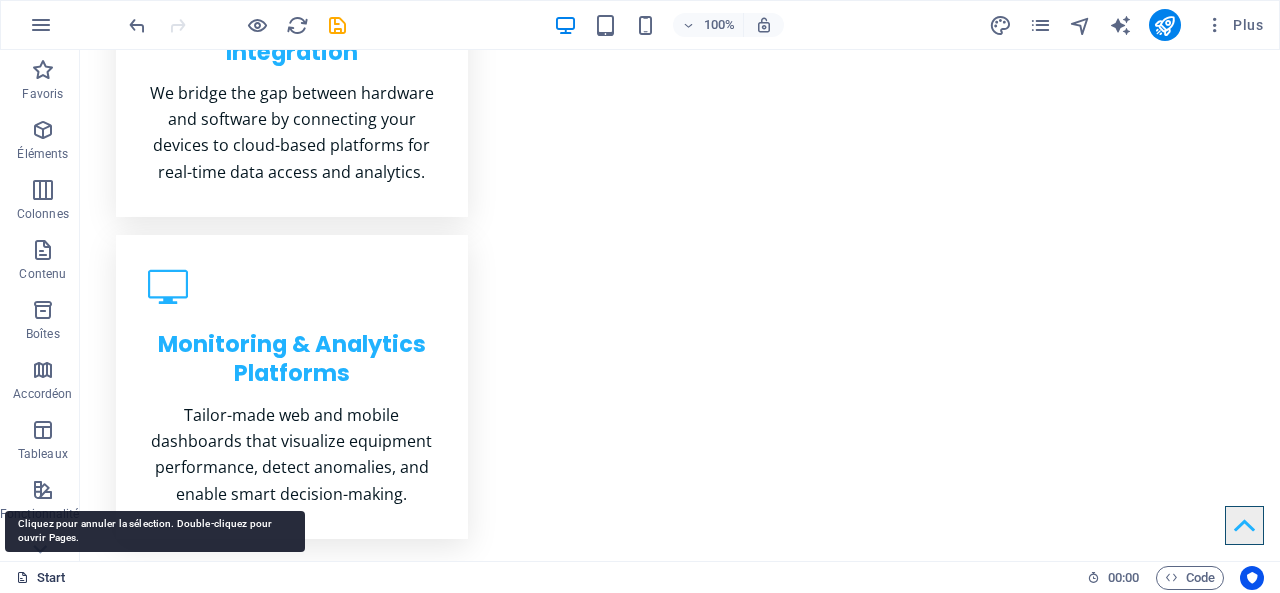 click on "Start" at bounding box center (41, 578) 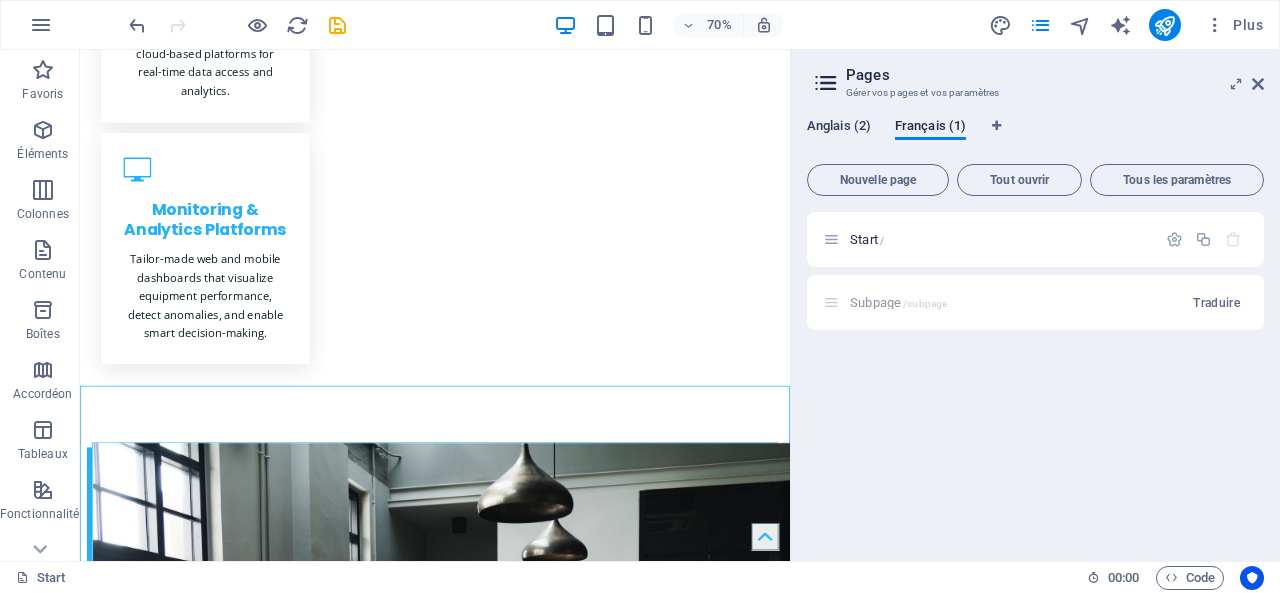 click on "Anglais (2)" at bounding box center [839, 128] 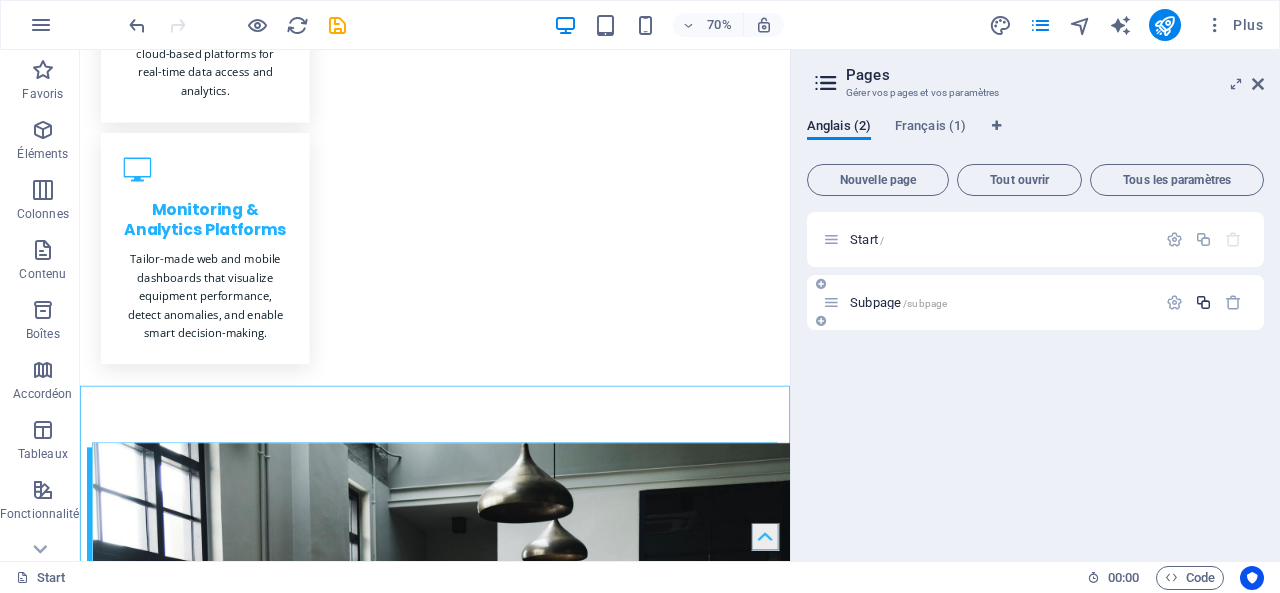 click at bounding box center (1203, 302) 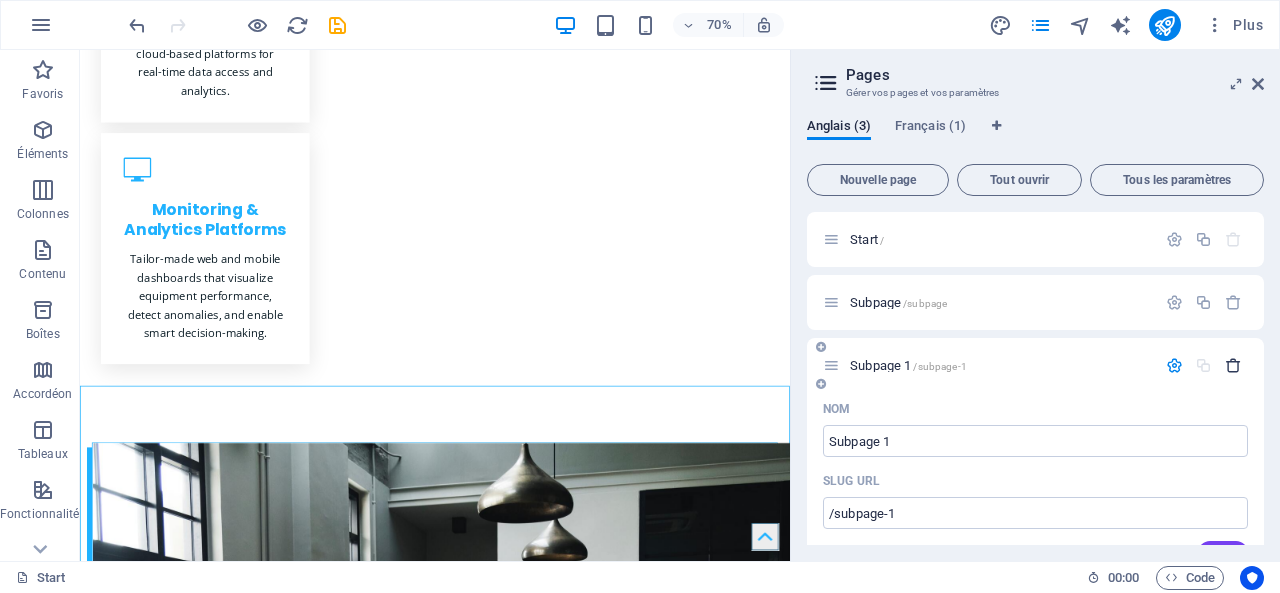 click at bounding box center (1233, 365) 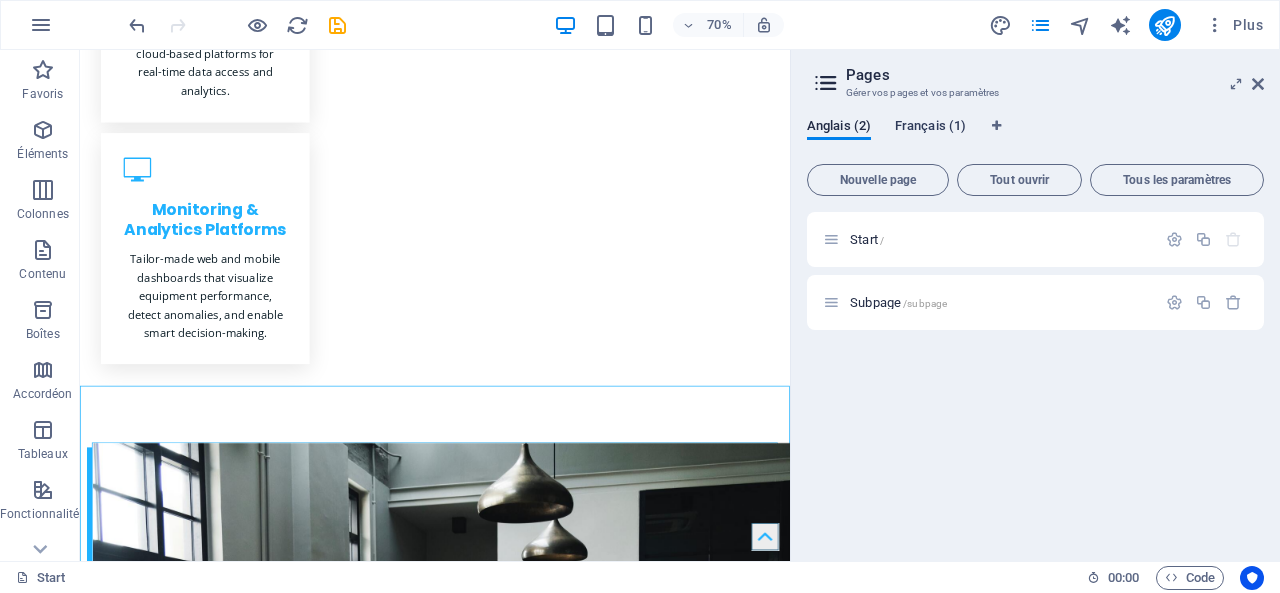 click on "Français (1)" at bounding box center [930, 128] 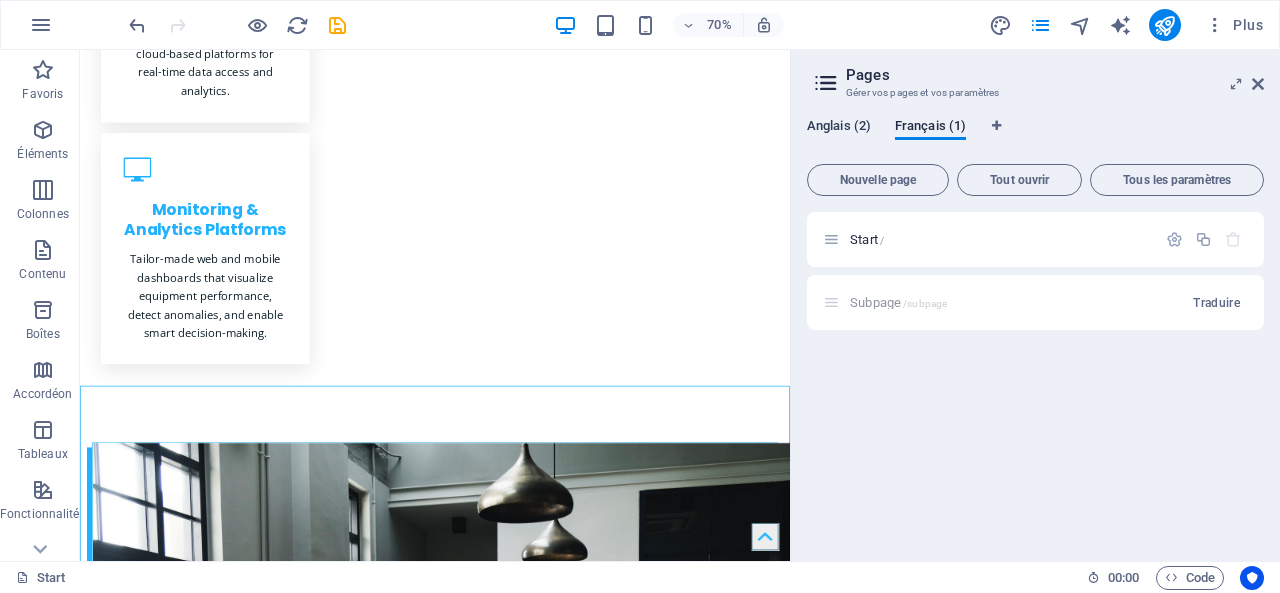 click on "Anglais (2)" at bounding box center (839, 128) 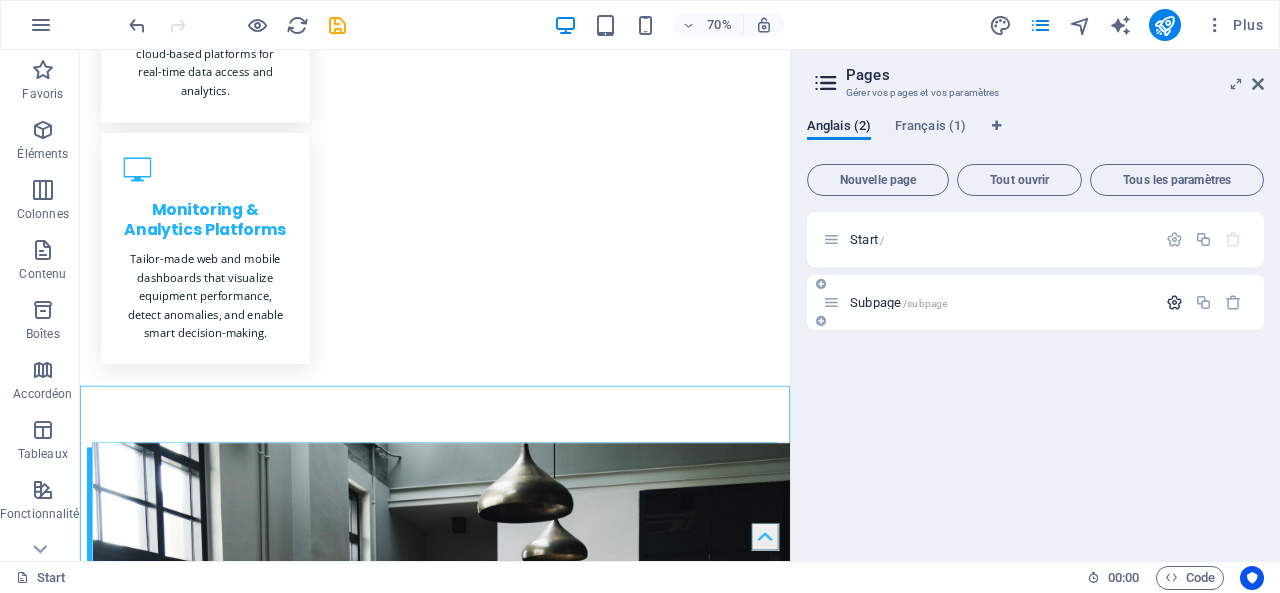 click at bounding box center [1174, 302] 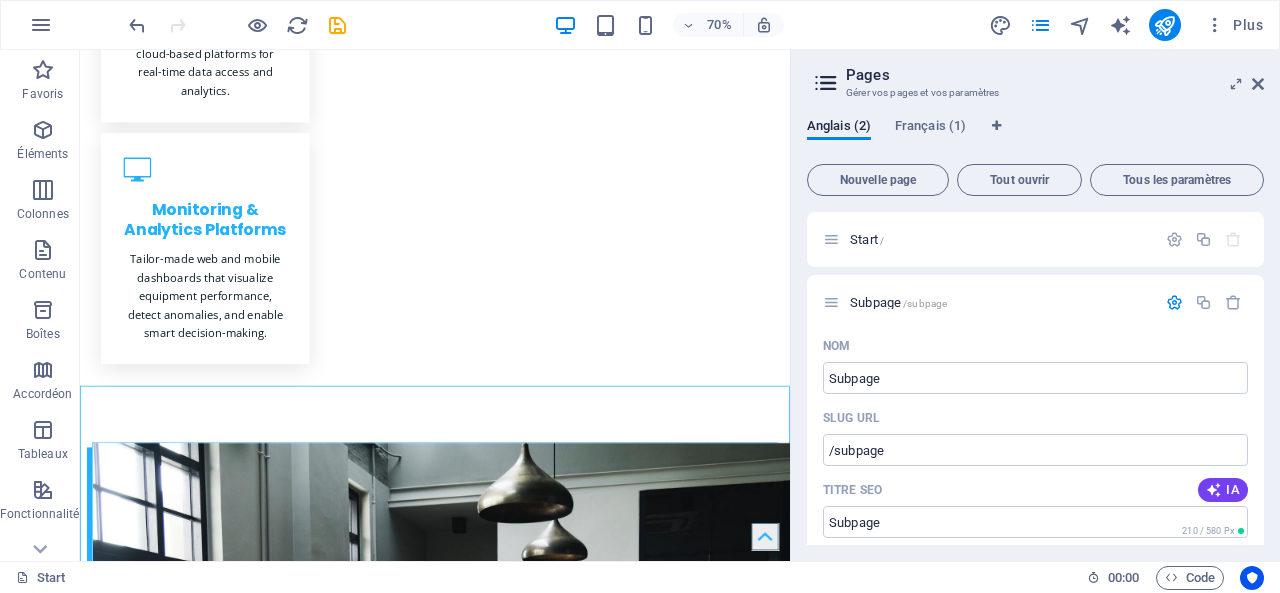 drag, startPoint x: 1264, startPoint y: 306, endPoint x: 1262, endPoint y: 316, distance: 10.198039 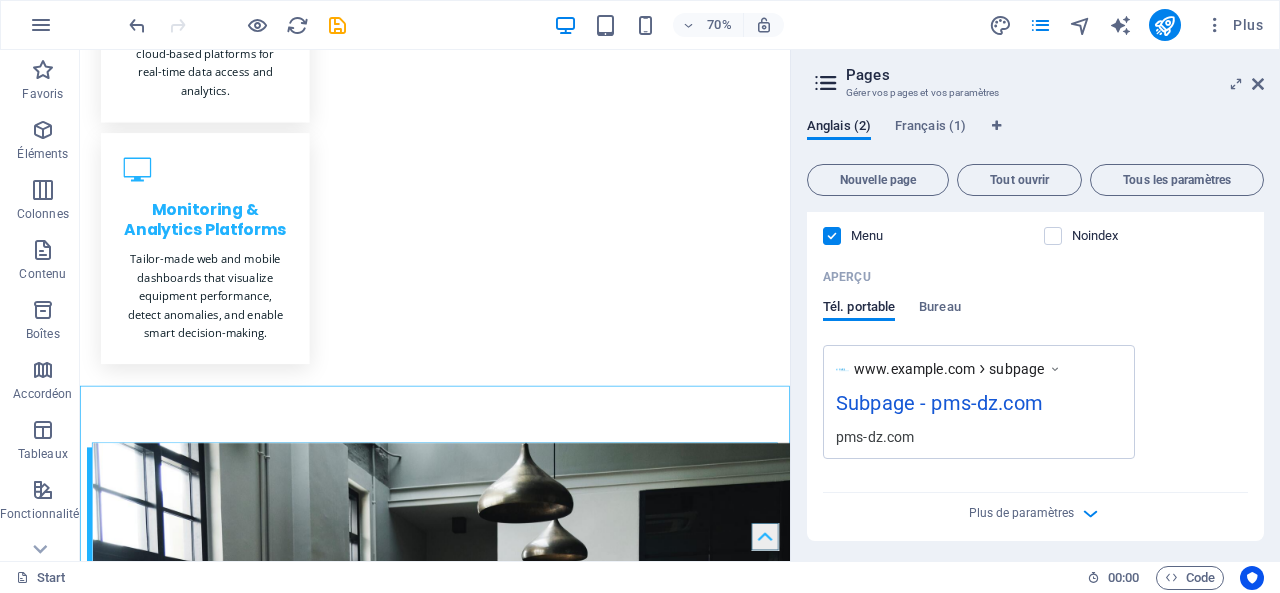 scroll, scrollTop: 537, scrollLeft: 0, axis: vertical 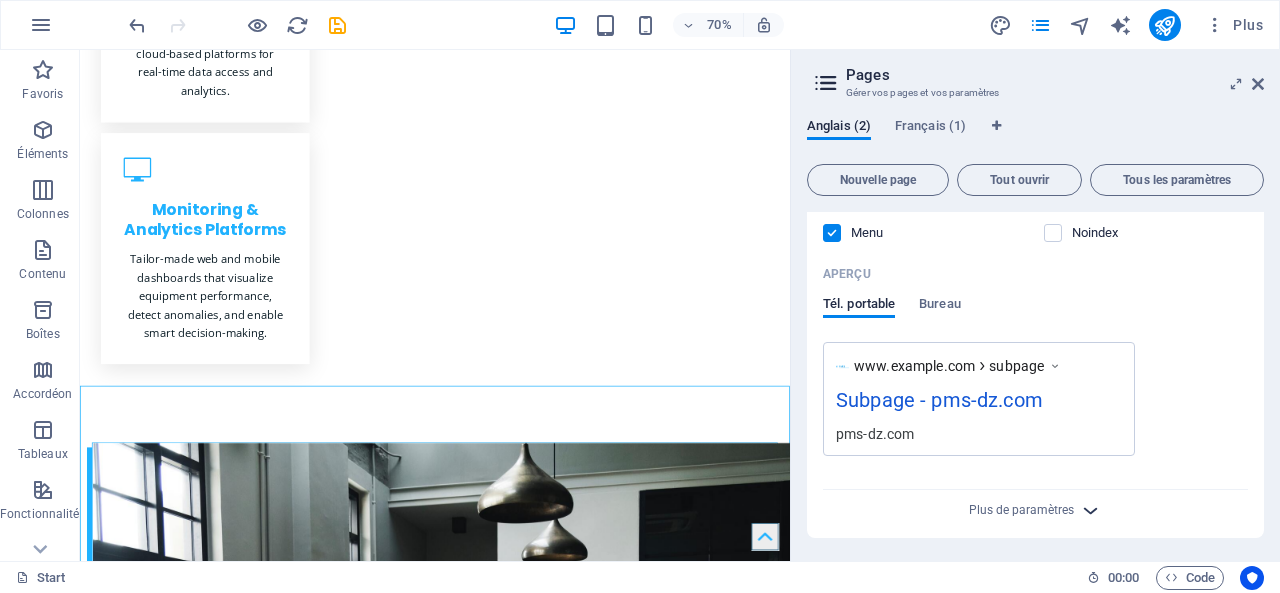 drag, startPoint x: 1080, startPoint y: 525, endPoint x: 1078, endPoint y: 510, distance: 15.132746 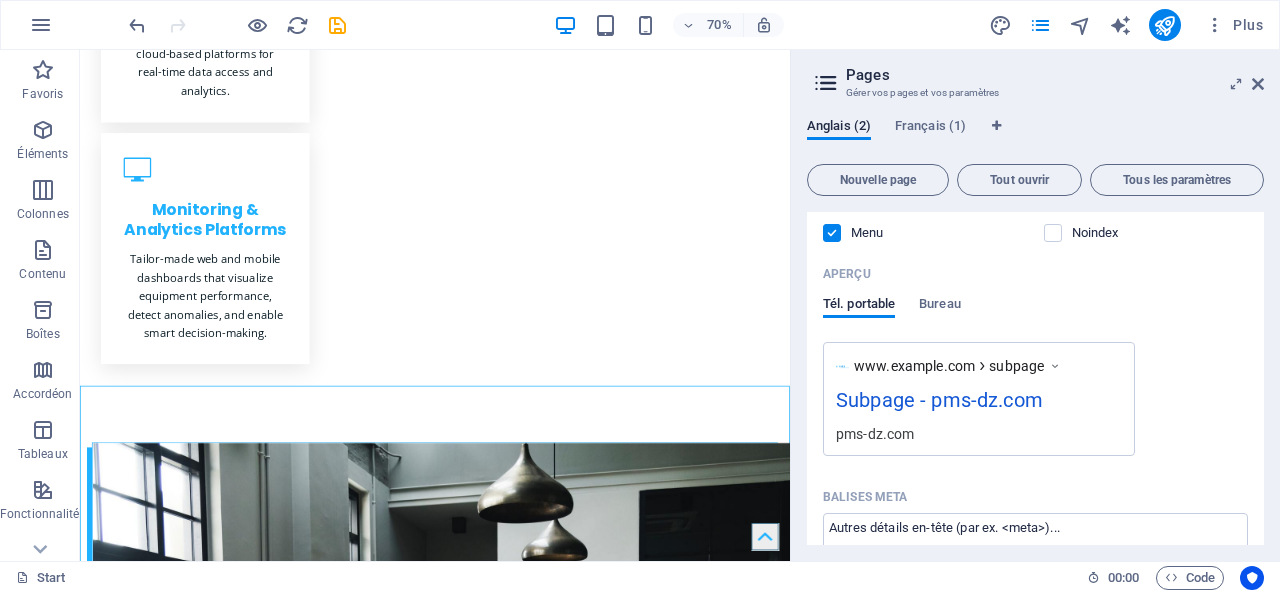click on "Anglais (2) Français (1) Nouvelle page Tout ouvrir Tous les paramètres Start / Subpage /subpage Nom Subpage ​ SLUG URL /subpage ​ Titre SEO IA ​ 210 / 580 Px Description SEO IA ​ 78 / 990 Px Mots-clés SEO IA ​ Paramètres Menu Noindex Aperçu Tél. portable Bureau www.example.com subpage Subpage - pms-dz.com pms-dz.com Balises Meta ​ Prévisualiser l'image (Ouvrir le graphique) Glissez les fichiers ici, cliquez pour choisir les fichiers ou sélectionner les fichiers depuis Fichiers ou depuis notre stock de photos et de vidéos Plus de paramètres" at bounding box center [1035, 331] 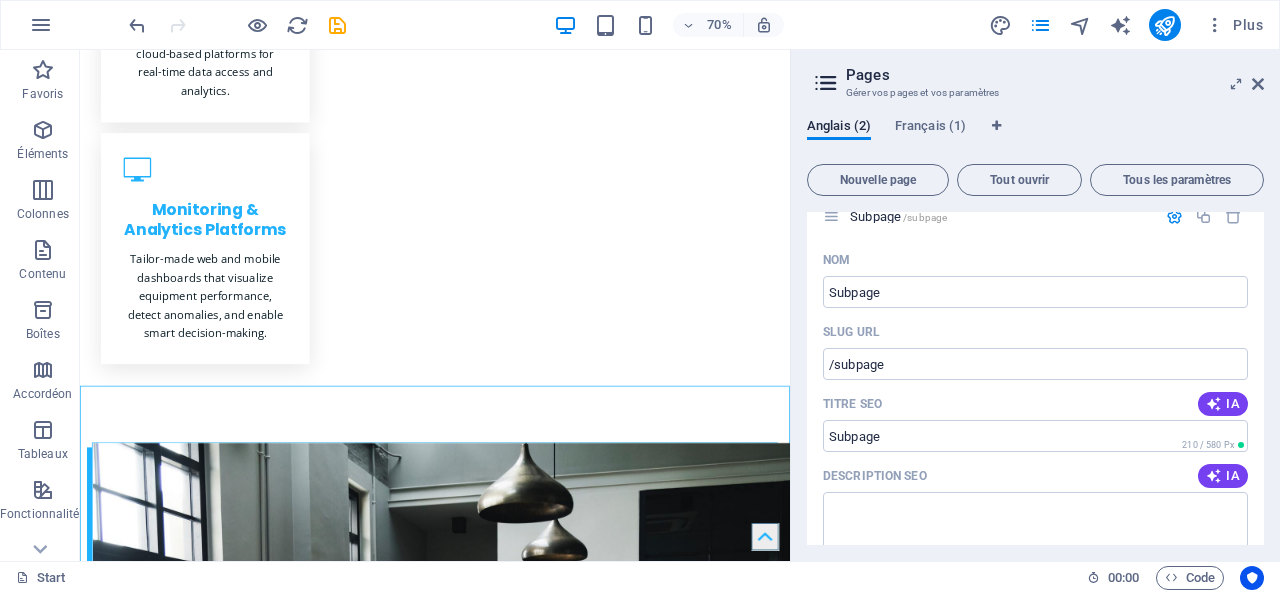scroll, scrollTop: 0, scrollLeft: 0, axis: both 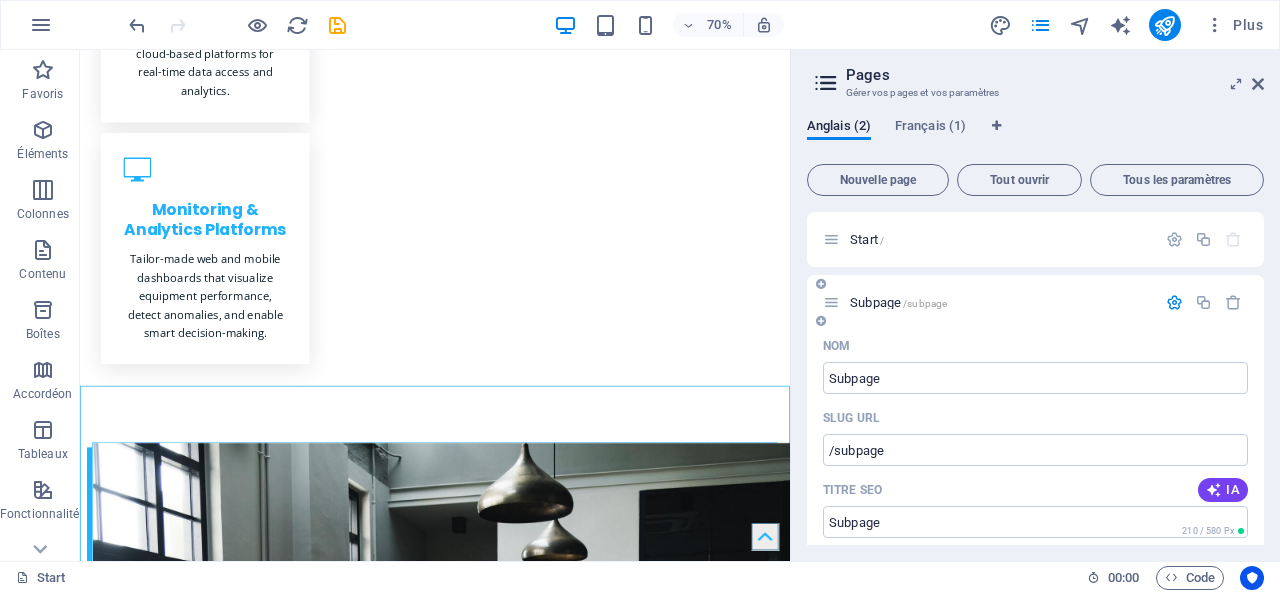 click at bounding box center [821, 321] 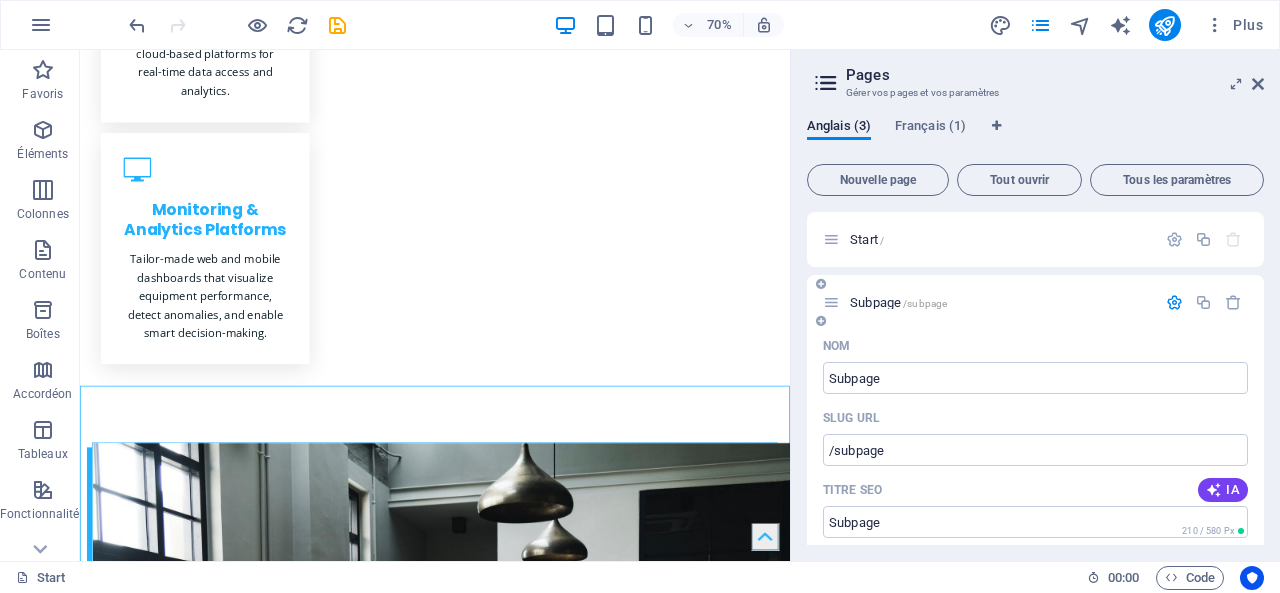 scroll, scrollTop: 1112, scrollLeft: 0, axis: vertical 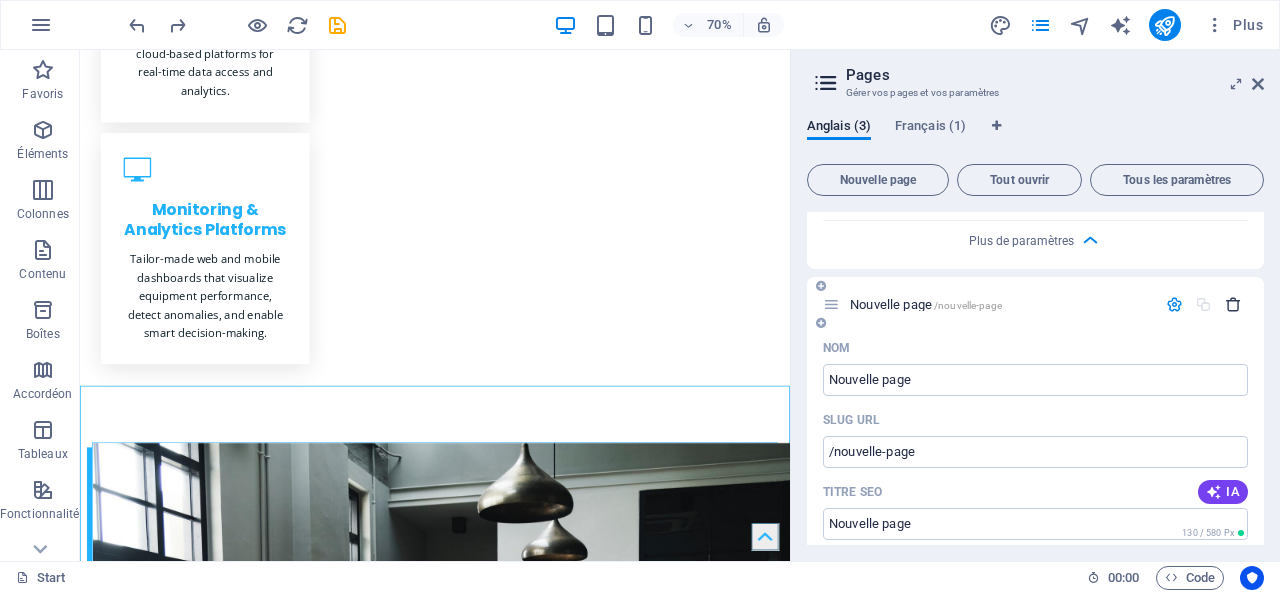 click at bounding box center [1233, 304] 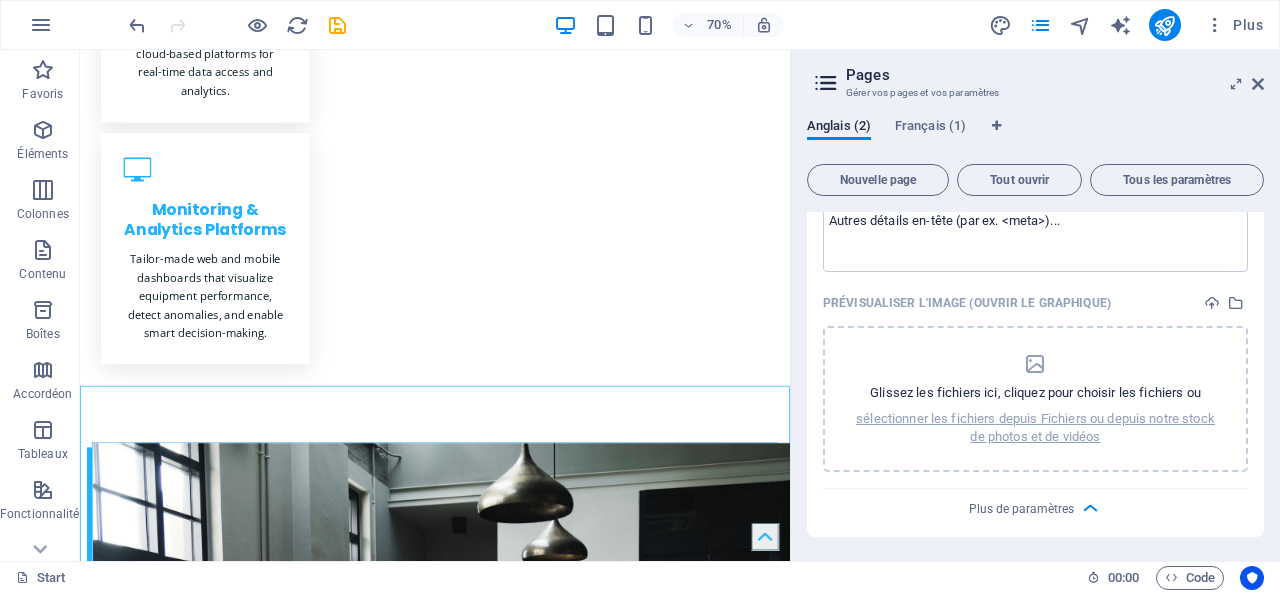 scroll, scrollTop: 842, scrollLeft: 0, axis: vertical 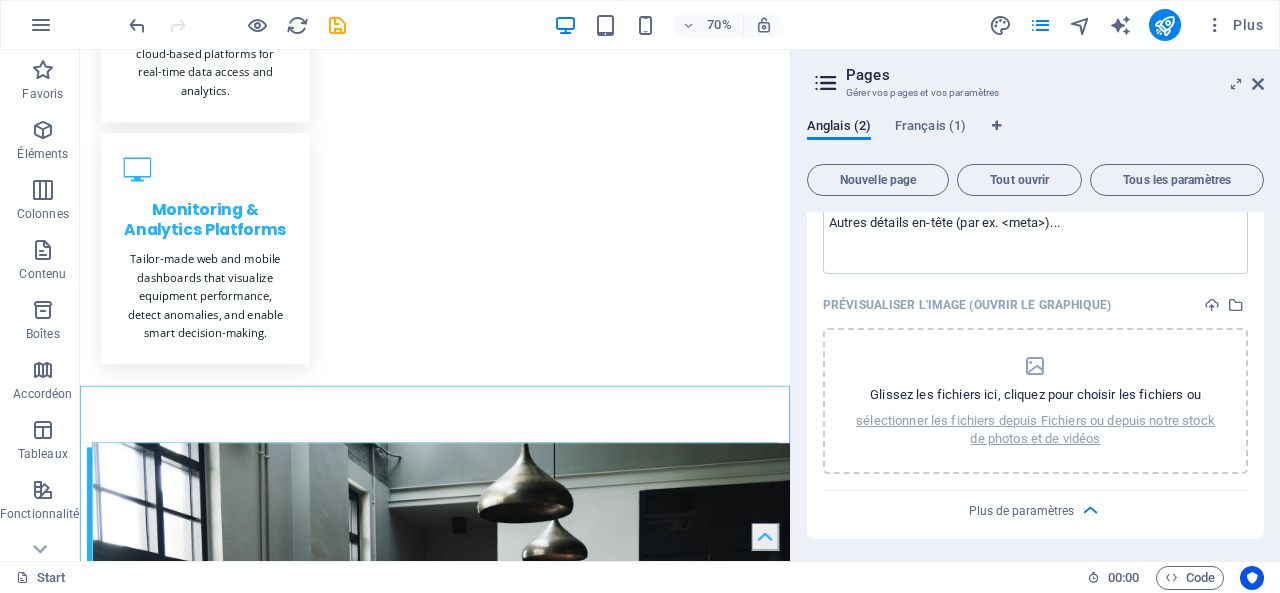 drag, startPoint x: 1264, startPoint y: 476, endPoint x: 1260, endPoint y: 462, distance: 14.56022 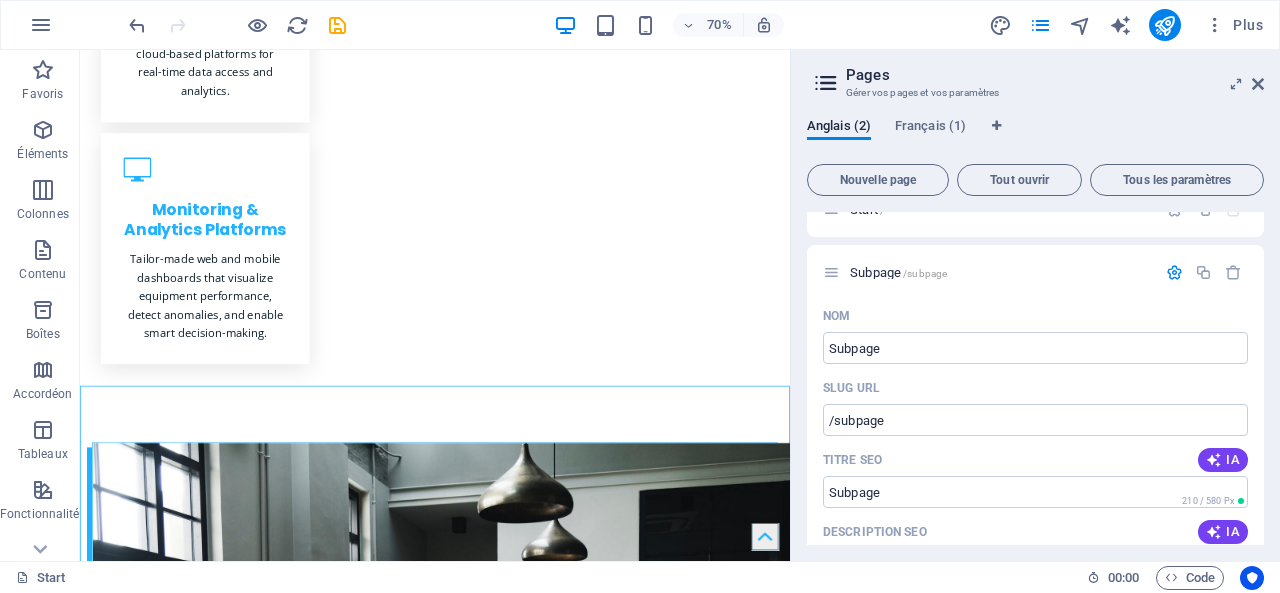 scroll, scrollTop: 0, scrollLeft: 0, axis: both 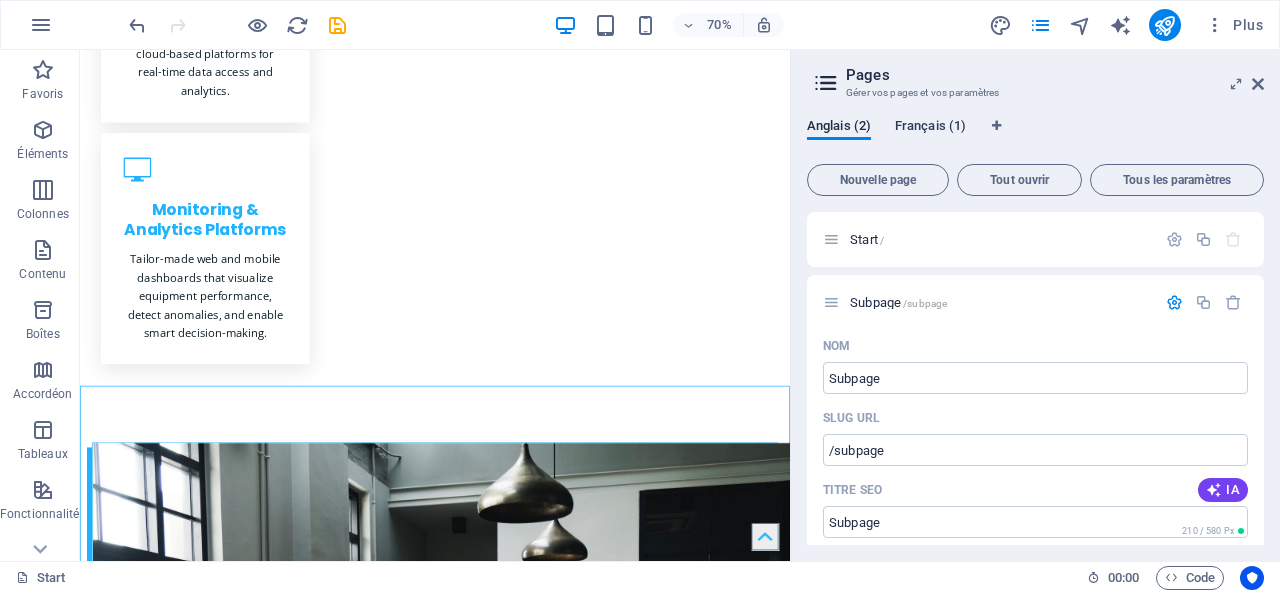 click on "Français (1)" at bounding box center (930, 128) 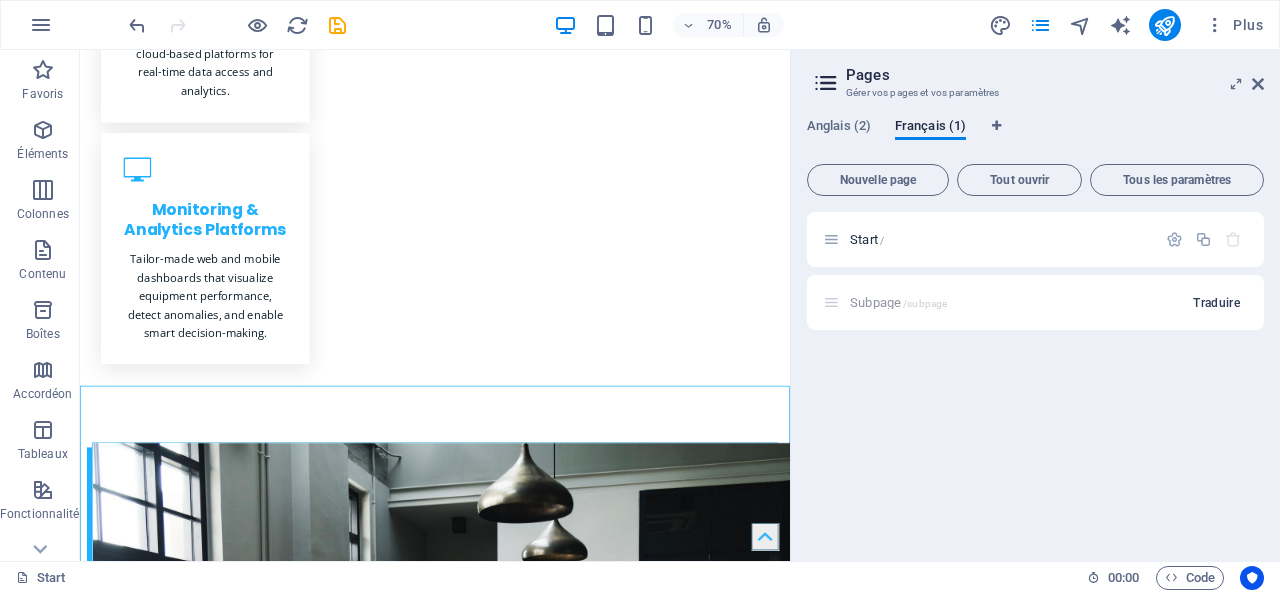 click on "Traduire" at bounding box center (1216, 303) 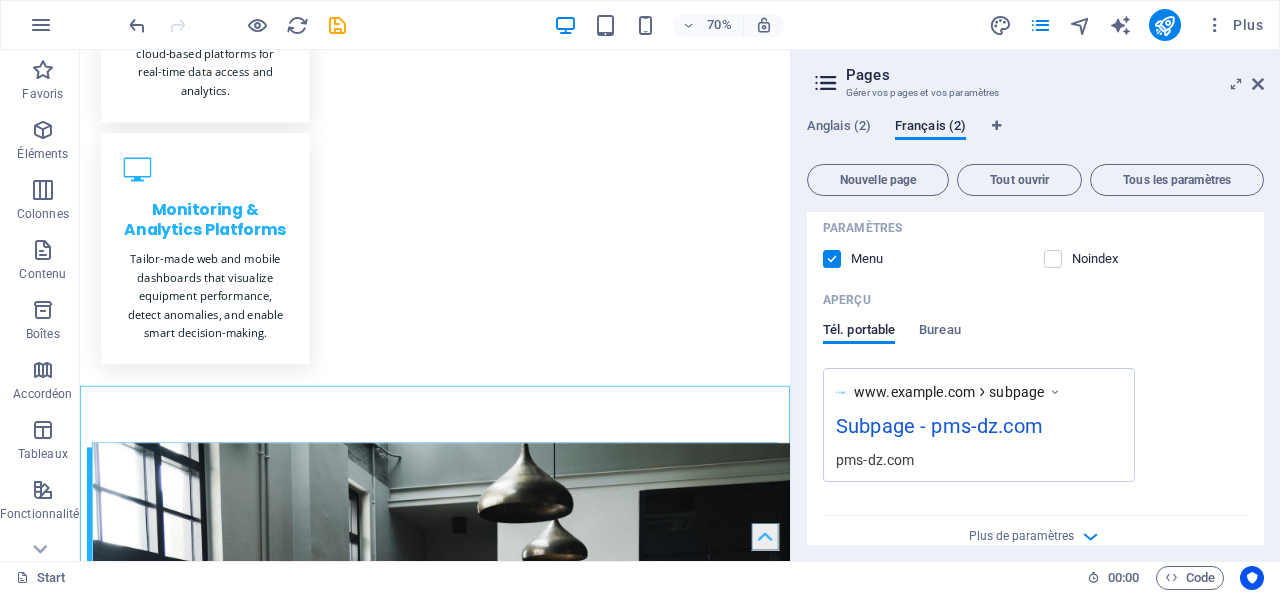 scroll, scrollTop: 537, scrollLeft: 0, axis: vertical 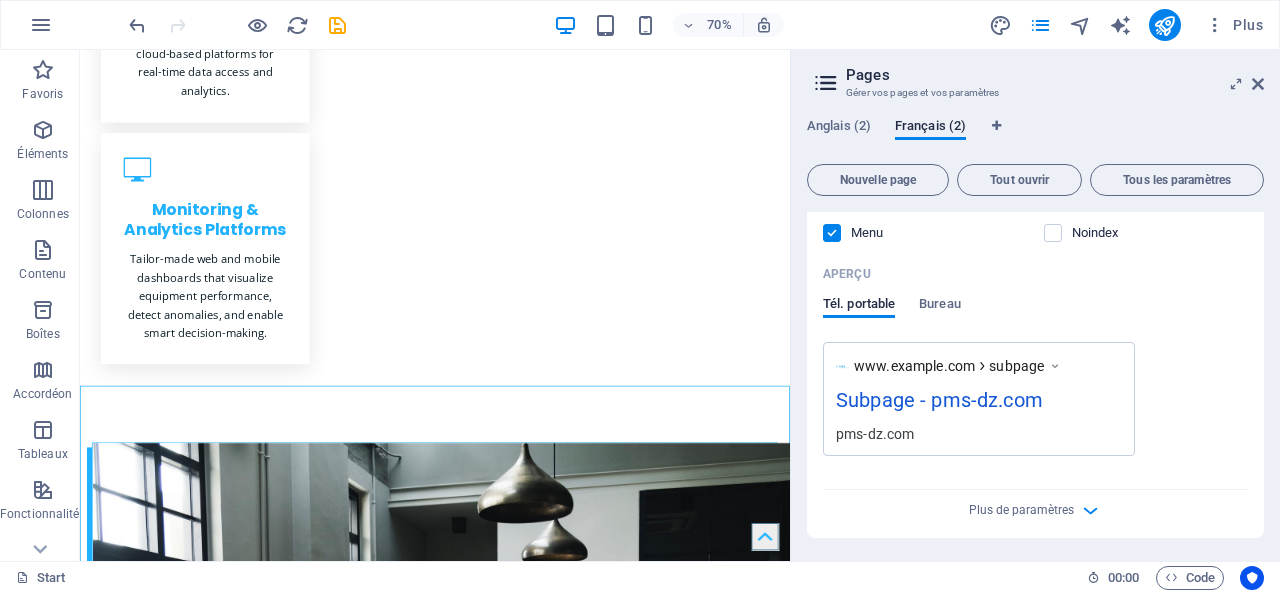 click on "www.example.com subpage Subpage - pms-dz.com pms-dz.com" at bounding box center (1035, 399) 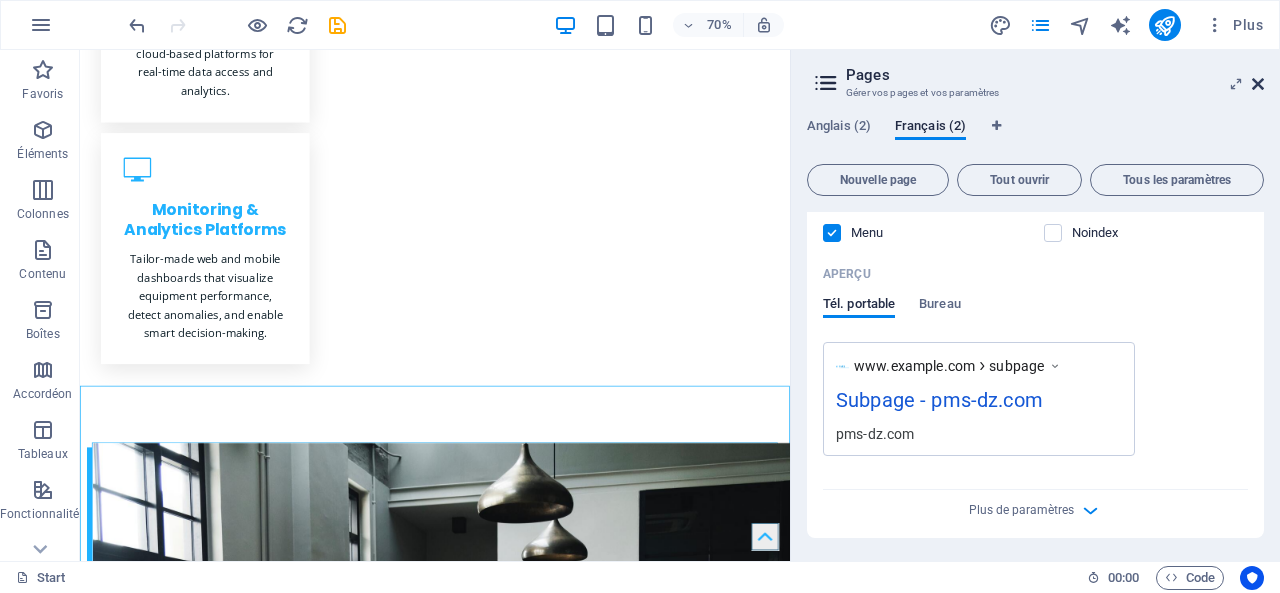 drag, startPoint x: 1258, startPoint y: 82, endPoint x: 1146, endPoint y: 38, distance: 120.33287 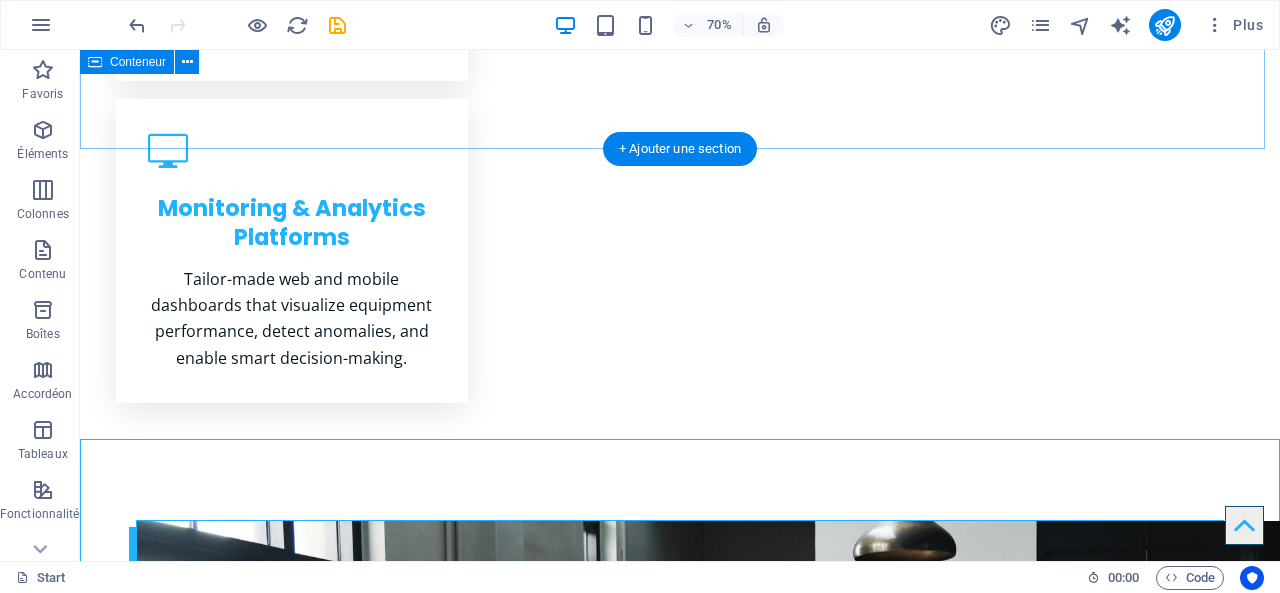 scroll, scrollTop: 1669, scrollLeft: 0, axis: vertical 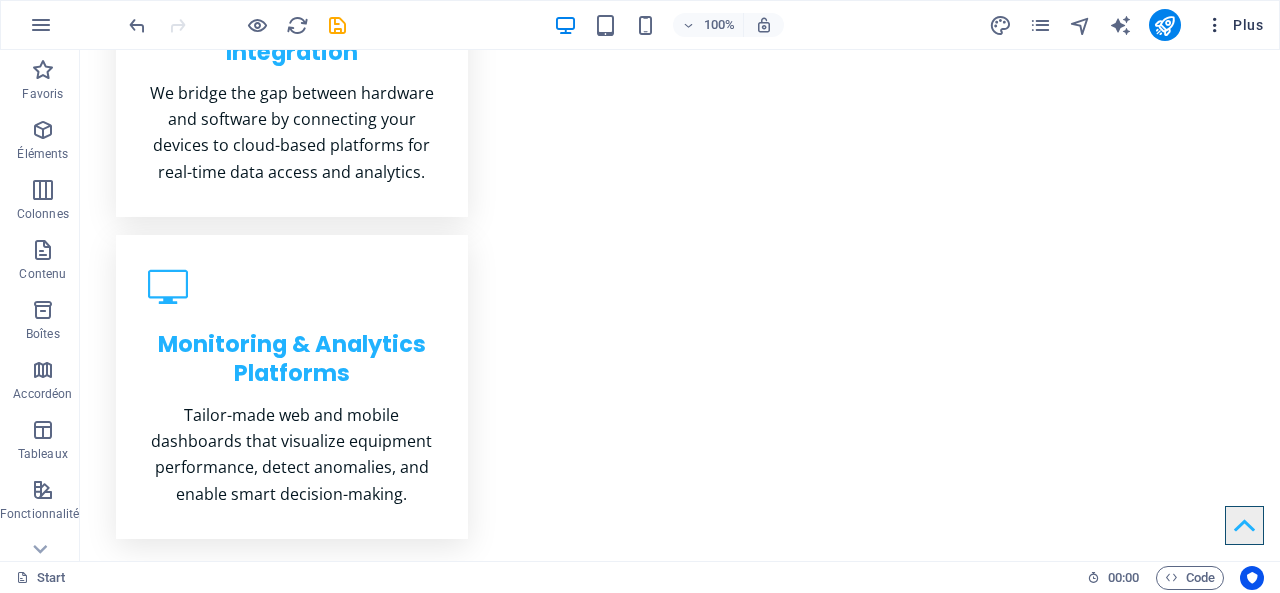 click on "Plus" at bounding box center [1234, 25] 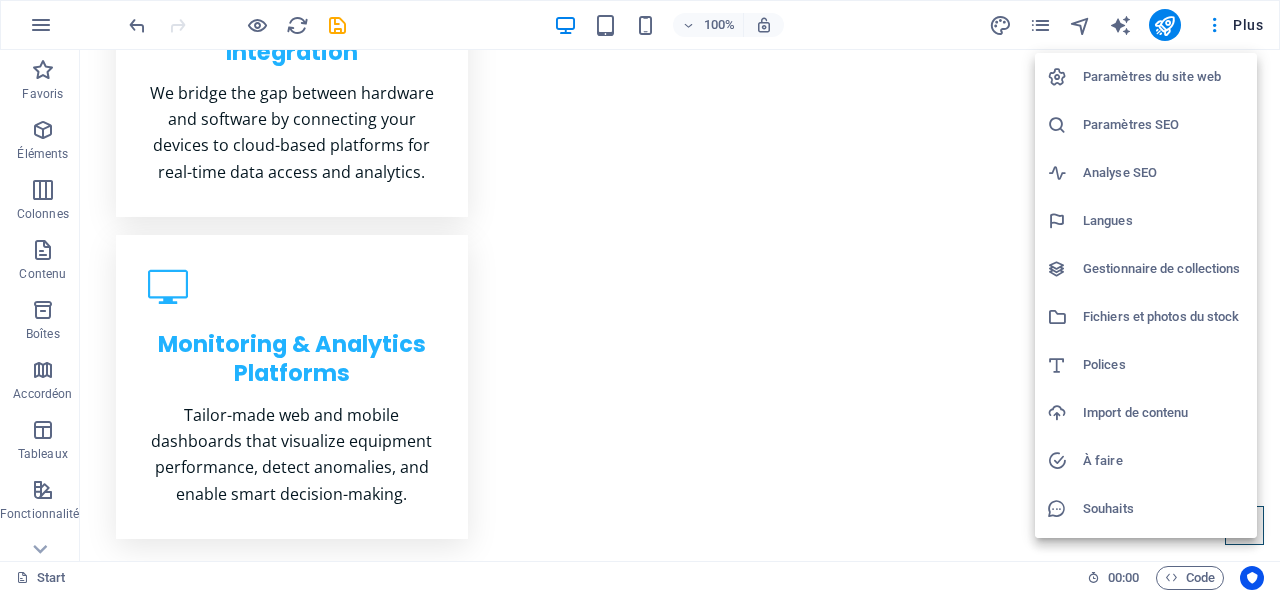 click at bounding box center [640, 296] 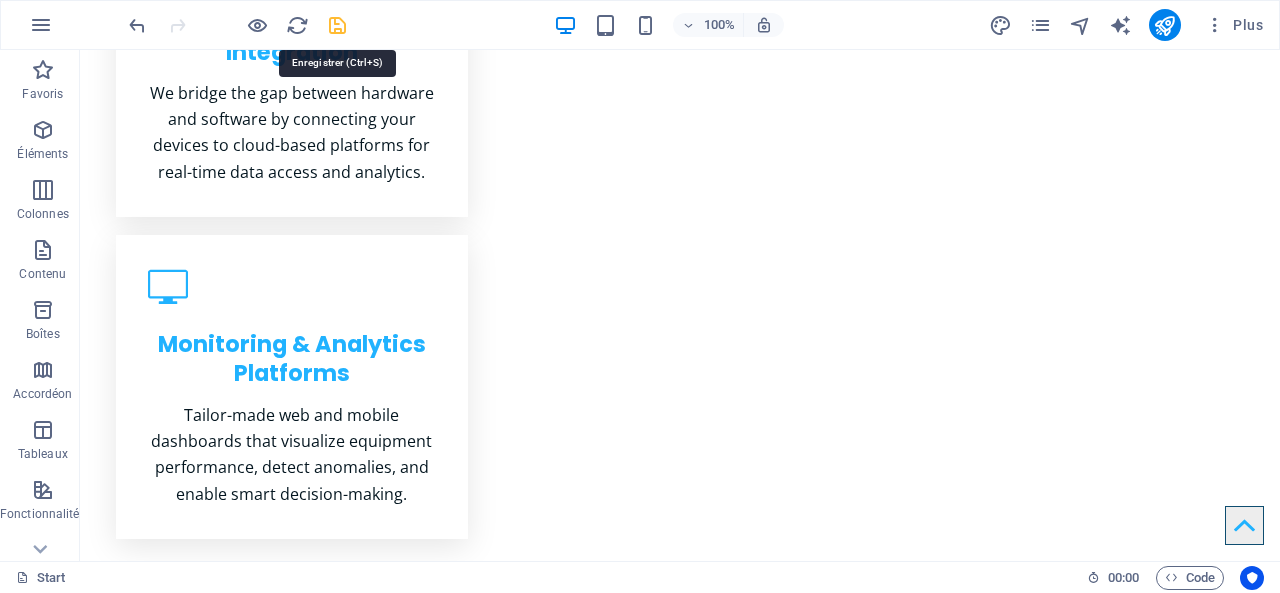click at bounding box center [337, 25] 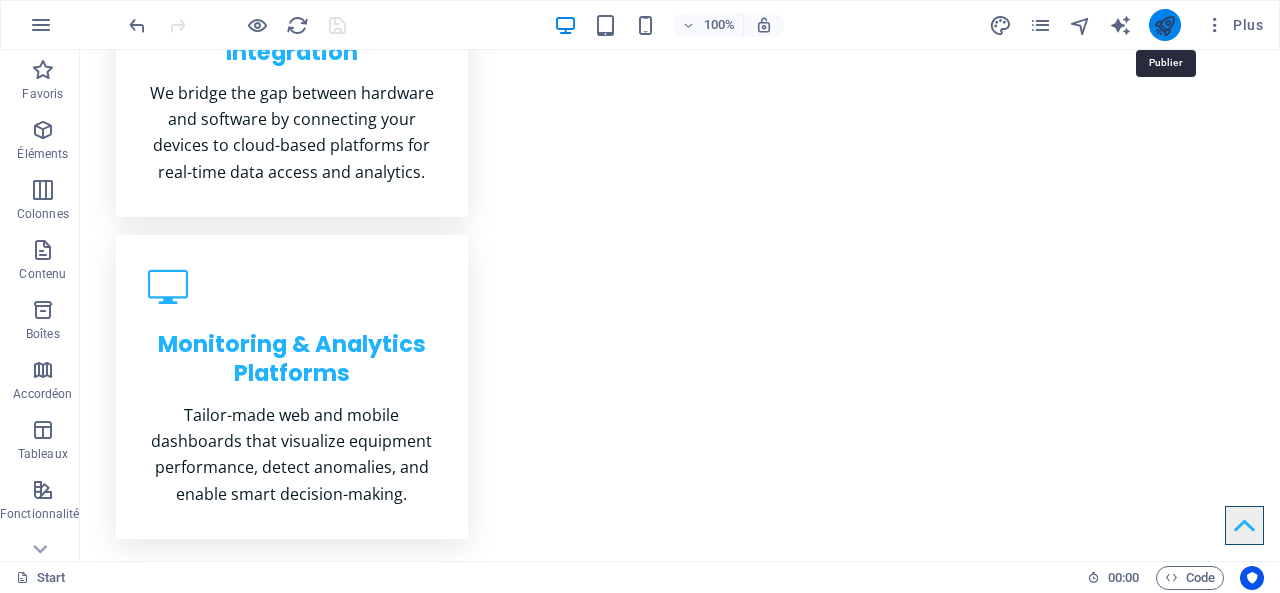 click at bounding box center [1164, 25] 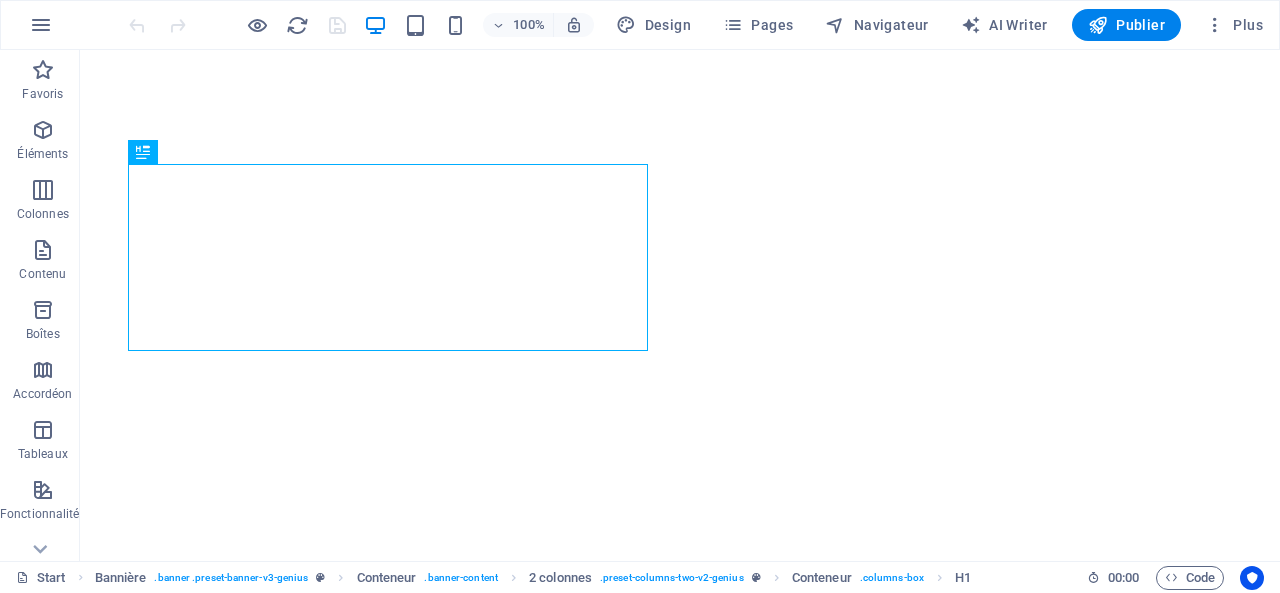 scroll, scrollTop: 0, scrollLeft: 0, axis: both 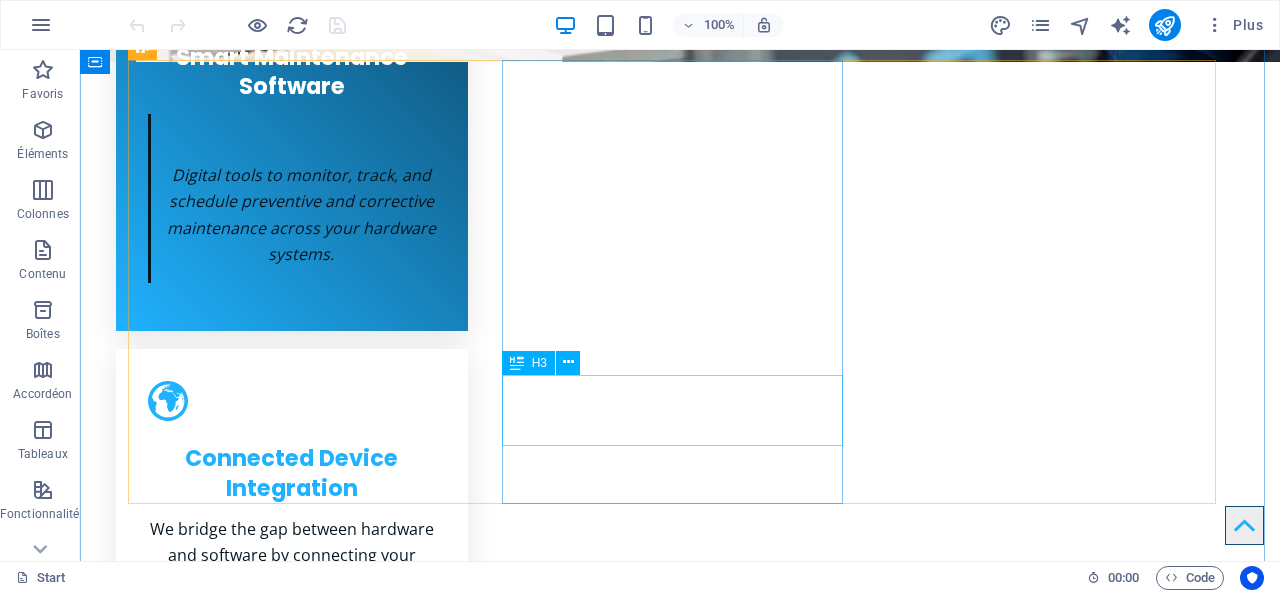 click on "[FIRST] [LAST]" at bounding box center [306, 2301] 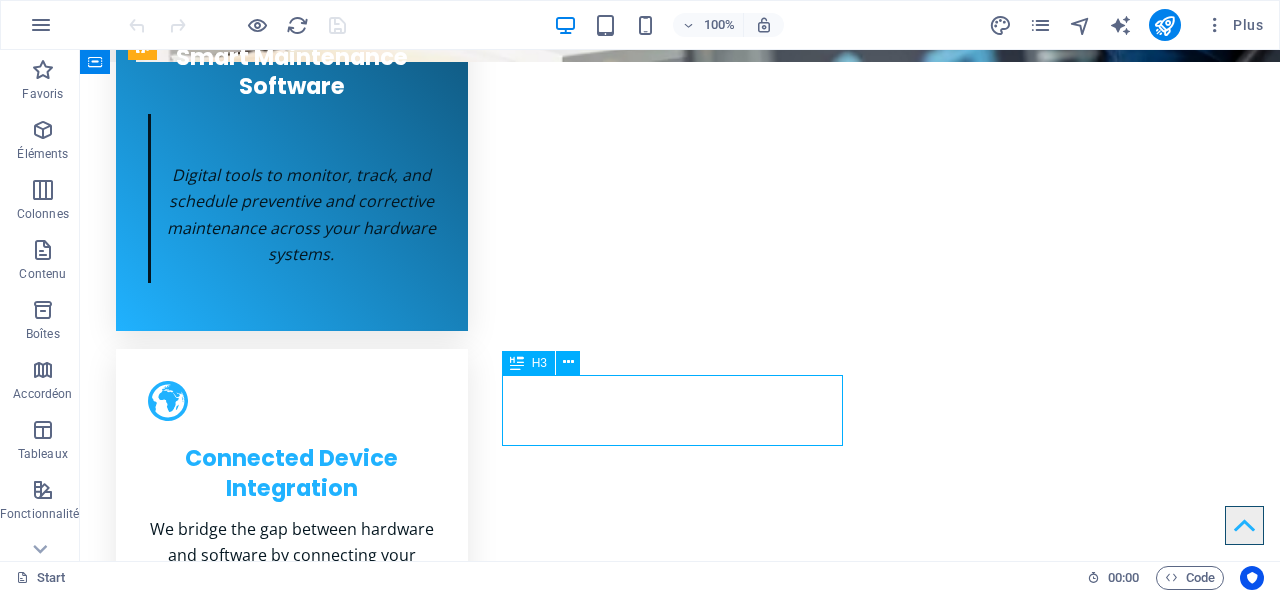 click on "[FIRST] [LAST]" at bounding box center (306, 2301) 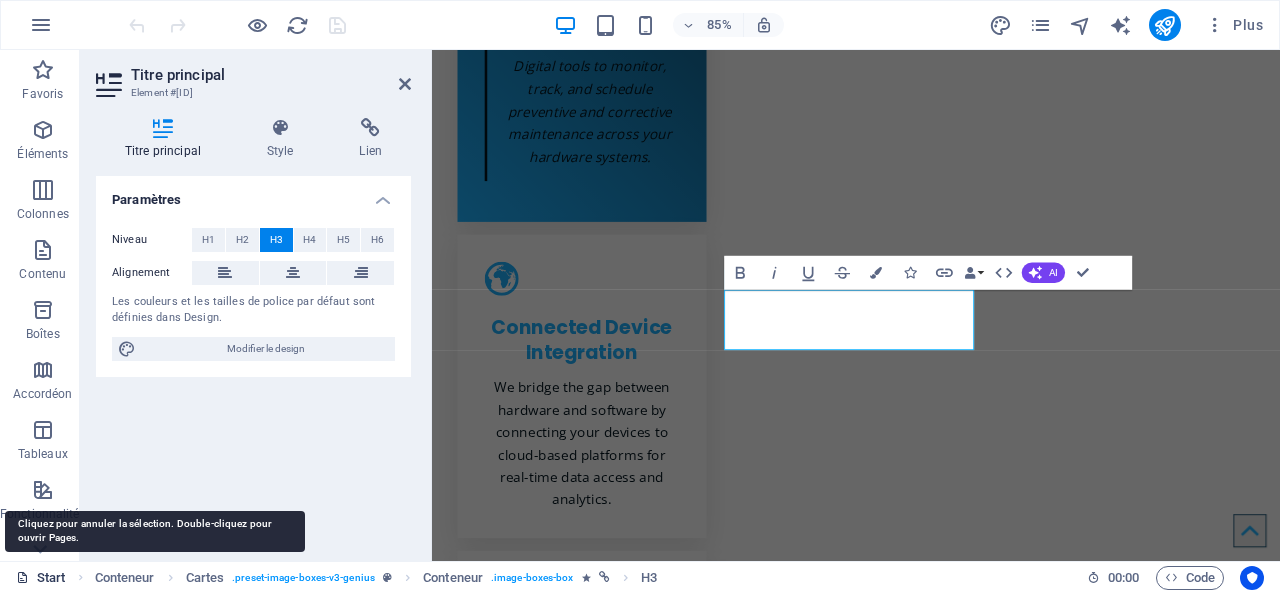 click on "Start" at bounding box center [41, 578] 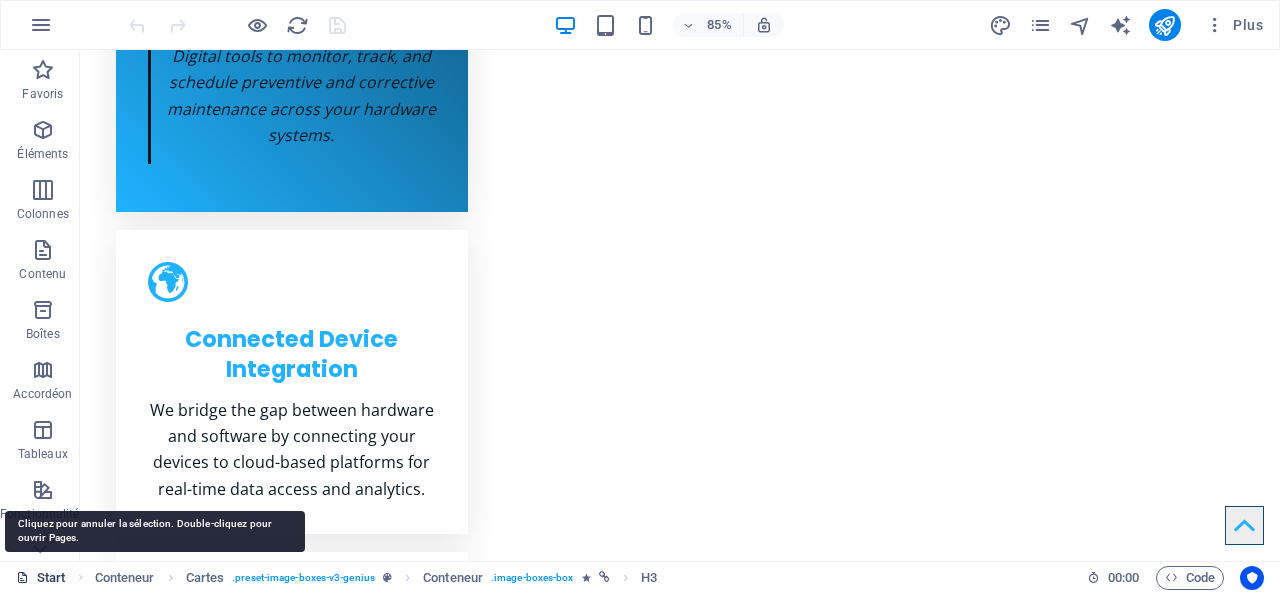scroll, scrollTop: 1233, scrollLeft: 0, axis: vertical 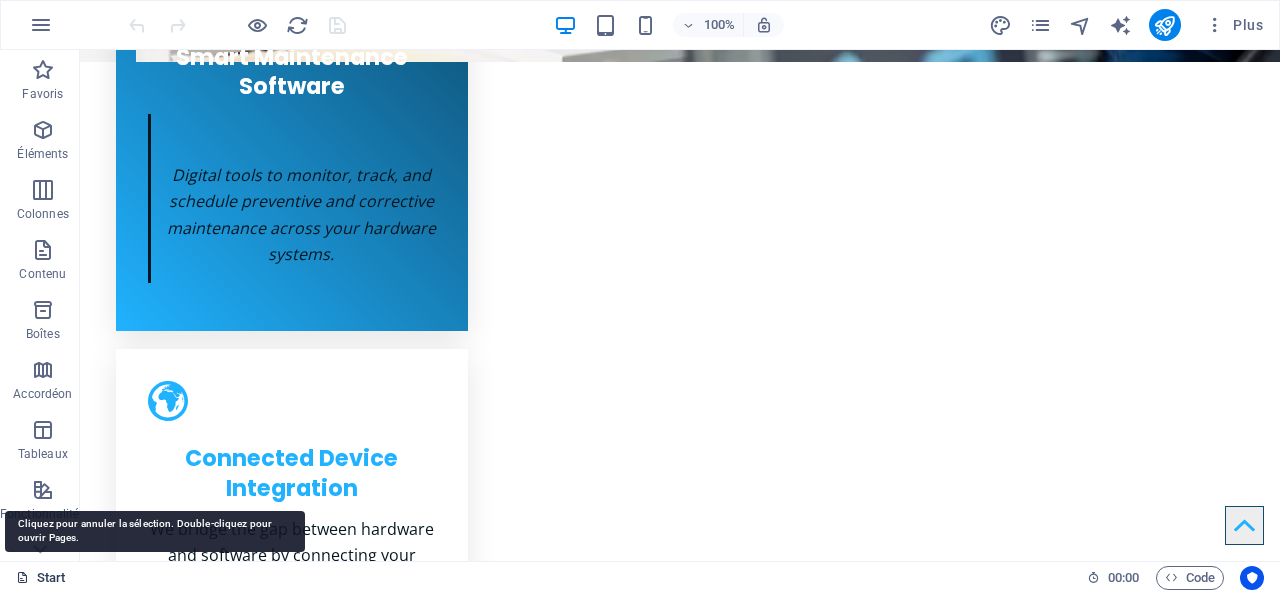 click on "Start" at bounding box center [41, 578] 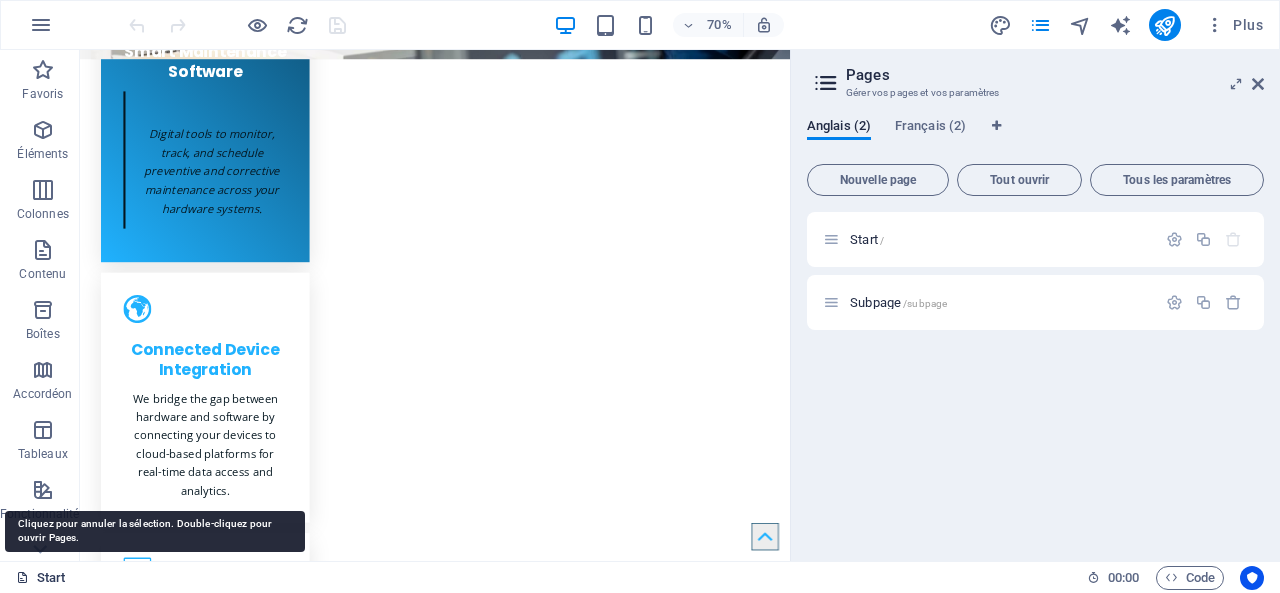 scroll, scrollTop: 1406, scrollLeft: 0, axis: vertical 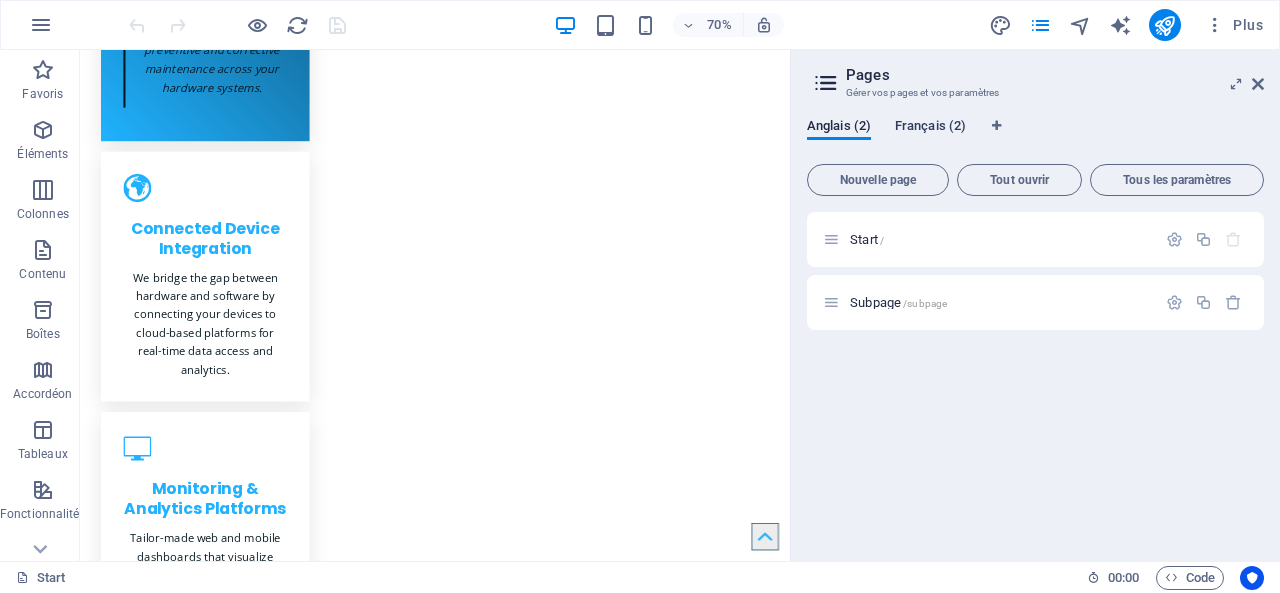 click on "Français (2)" at bounding box center [930, 128] 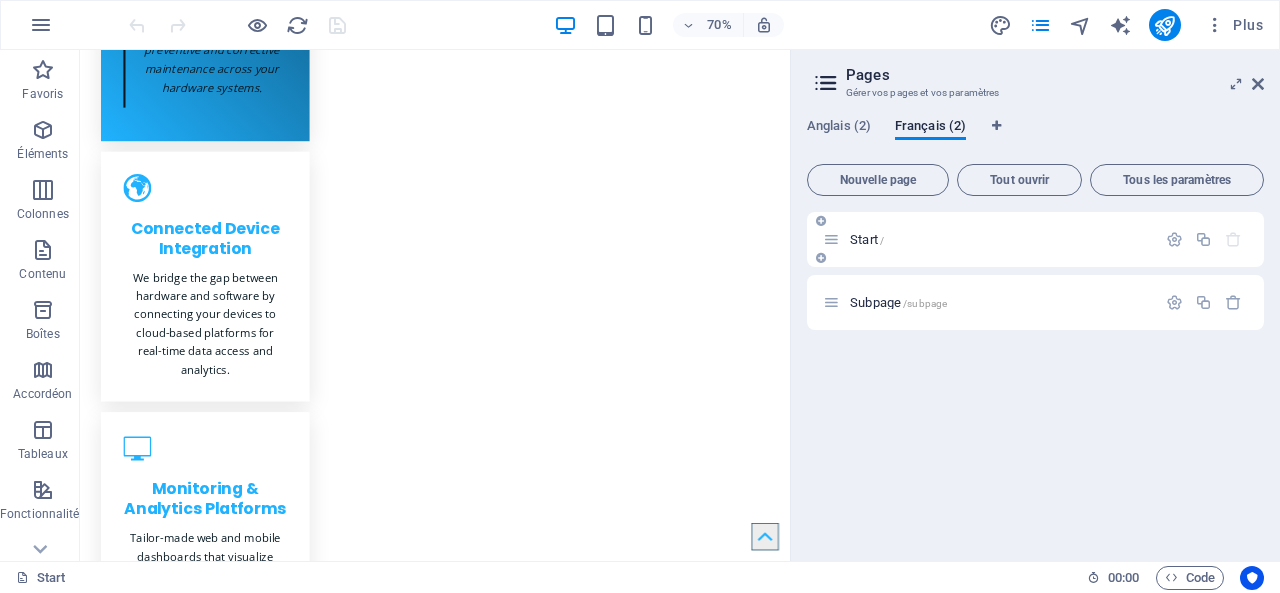 click on "Start /" at bounding box center (1000, 239) 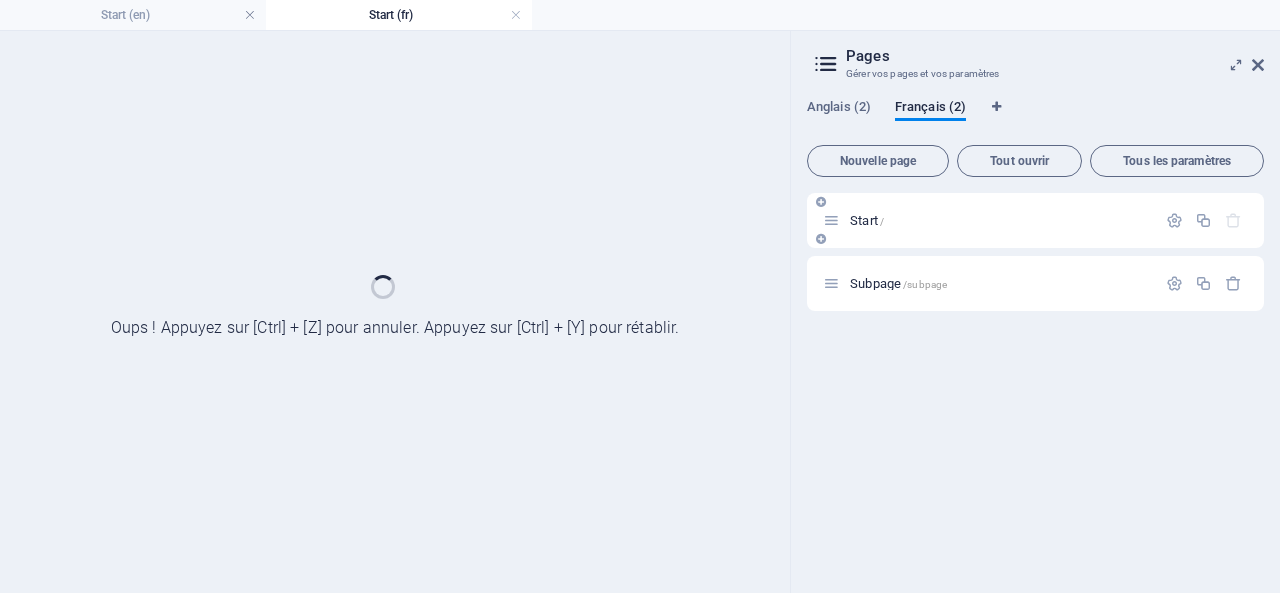 click on "Start /" at bounding box center (1035, 220) 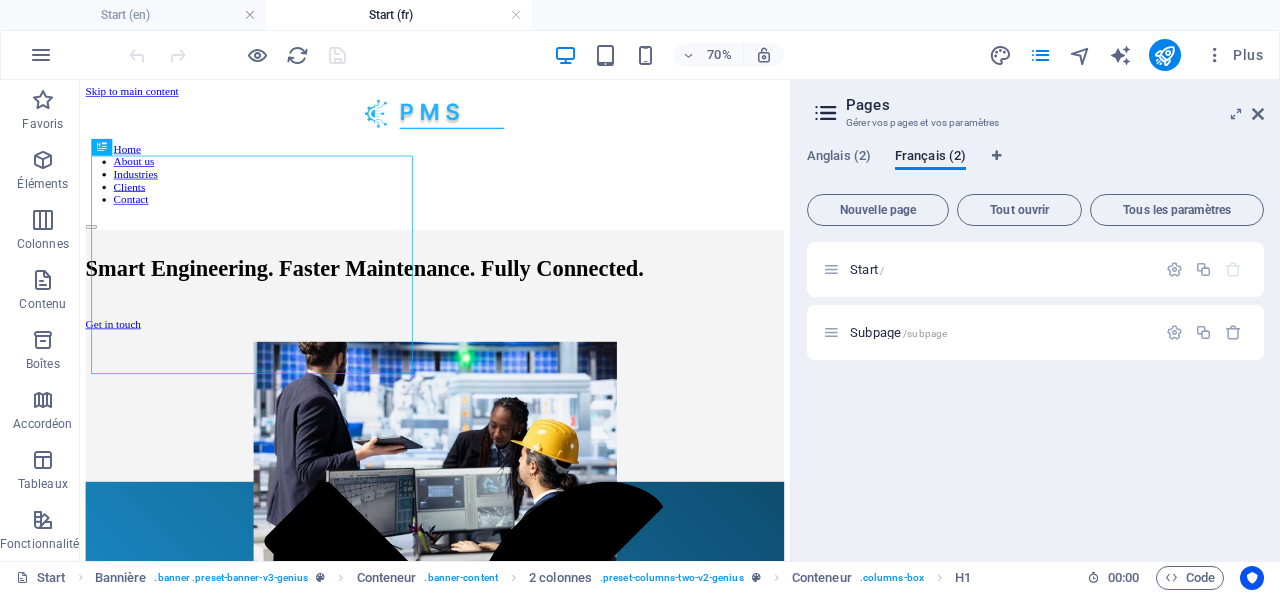 scroll, scrollTop: 0, scrollLeft: 0, axis: both 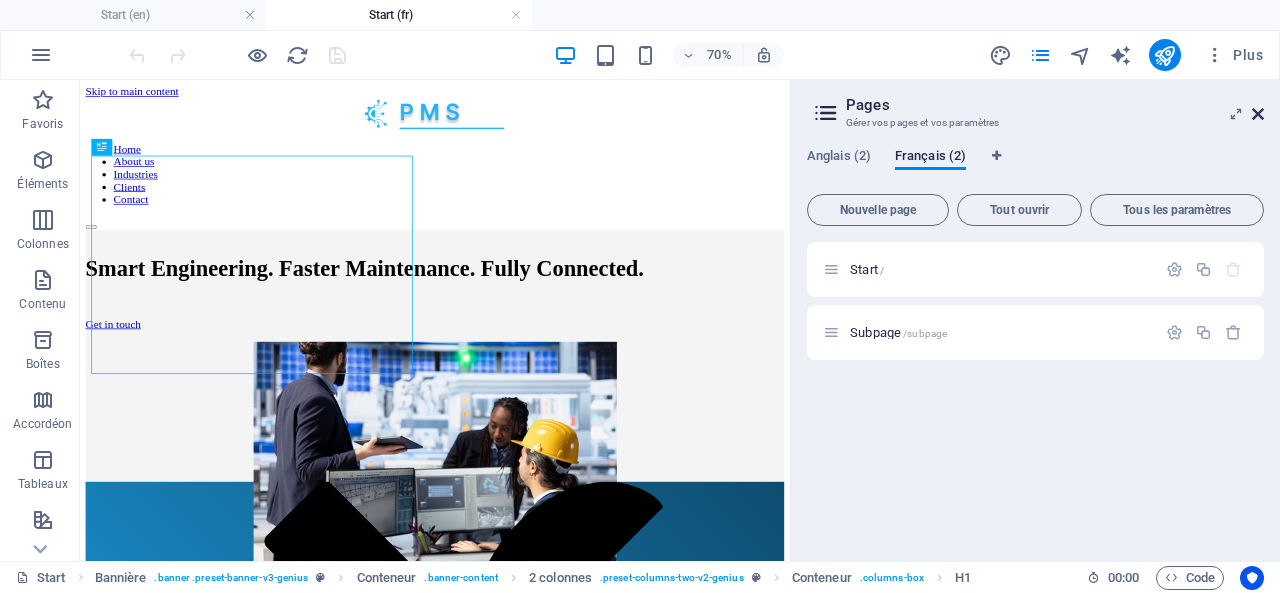 drag, startPoint x: 1260, startPoint y: 109, endPoint x: 1175, endPoint y: 45, distance: 106.400185 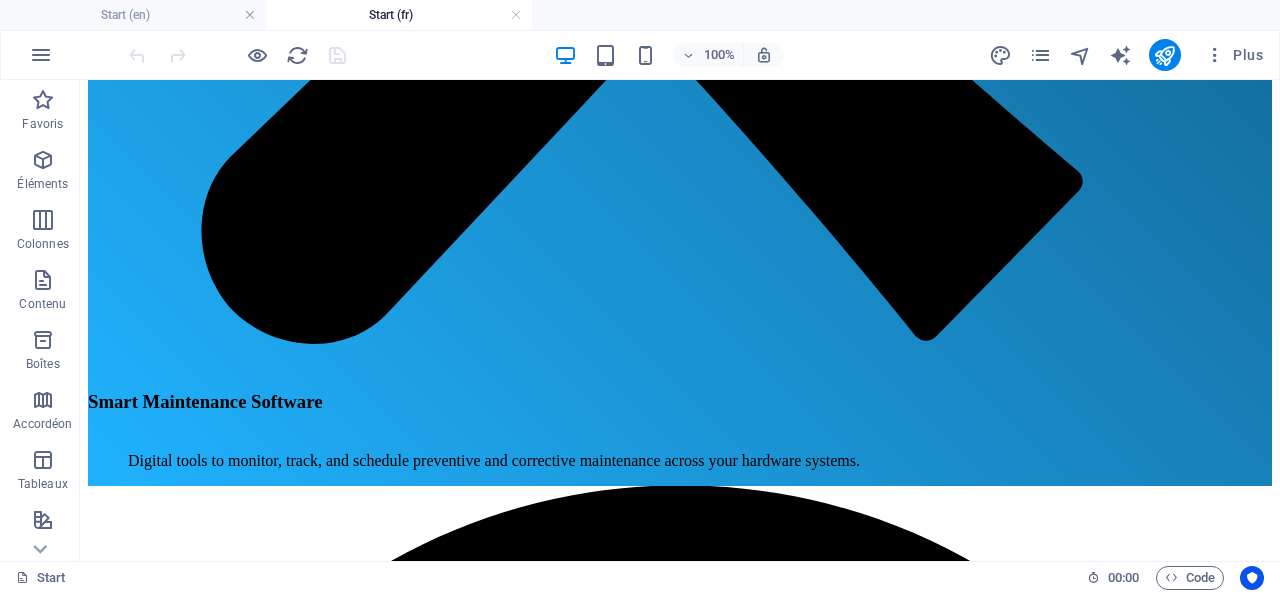 scroll, scrollTop: 1416, scrollLeft: 0, axis: vertical 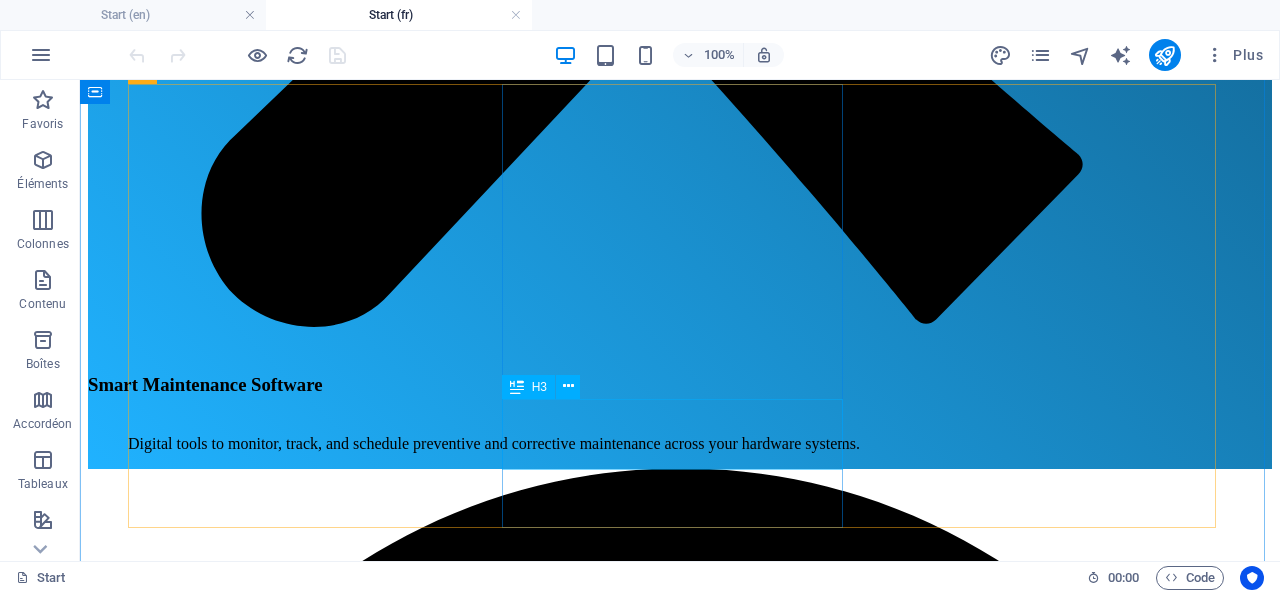 click on "[FIRST] [LAST]" at bounding box center [680, 5111] 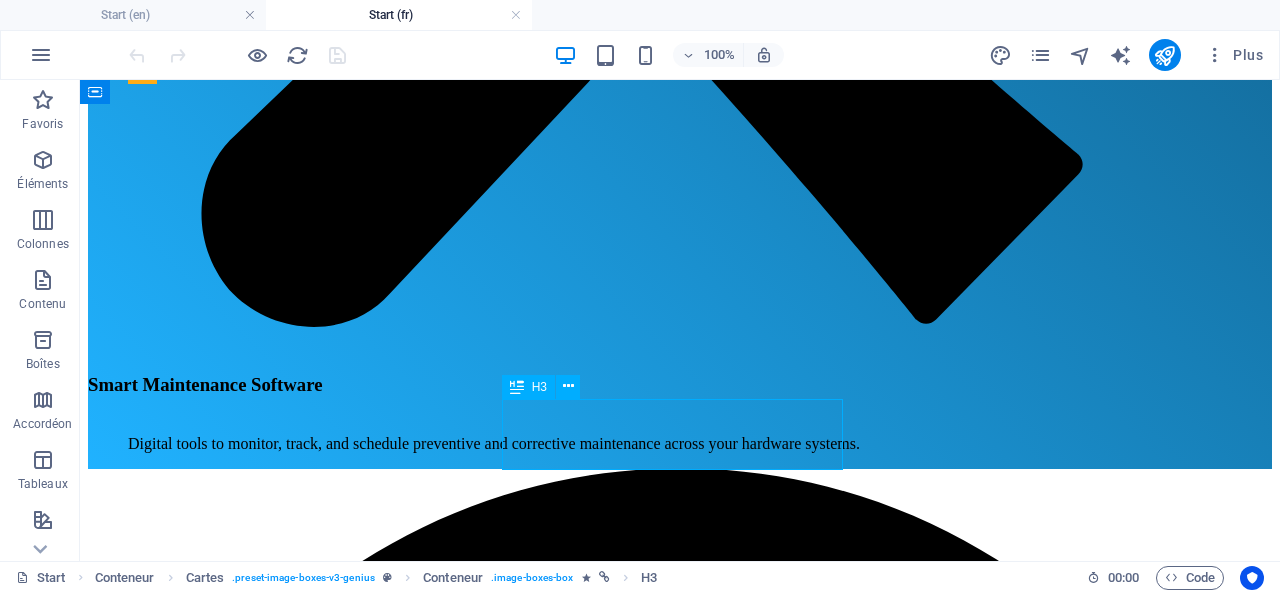click on "[FIRST] [LAST]" at bounding box center (680, 5111) 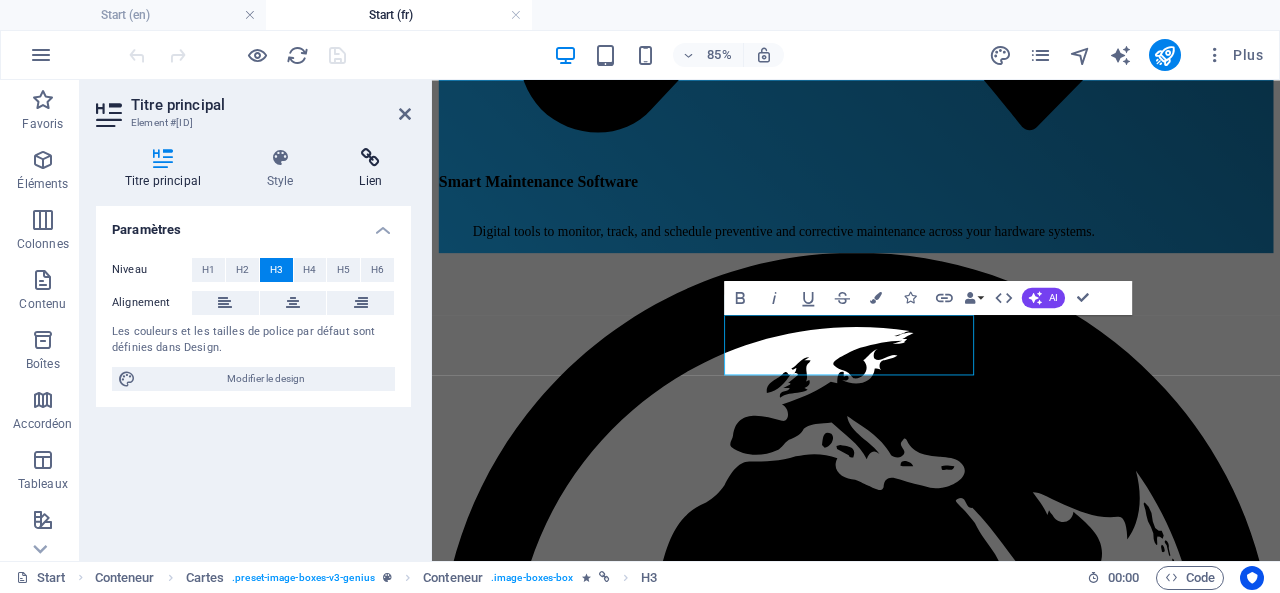 scroll, scrollTop: 1529, scrollLeft: 0, axis: vertical 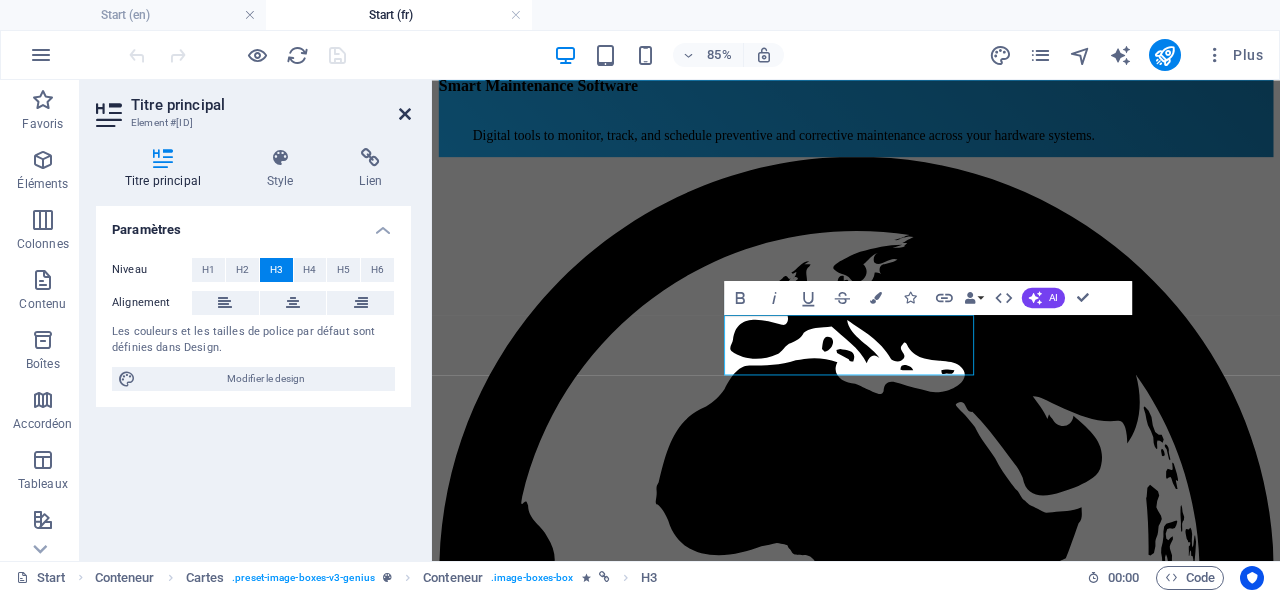 drag, startPoint x: 404, startPoint y: 113, endPoint x: 762, endPoint y: 16, distance: 370.90836 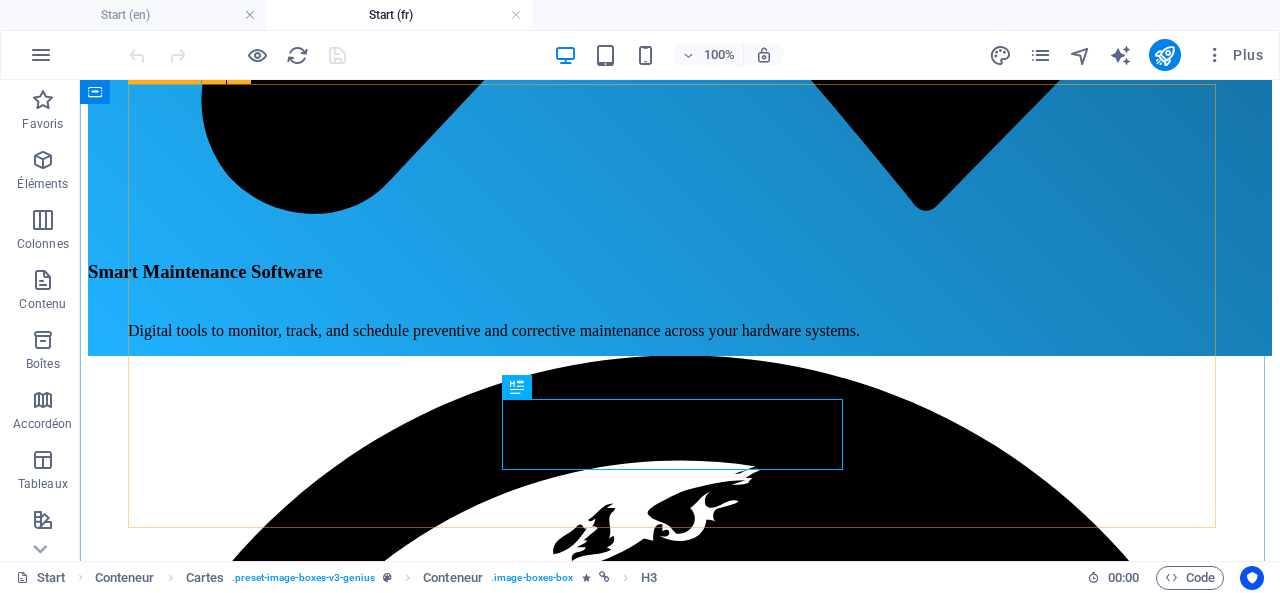 scroll, scrollTop: 1416, scrollLeft: 0, axis: vertical 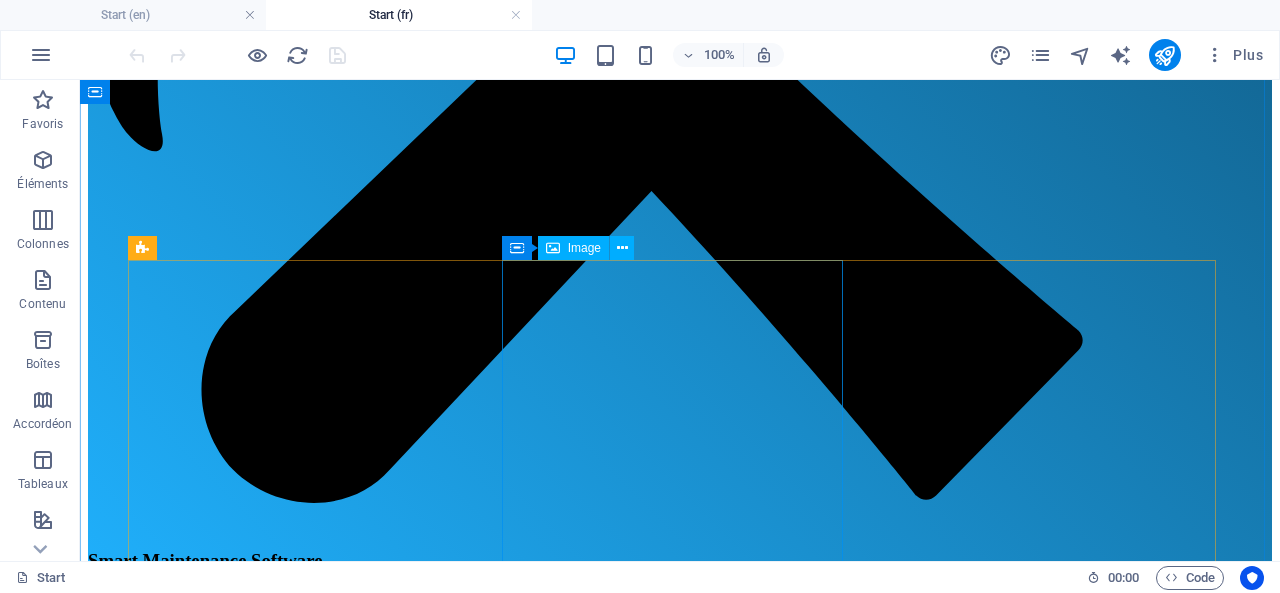click at bounding box center (680, 4694) 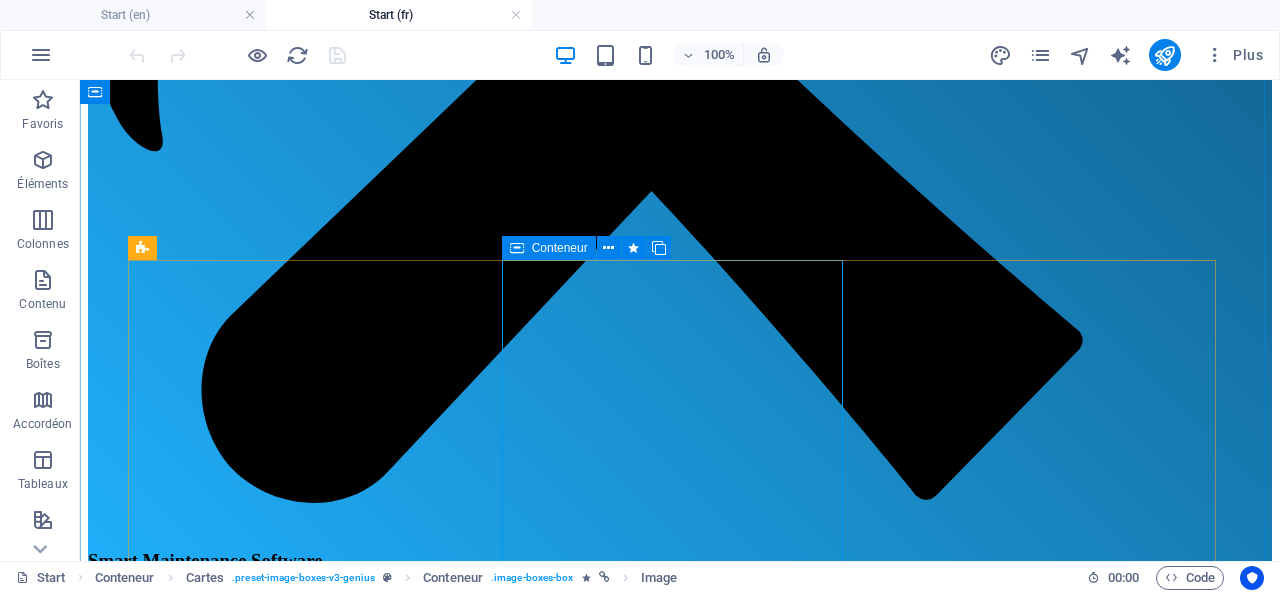 click at bounding box center (517, 248) 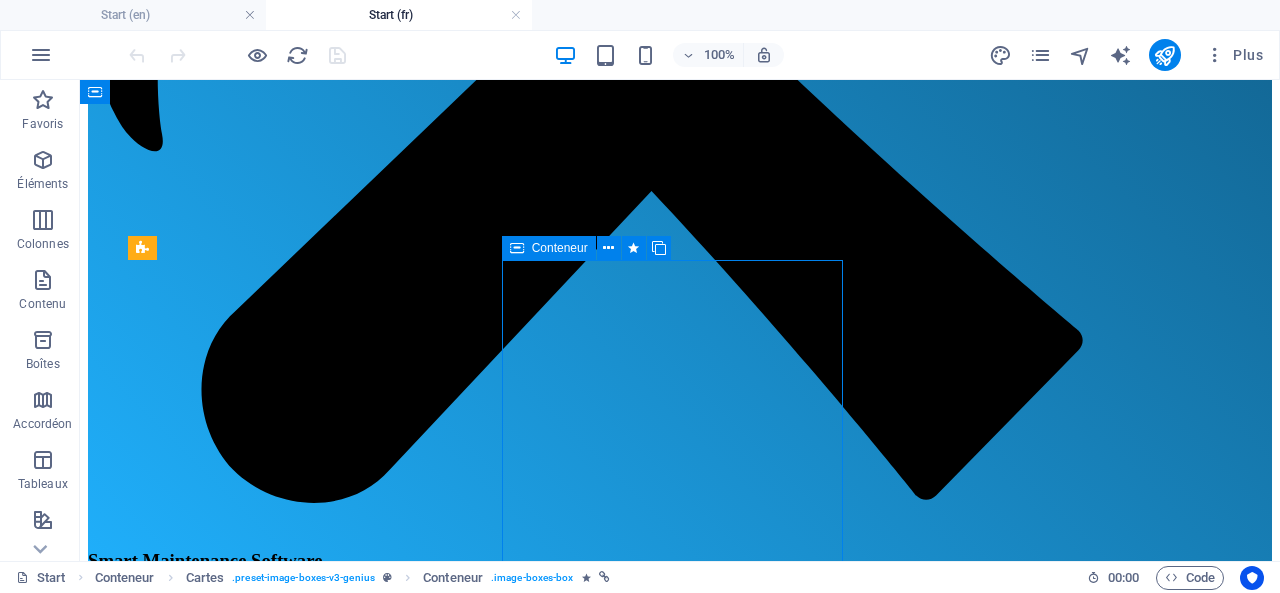 click at bounding box center [517, 248] 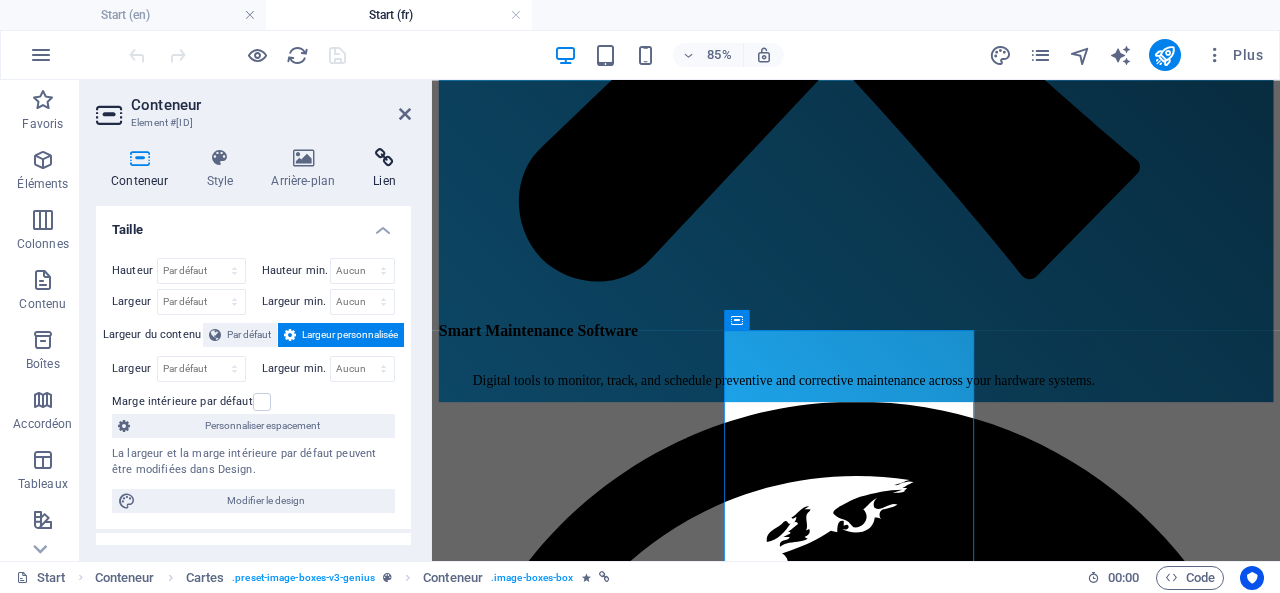 click at bounding box center [384, 158] 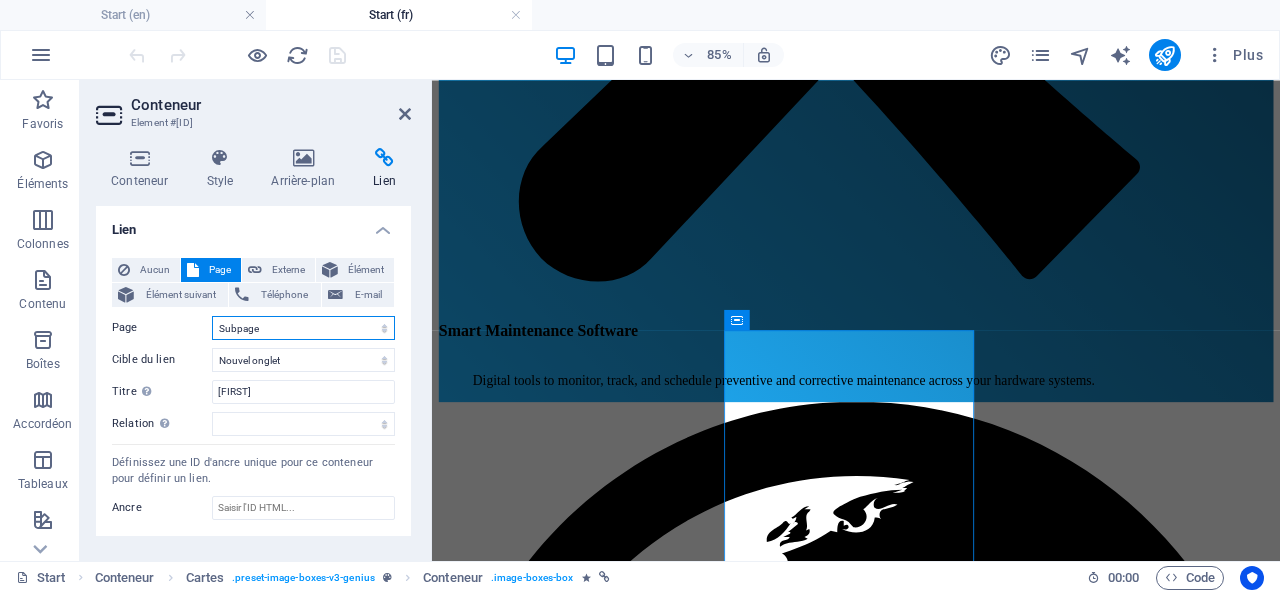 click on "Start Subpage Start Subpage" at bounding box center (303, 328) 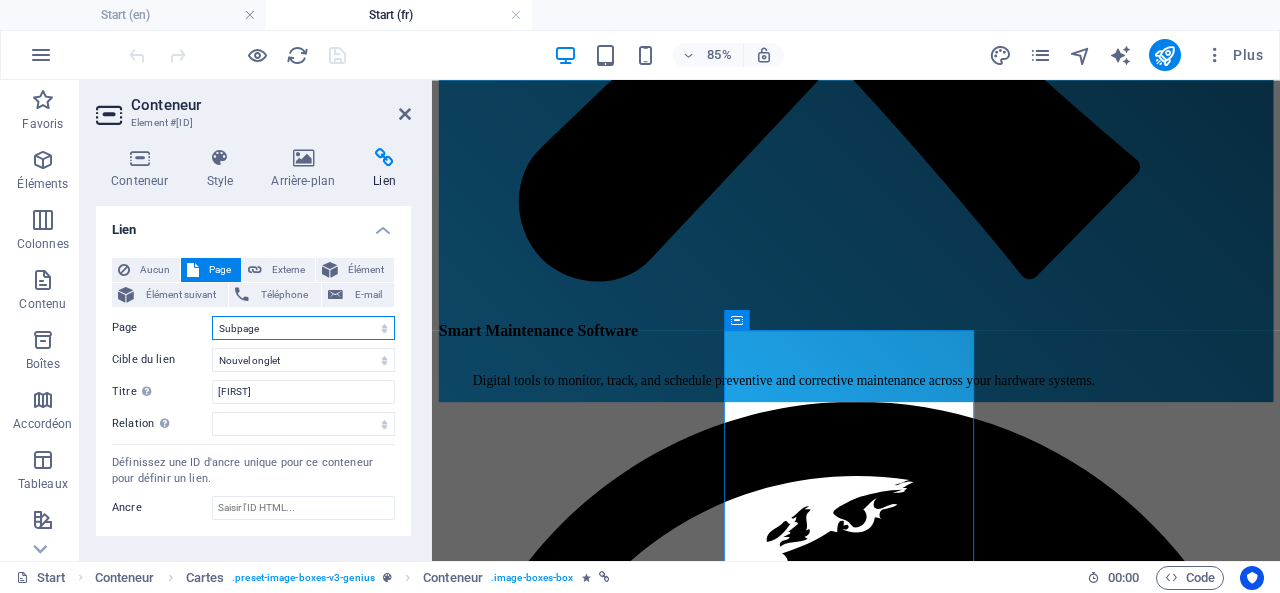 click on "Start Subpage Start Subpage" at bounding box center (303, 328) 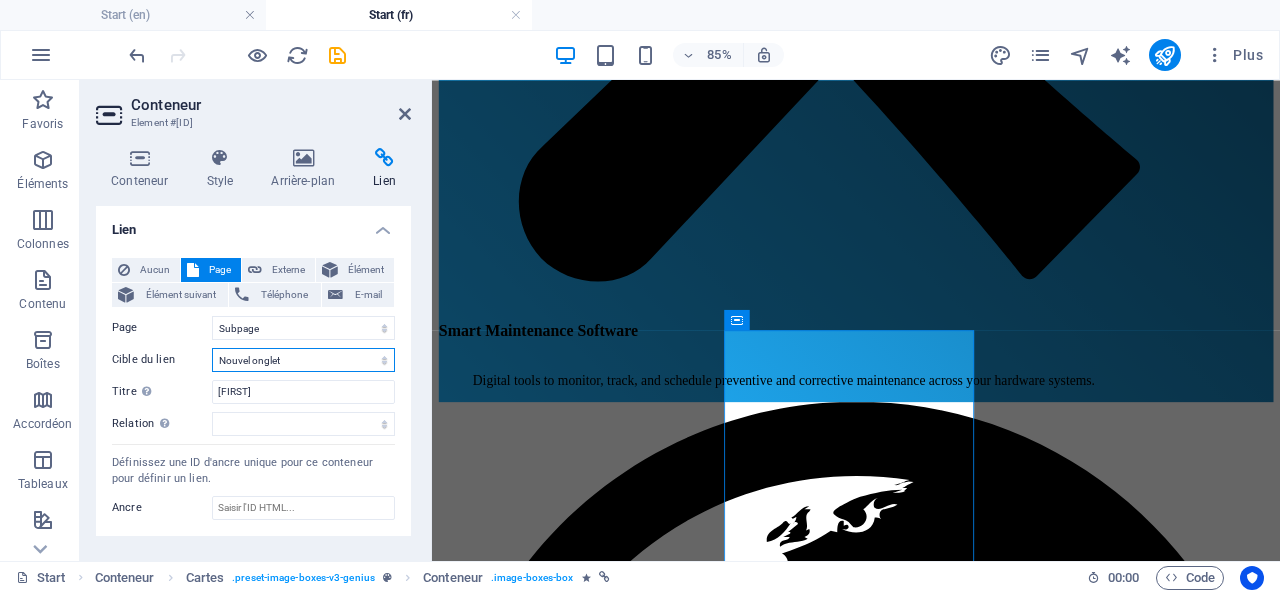 click on "Nouvel onglet Même onglet Superposition" at bounding box center [303, 360] 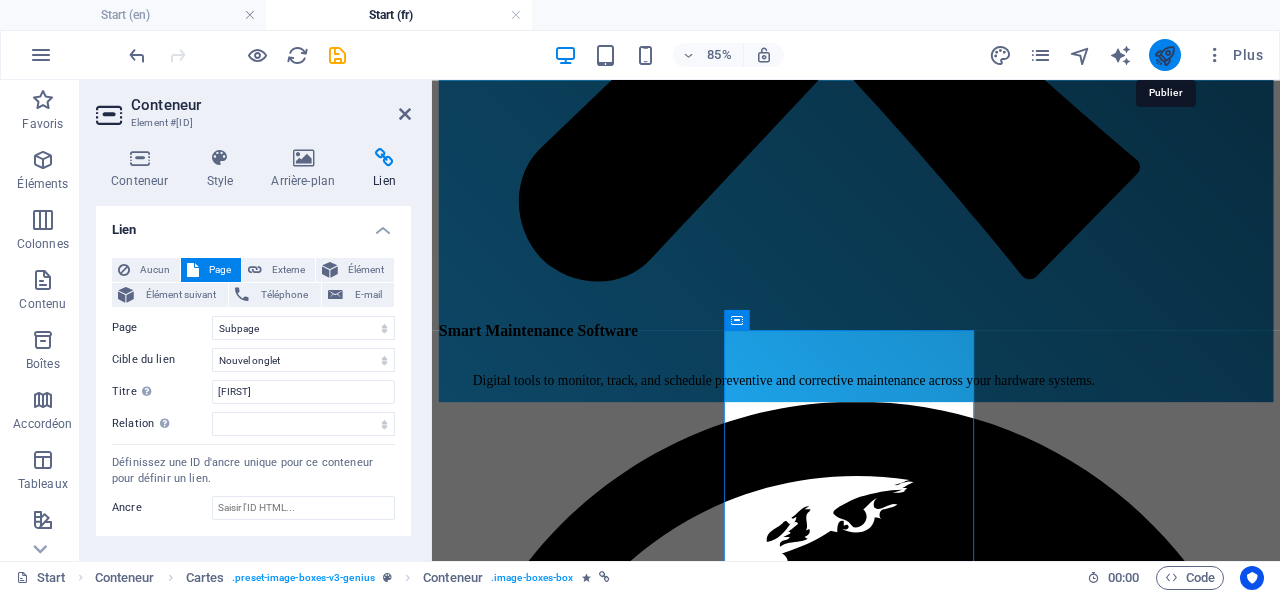 click at bounding box center (1164, 55) 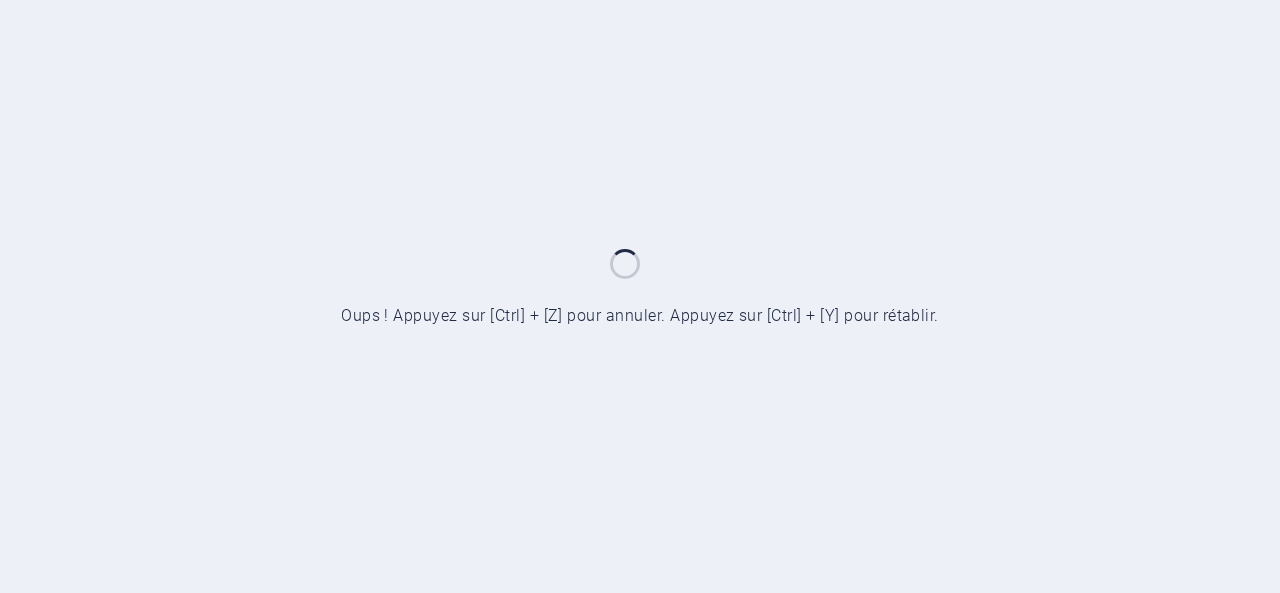 click at bounding box center [640, 296] 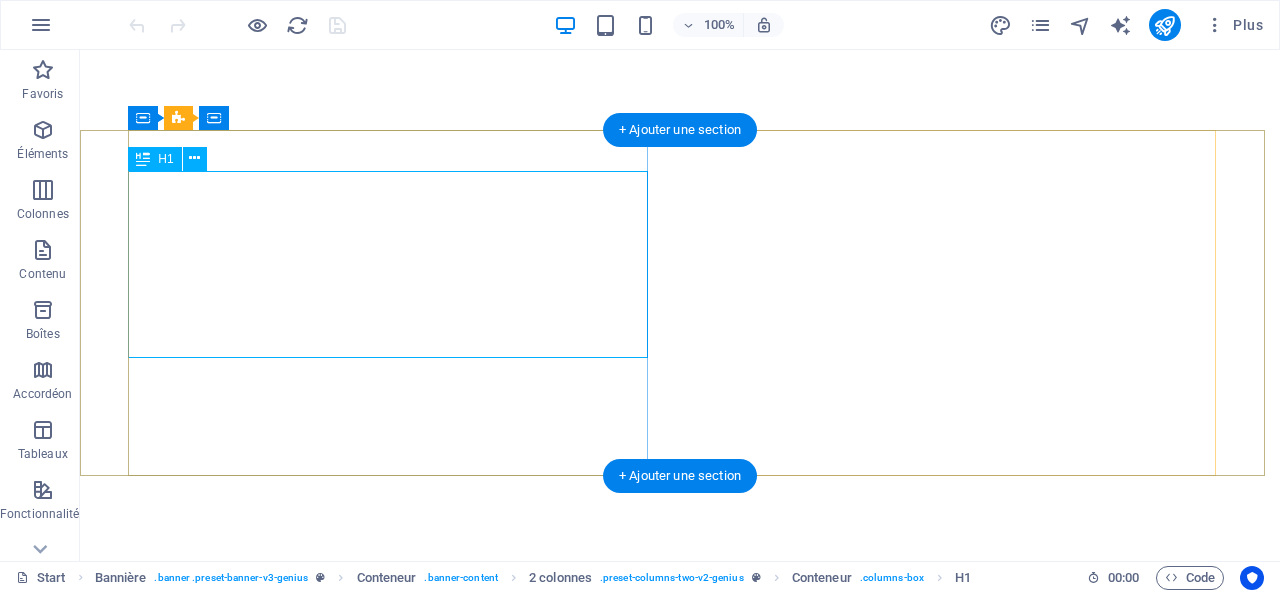 scroll, scrollTop: 0, scrollLeft: 0, axis: both 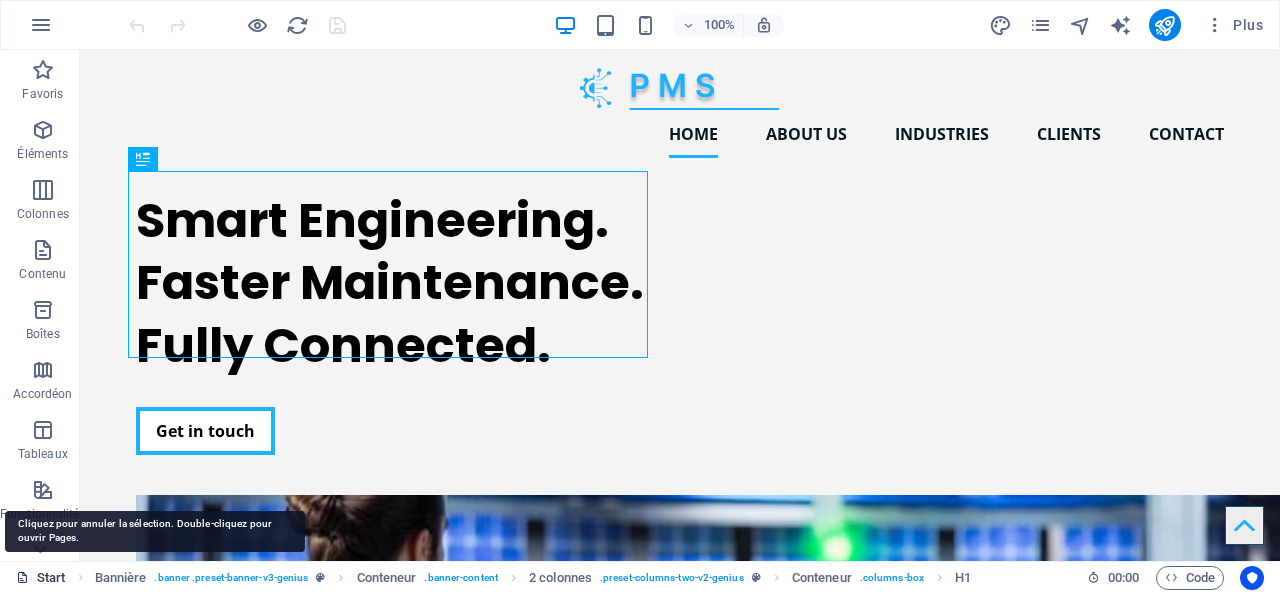 click on "Start" at bounding box center [41, 578] 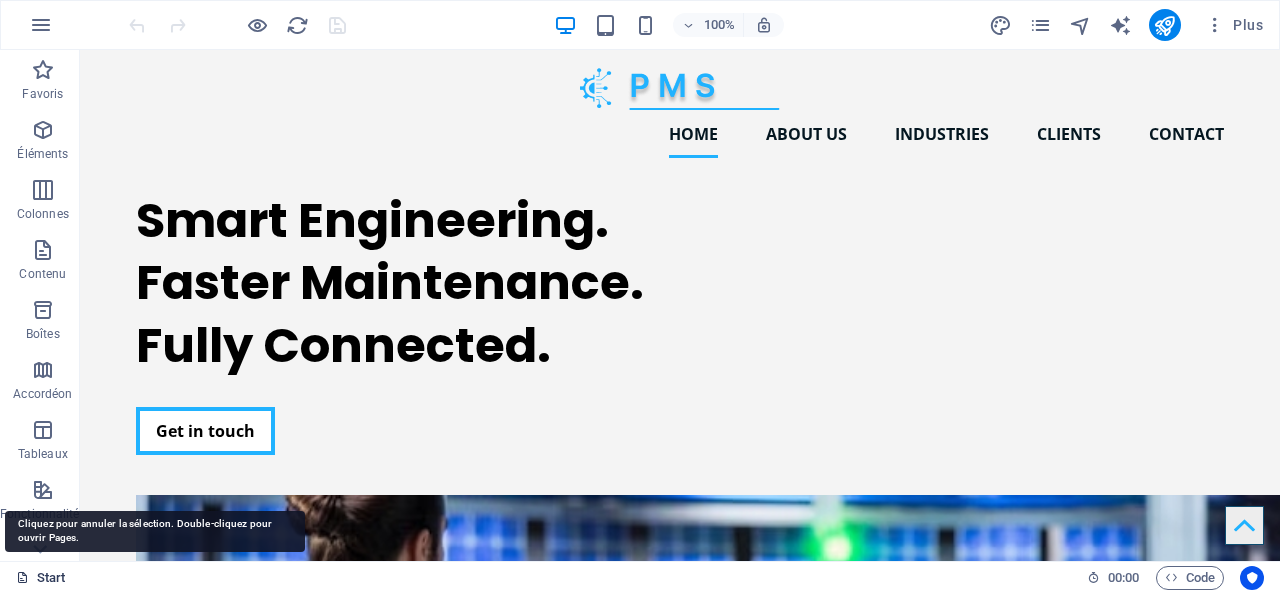 click on "Start" at bounding box center [41, 578] 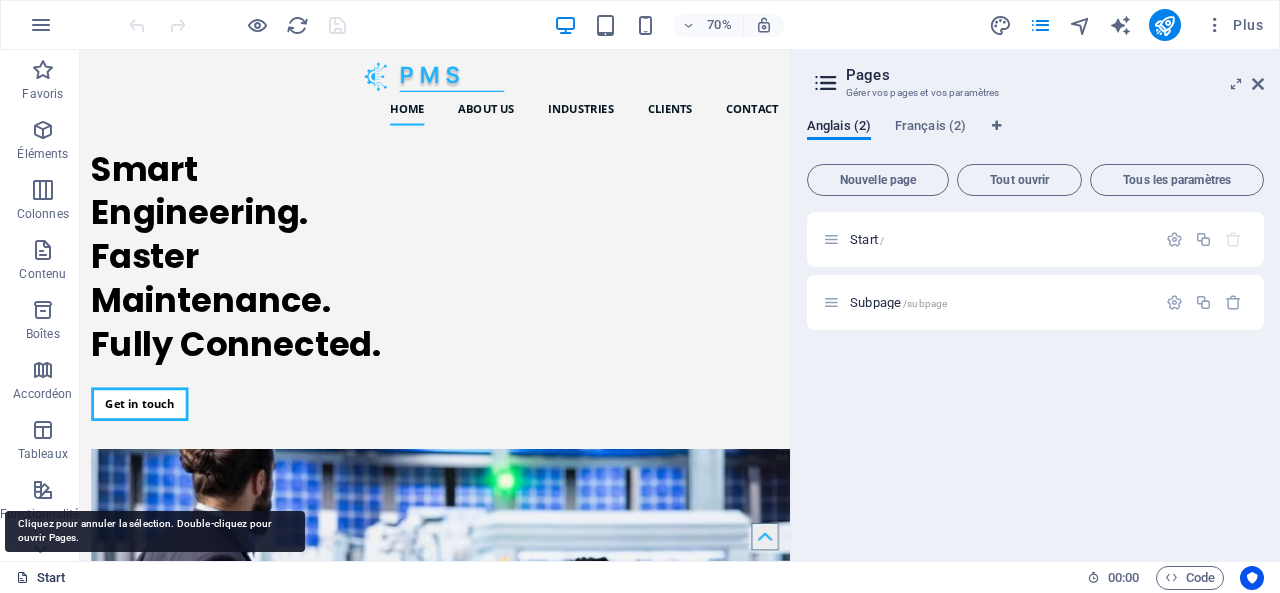 click on "Start" at bounding box center (41, 578) 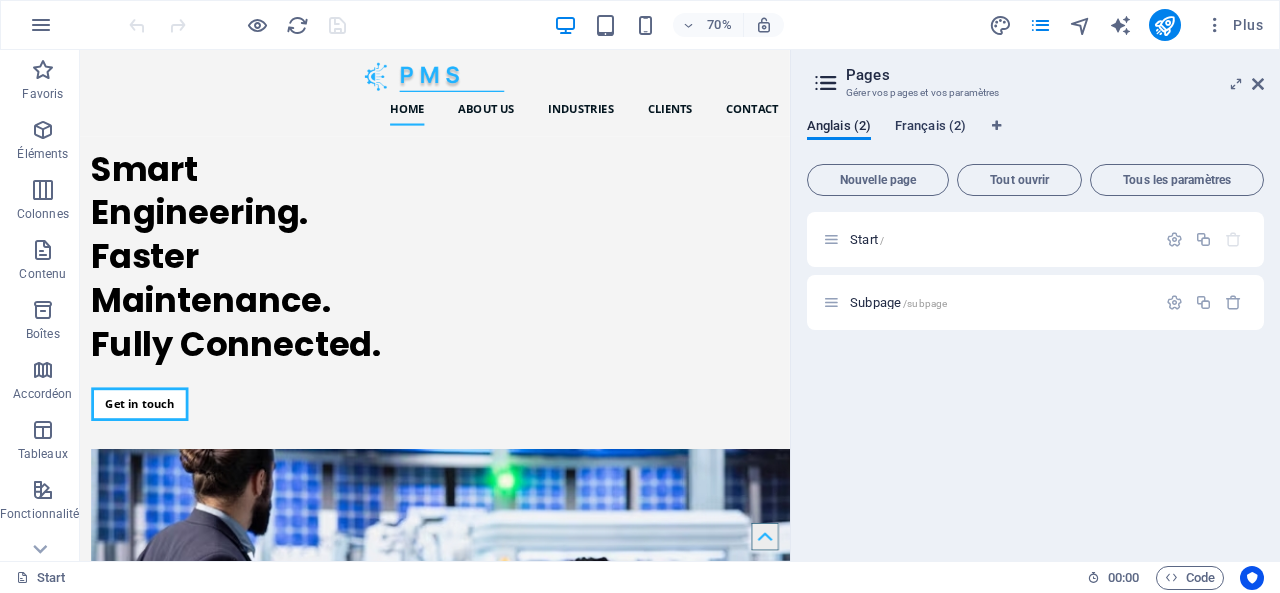 click on "Français (2)" at bounding box center (930, 128) 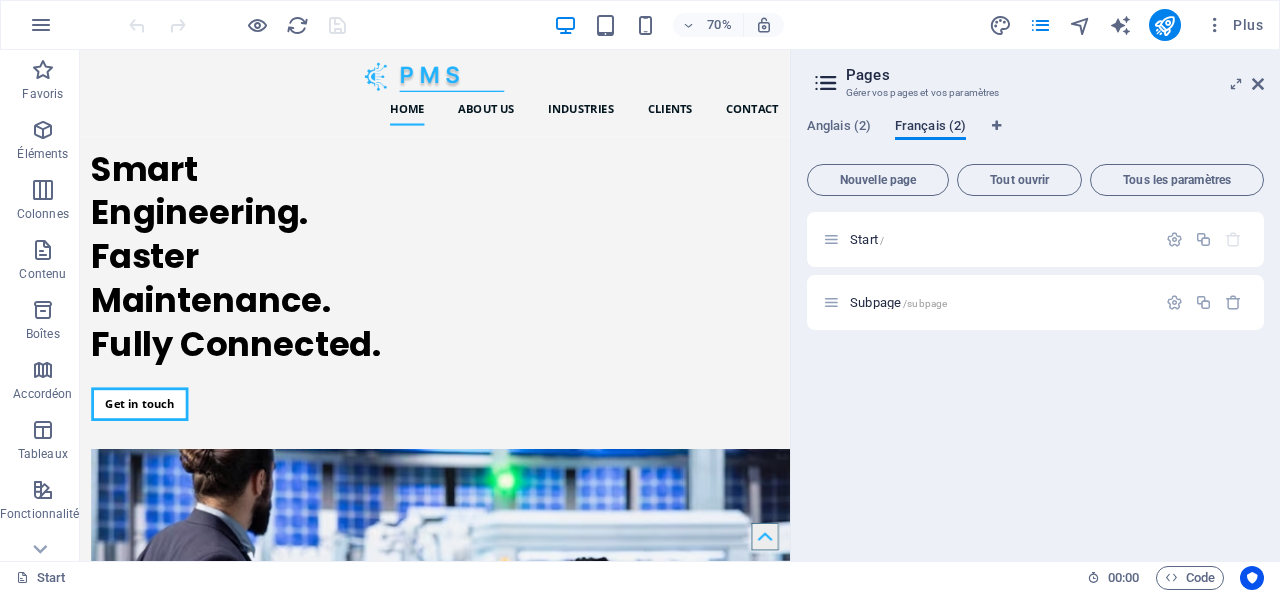 click on "Français (2)" at bounding box center (930, 128) 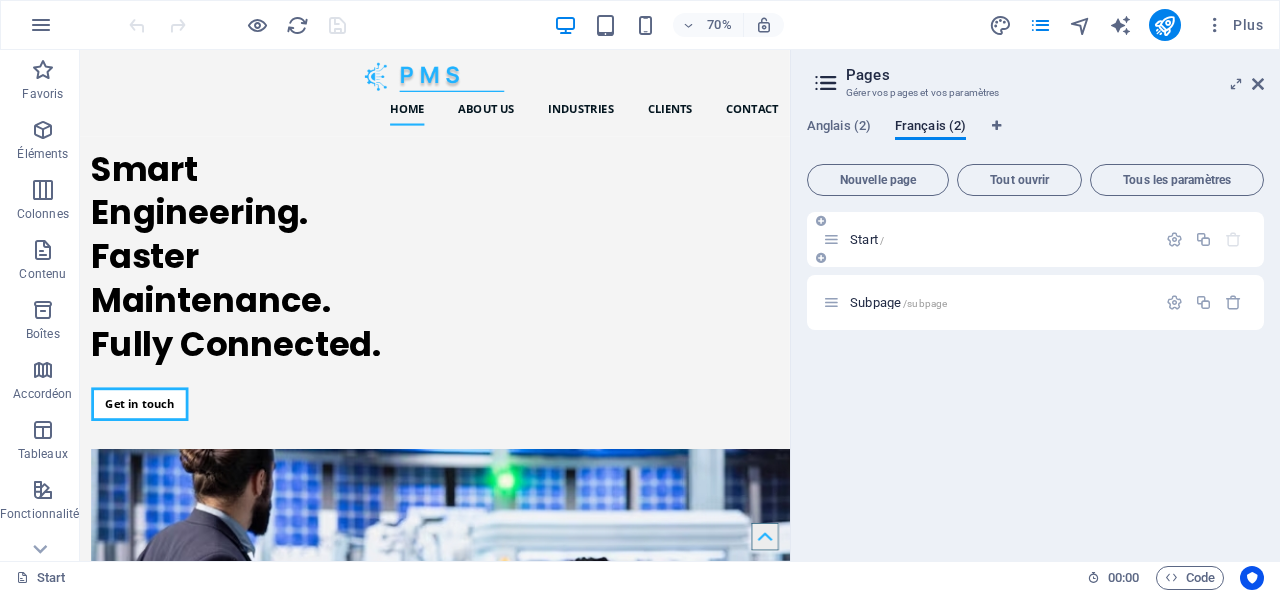 click on "Start /" at bounding box center [989, 239] 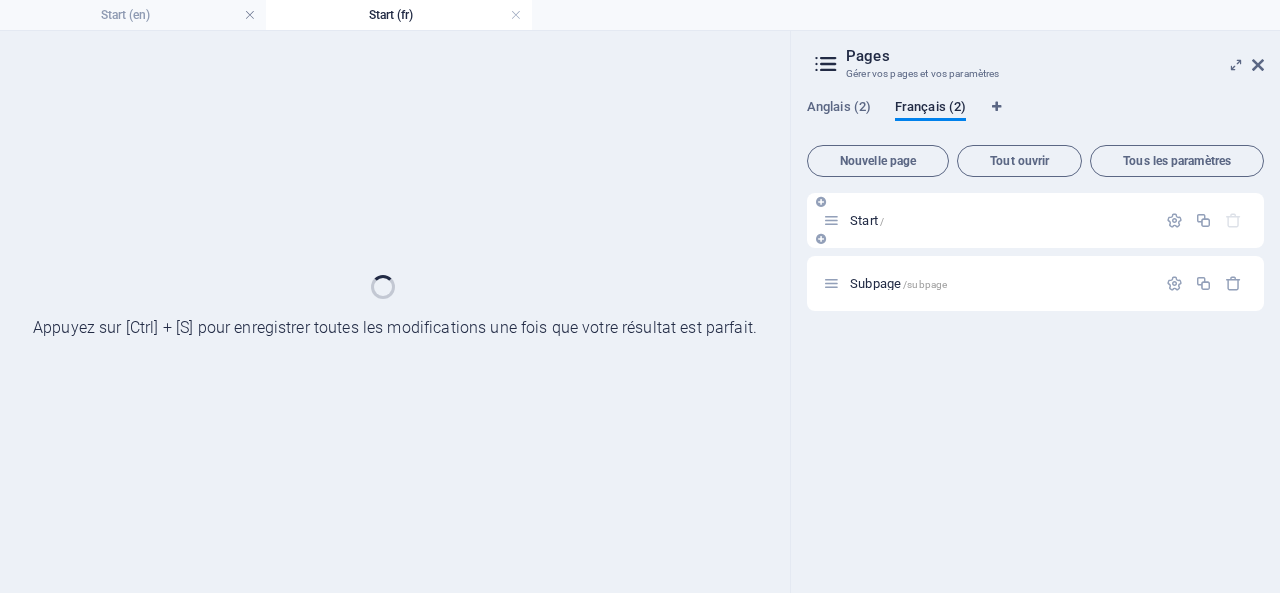 click on "Start /" at bounding box center (1035, 220) 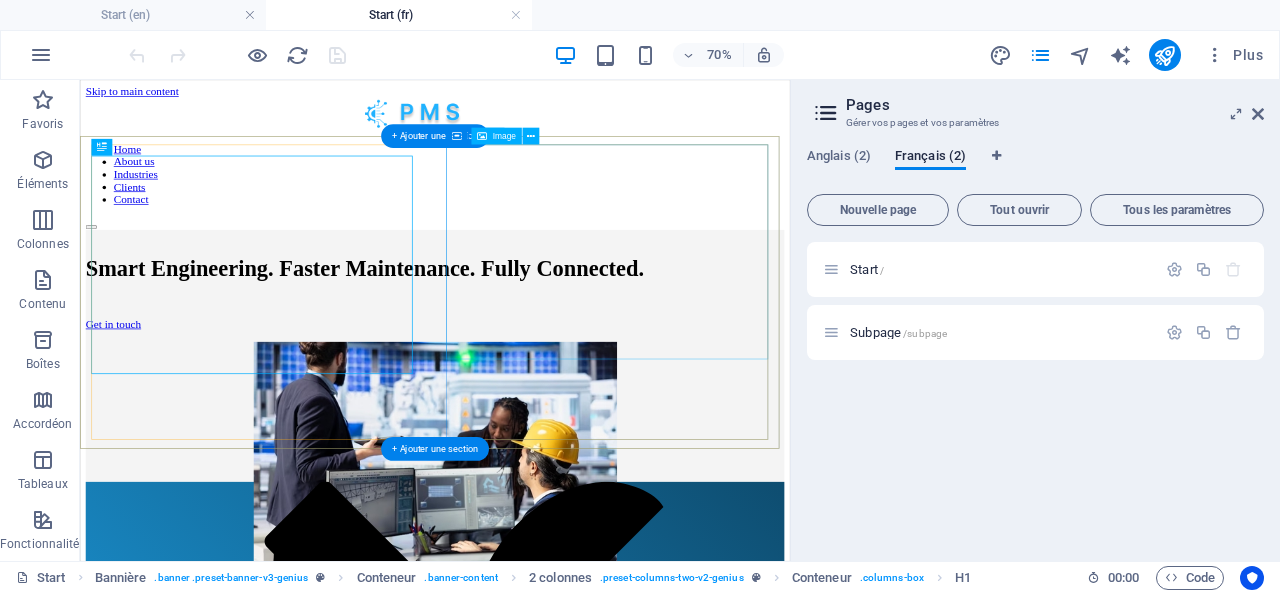 scroll, scrollTop: 0, scrollLeft: 0, axis: both 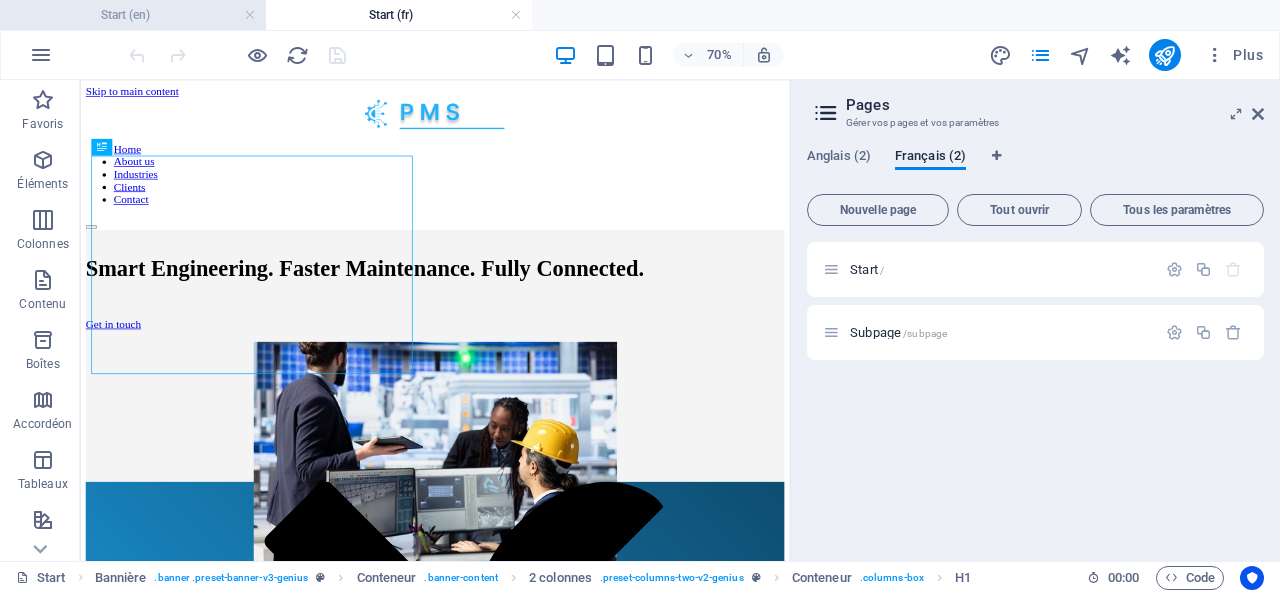 click on "Start (en)" at bounding box center [133, 15] 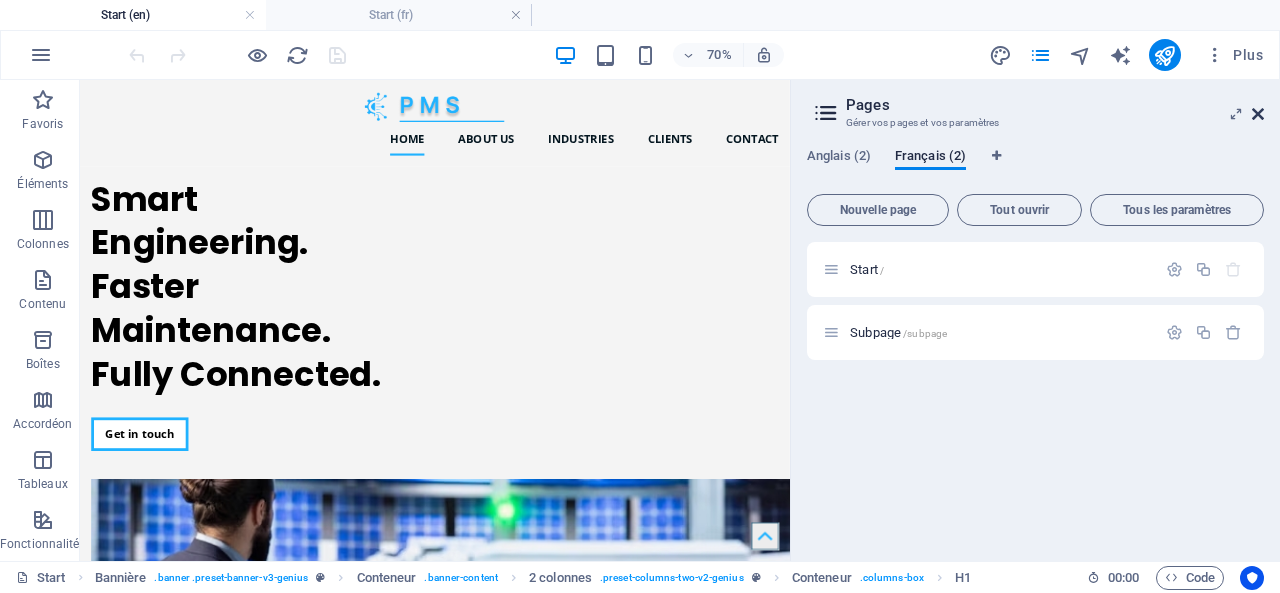 click at bounding box center [1258, 114] 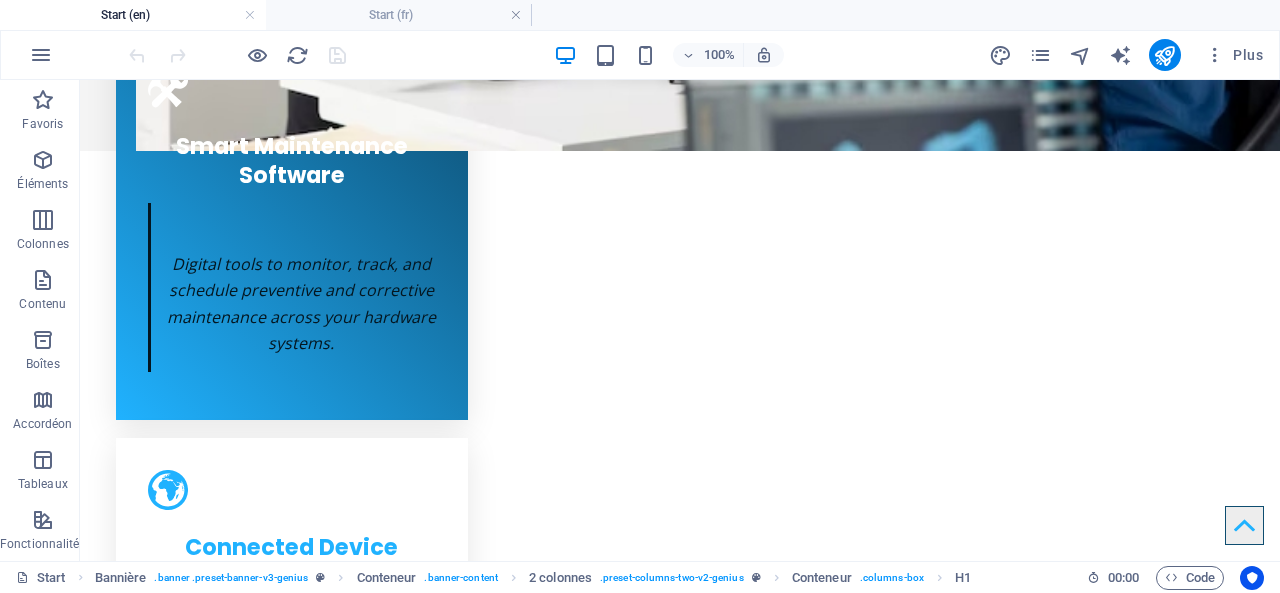 scroll, scrollTop: 0, scrollLeft: 0, axis: both 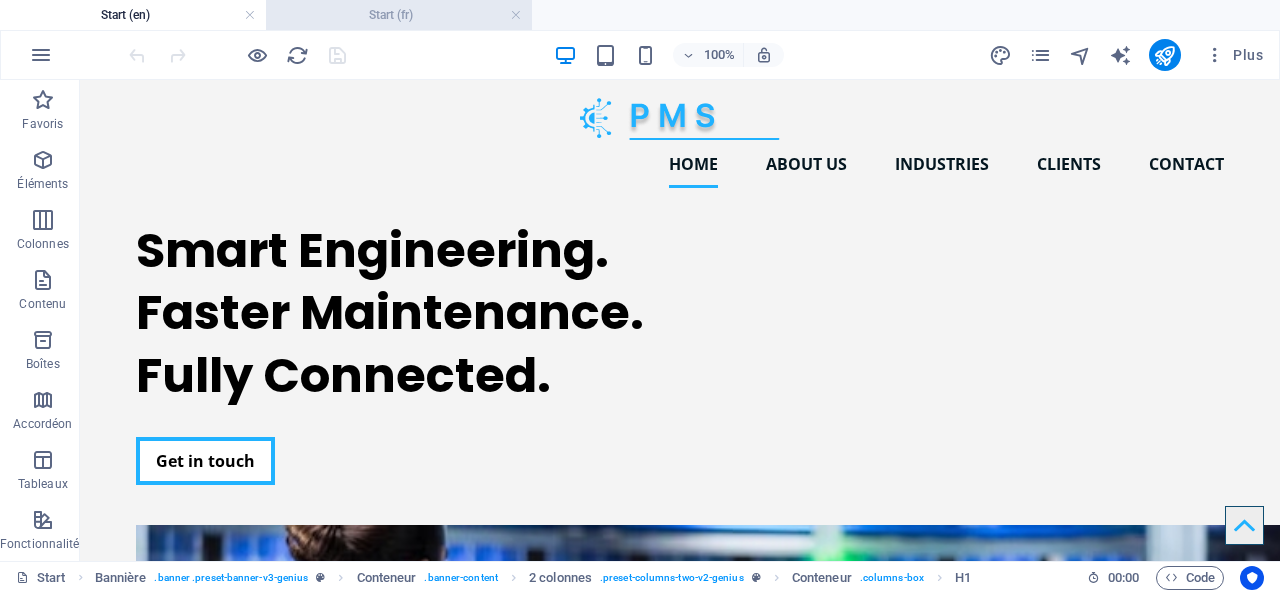 click on "Start (fr)" at bounding box center [399, 15] 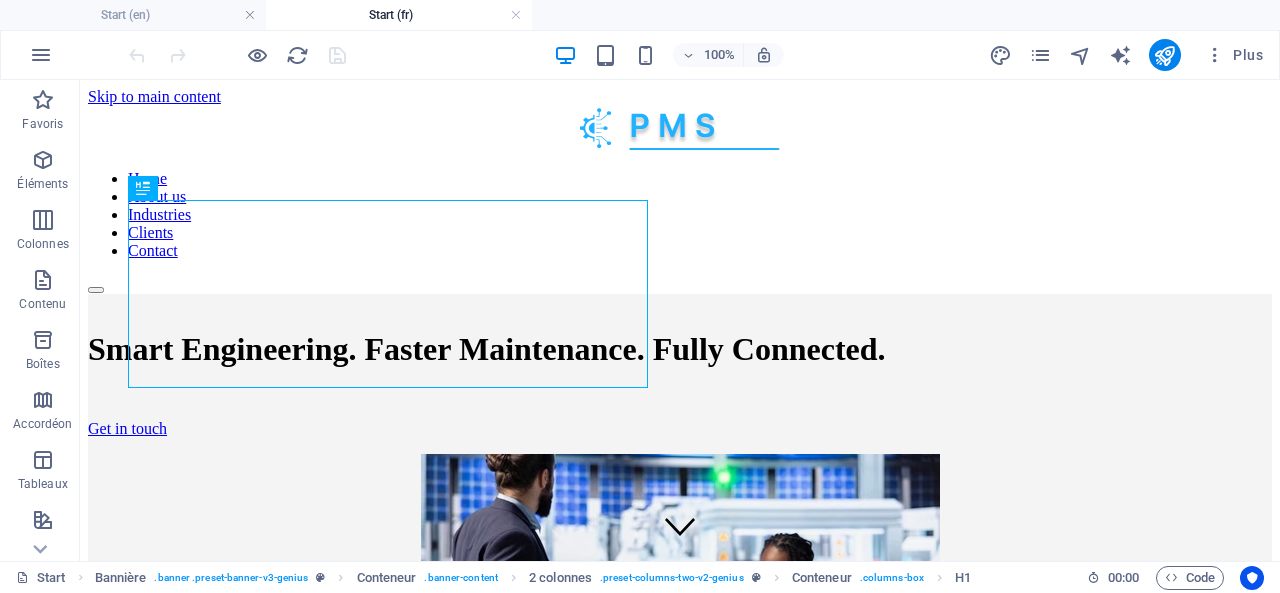 click on "Start (fr)" at bounding box center (399, 15) 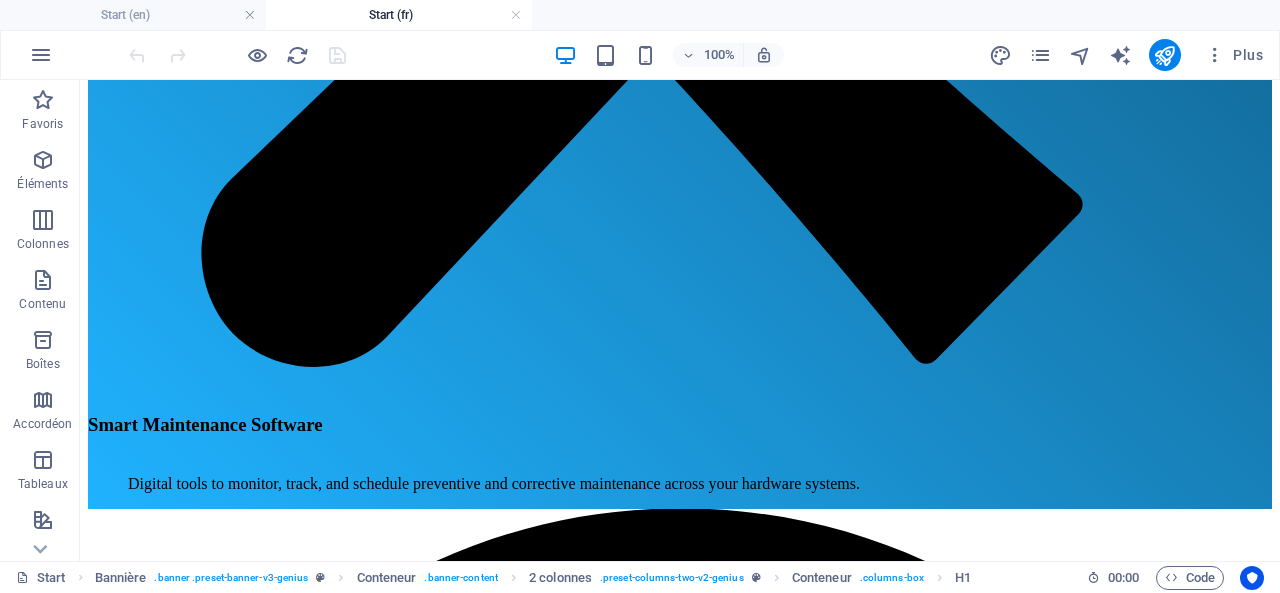 scroll, scrollTop: 1348, scrollLeft: 0, axis: vertical 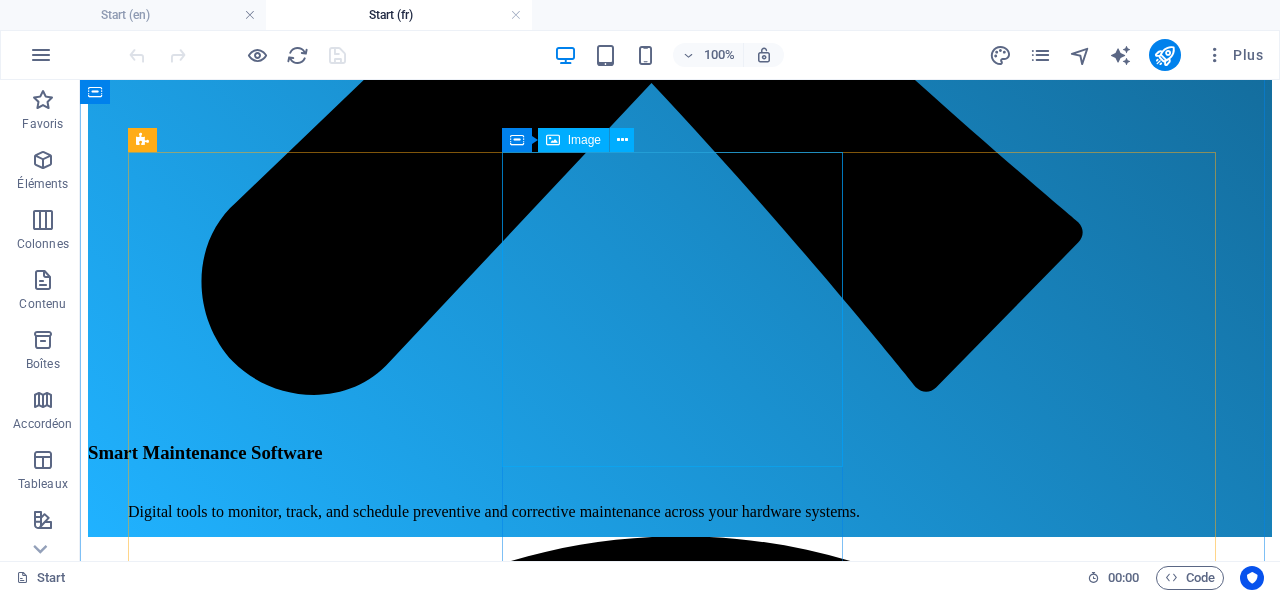 click at bounding box center [680, 4586] 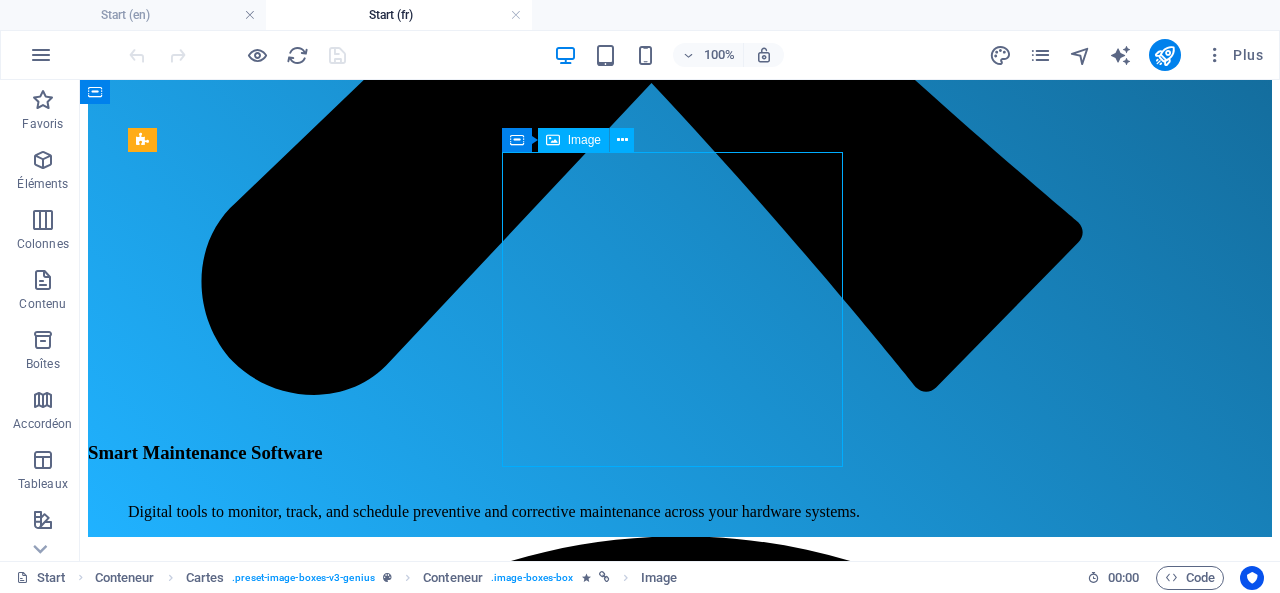 click at bounding box center (680, 4586) 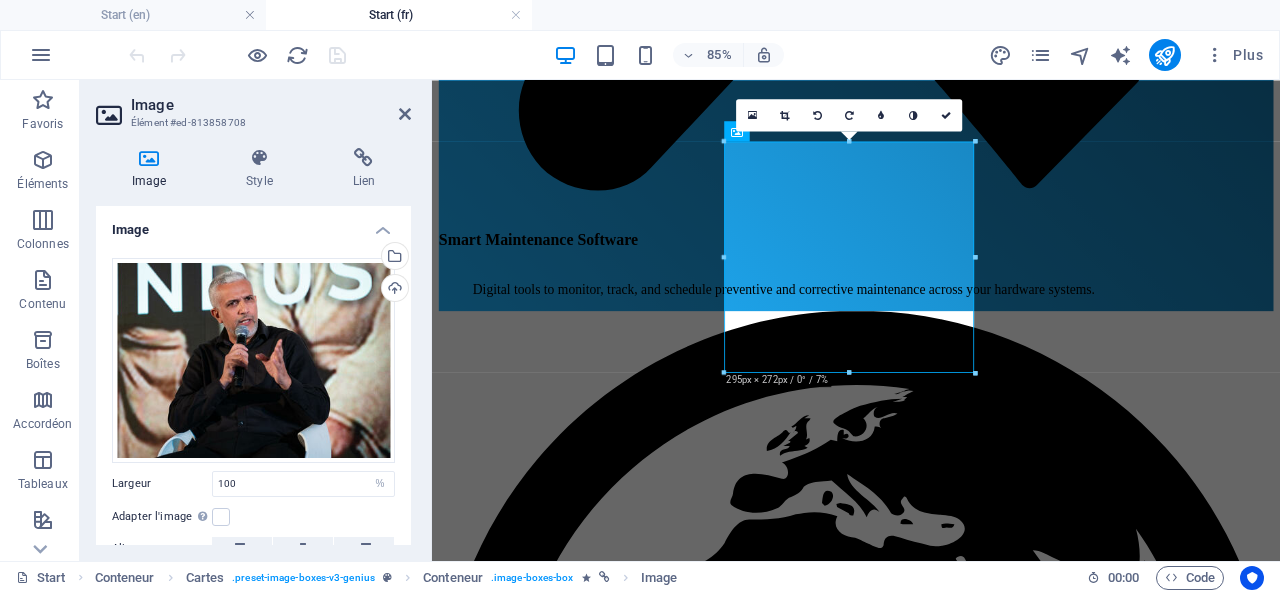 scroll, scrollTop: 1461, scrollLeft: 0, axis: vertical 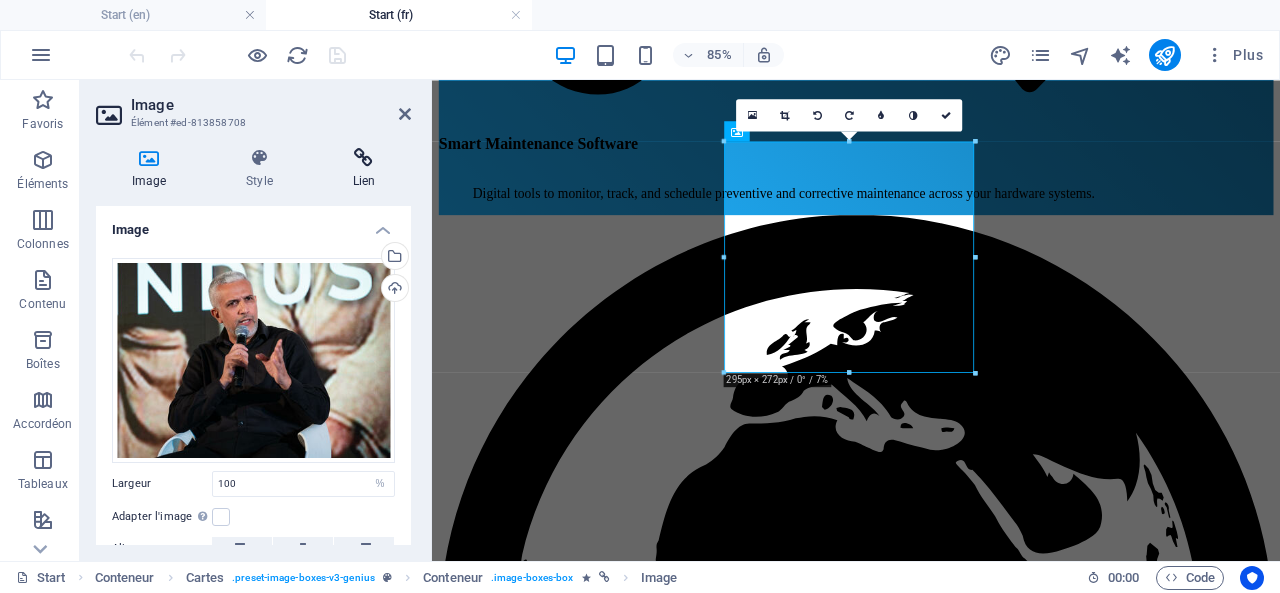 click at bounding box center (364, 158) 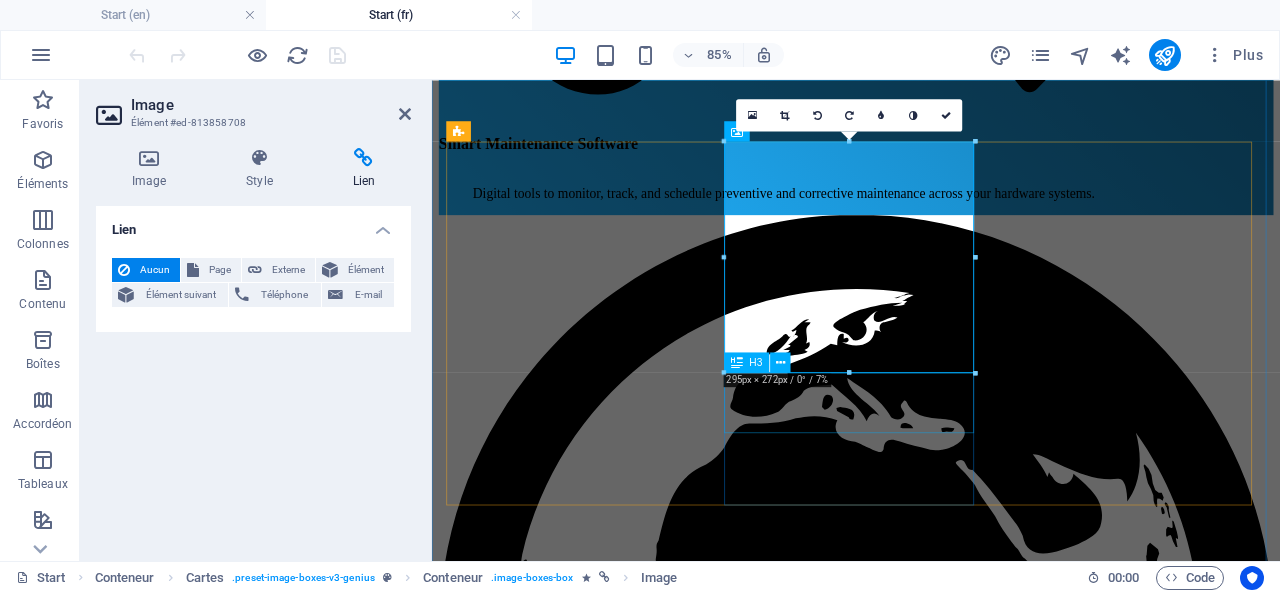 click on "[FIRST] [LAST]" at bounding box center [931, 4321] 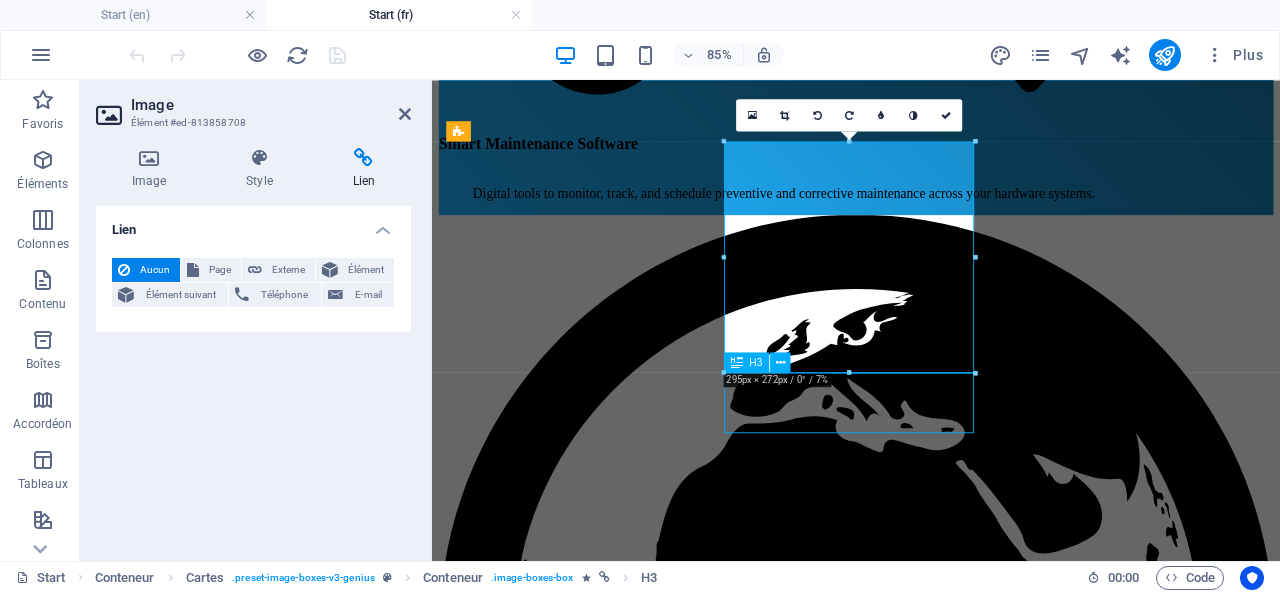 click on "[FIRST] [LAST]" at bounding box center (931, 4321) 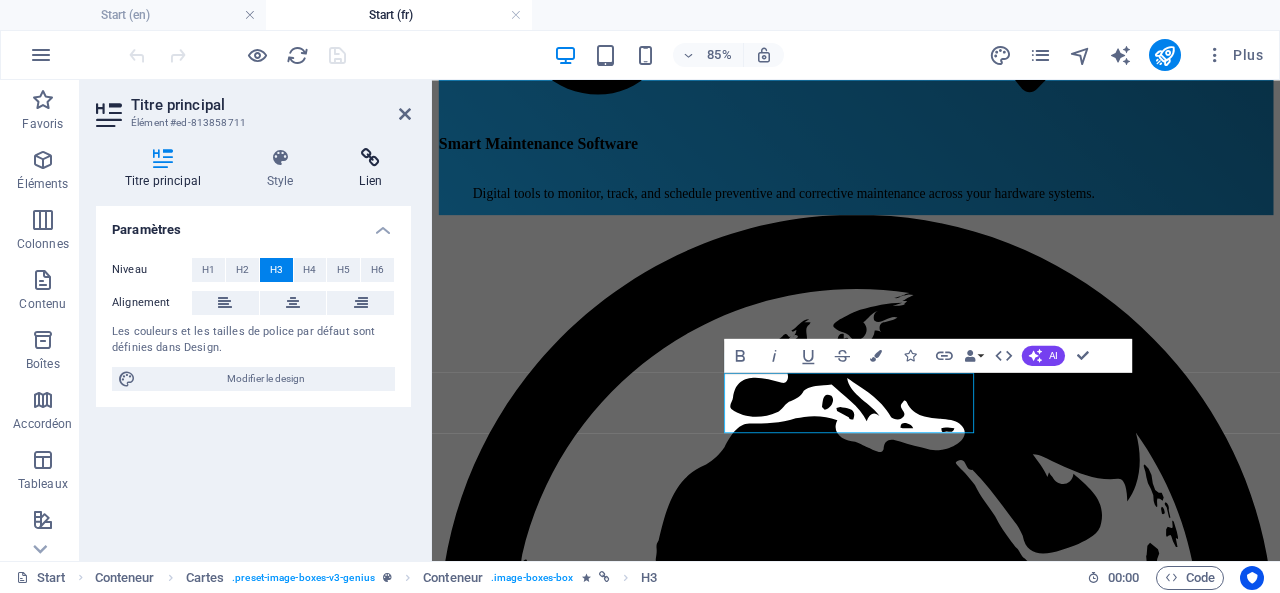 click at bounding box center (371, 158) 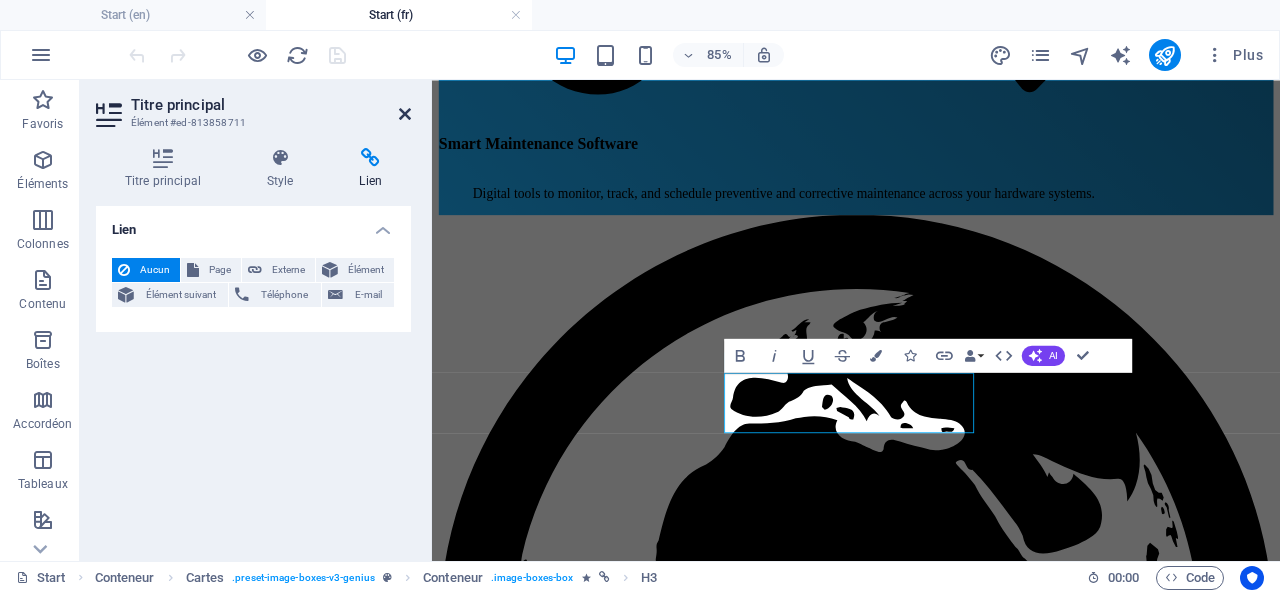 drag, startPoint x: 403, startPoint y: 111, endPoint x: 620, endPoint y: 196, distance: 233.05363 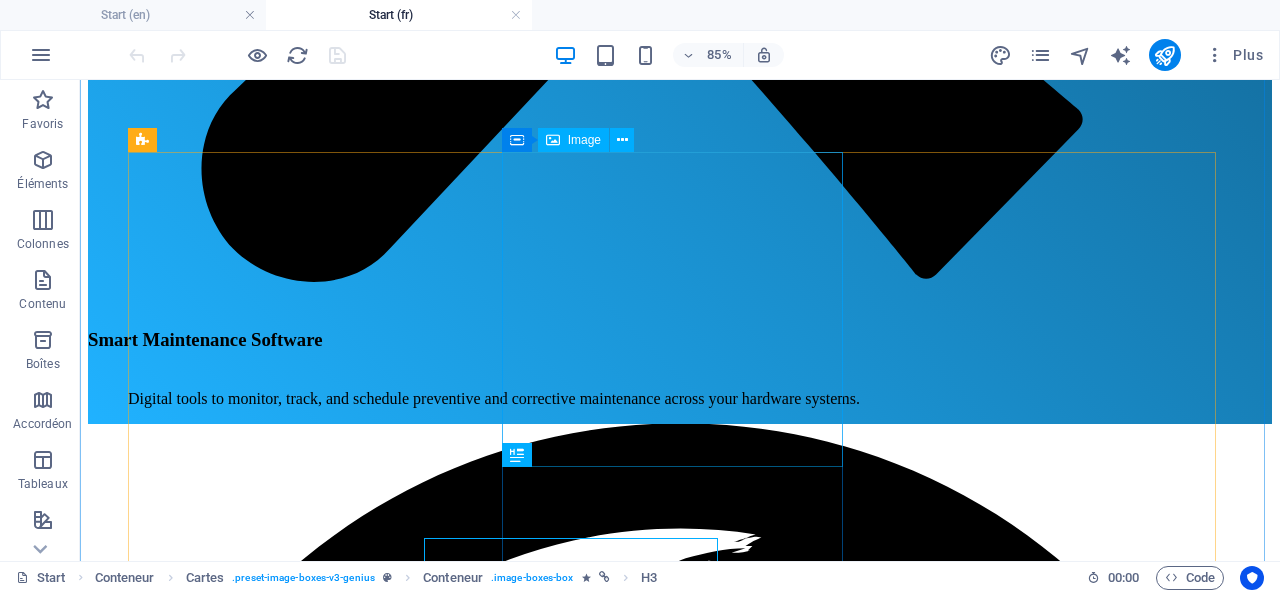 scroll, scrollTop: 1348, scrollLeft: 0, axis: vertical 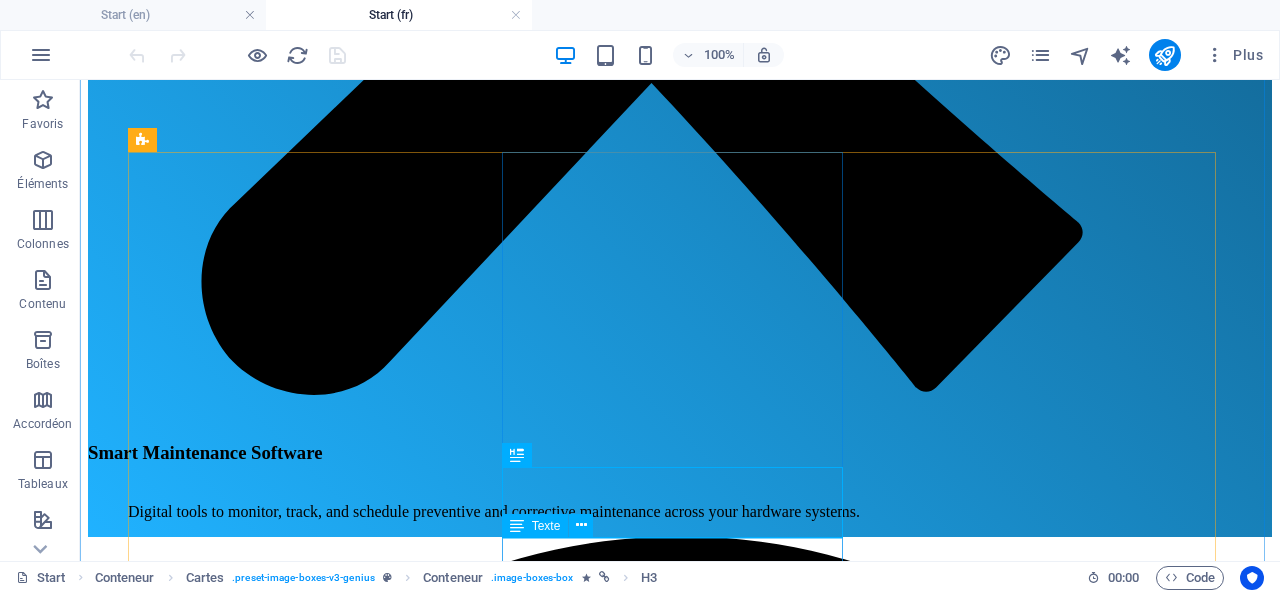 click on "Ingénieur d’état en électronique" at bounding box center [680, 5255] 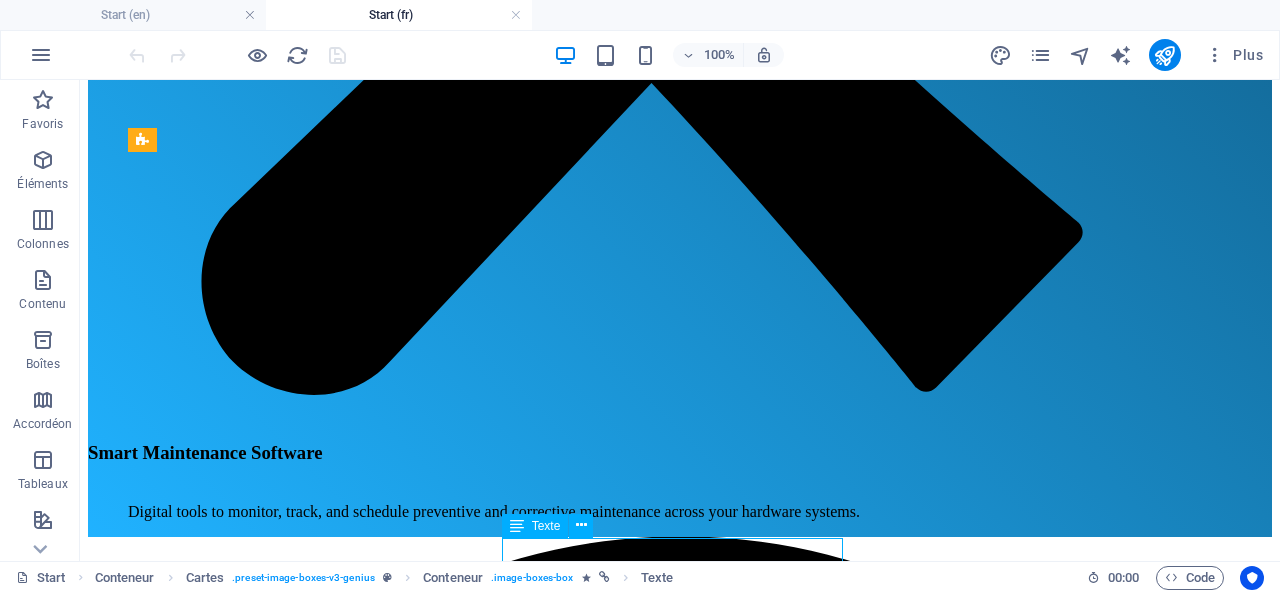 click on "Ingénieur d’état en électronique" at bounding box center (680, 5255) 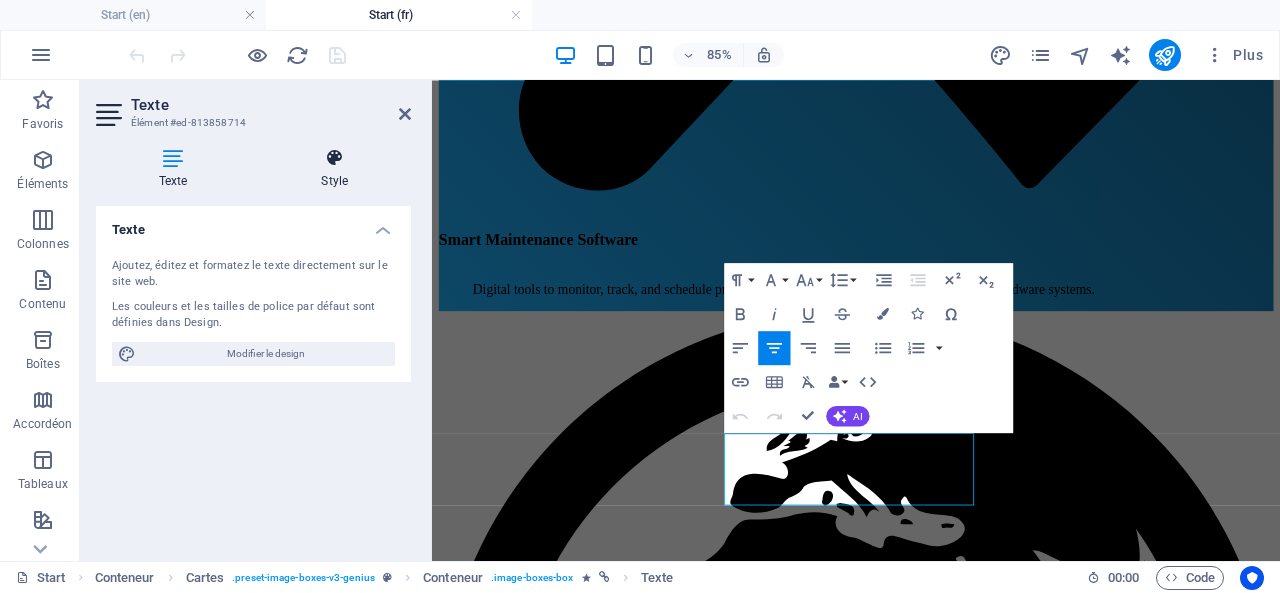 scroll, scrollTop: 1461, scrollLeft: 0, axis: vertical 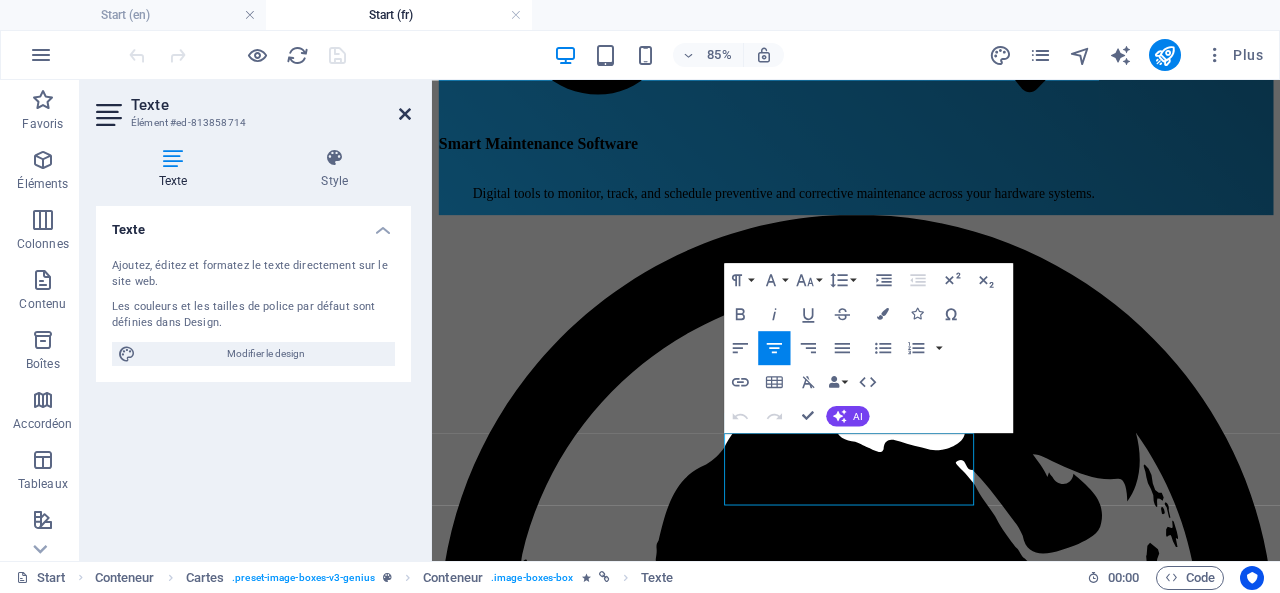 click at bounding box center [405, 114] 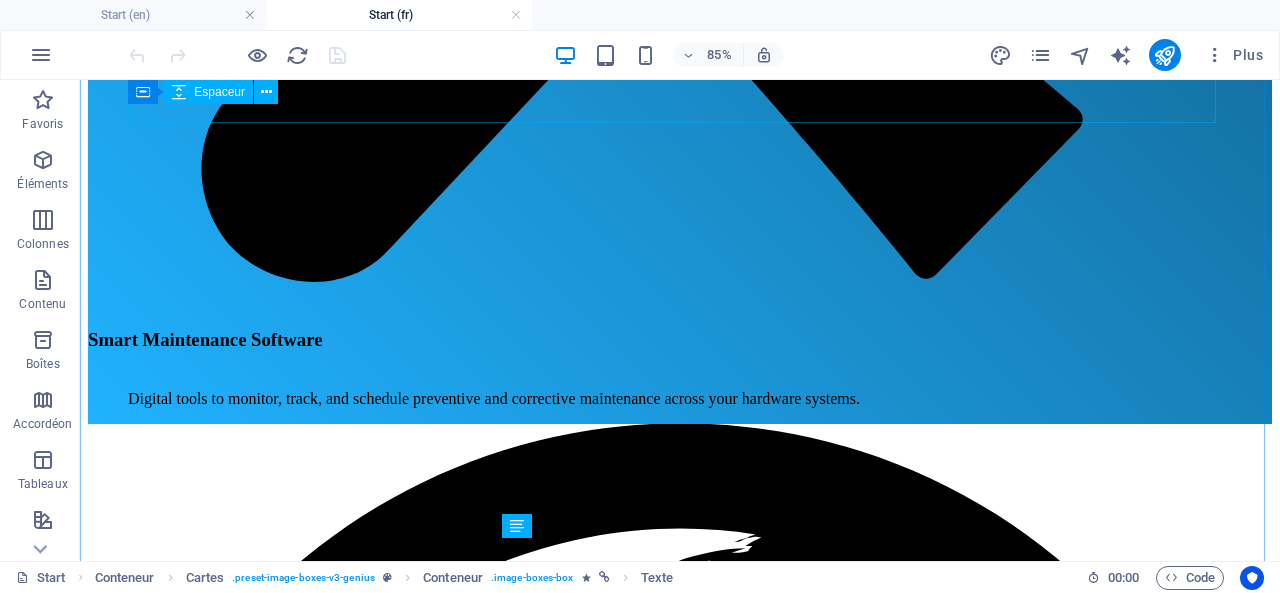 scroll, scrollTop: 1348, scrollLeft: 0, axis: vertical 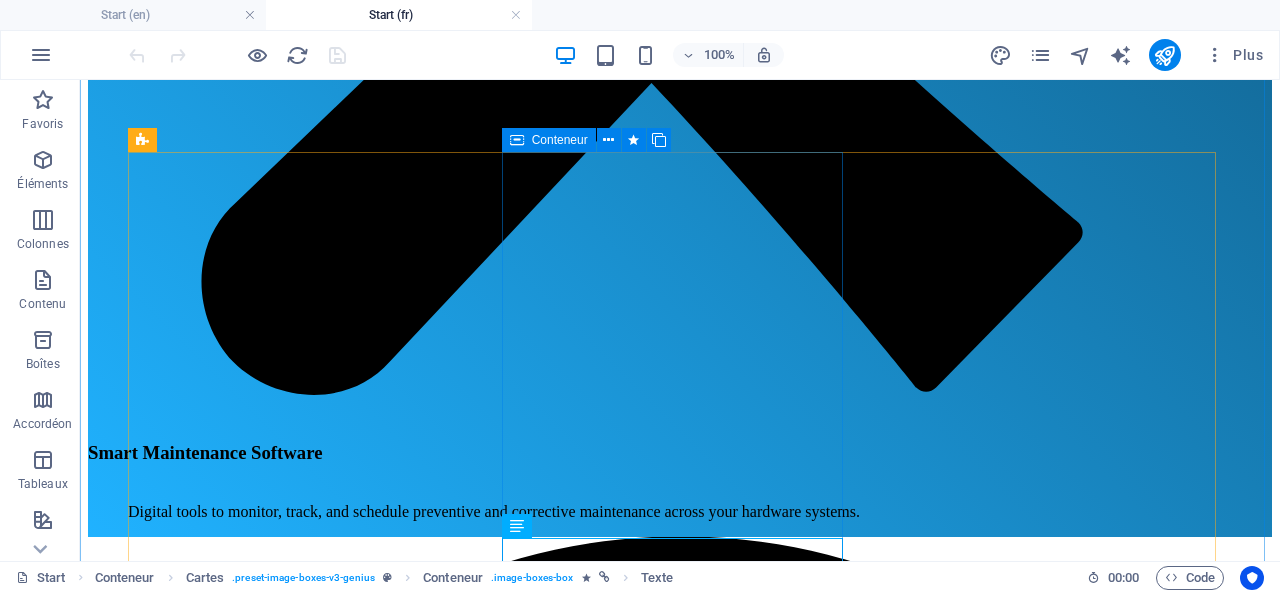 click at bounding box center [517, 140] 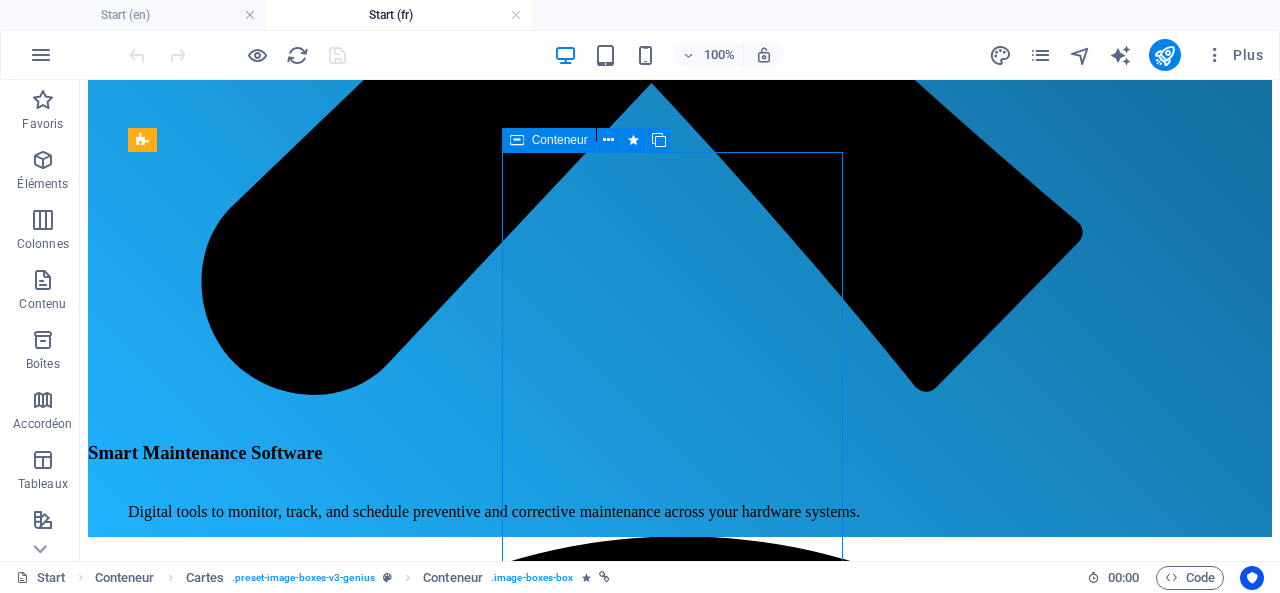 click at bounding box center (517, 140) 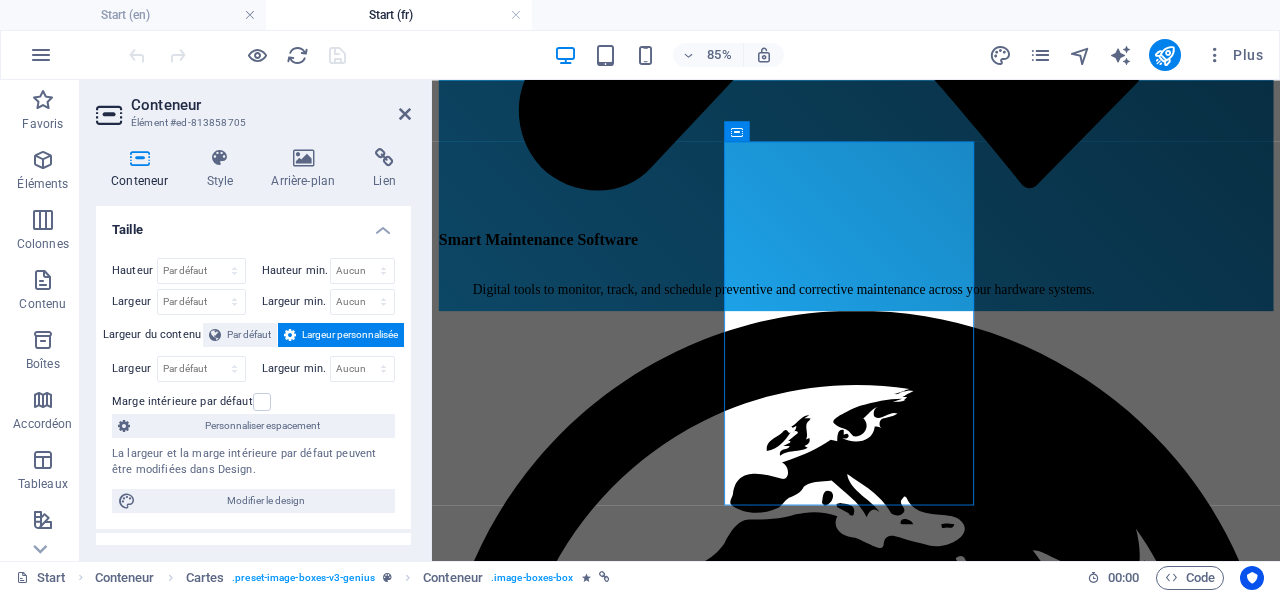 scroll, scrollTop: 1461, scrollLeft: 0, axis: vertical 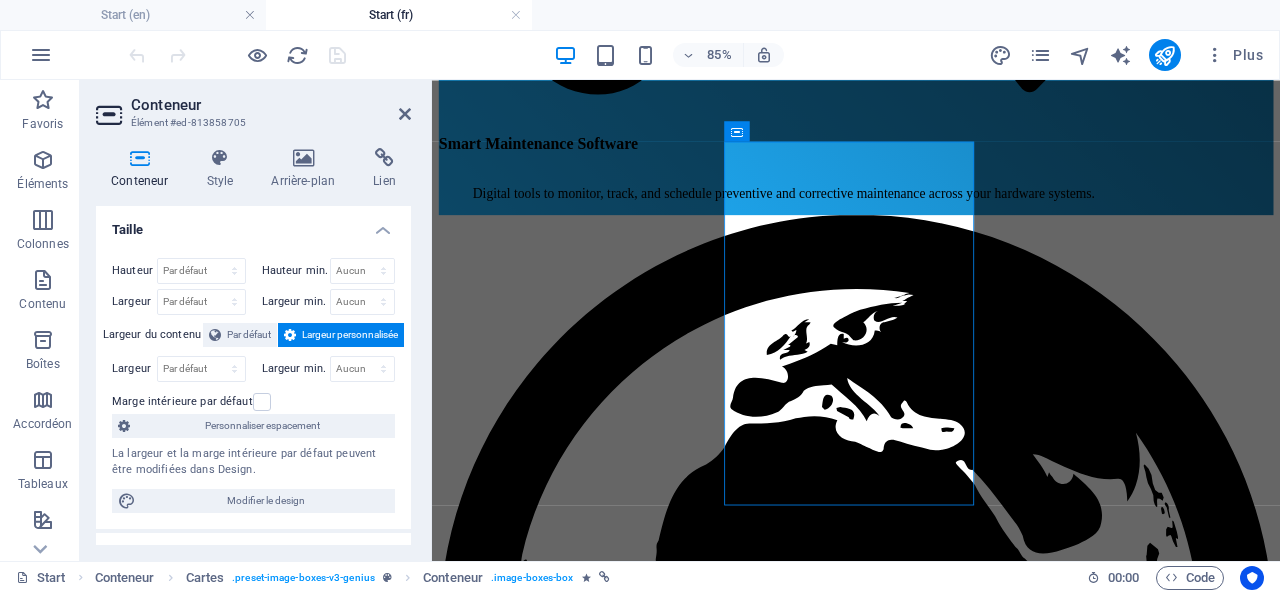 click at bounding box center [384, 158] 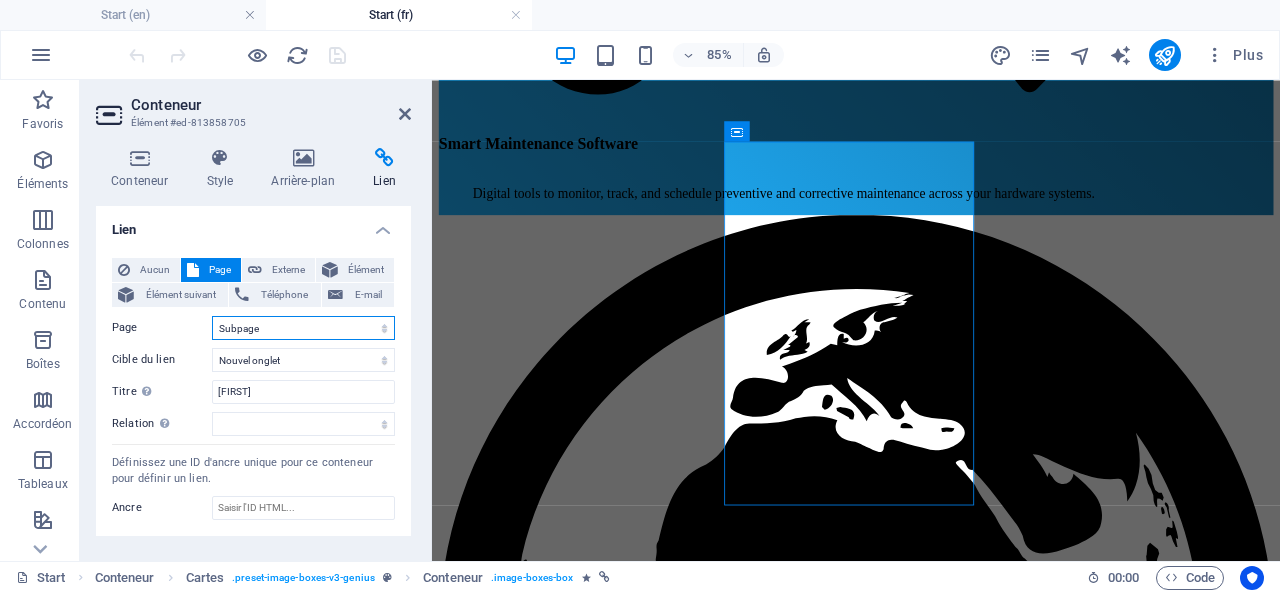 click on "Start Subpage Start Subpage" at bounding box center (303, 328) 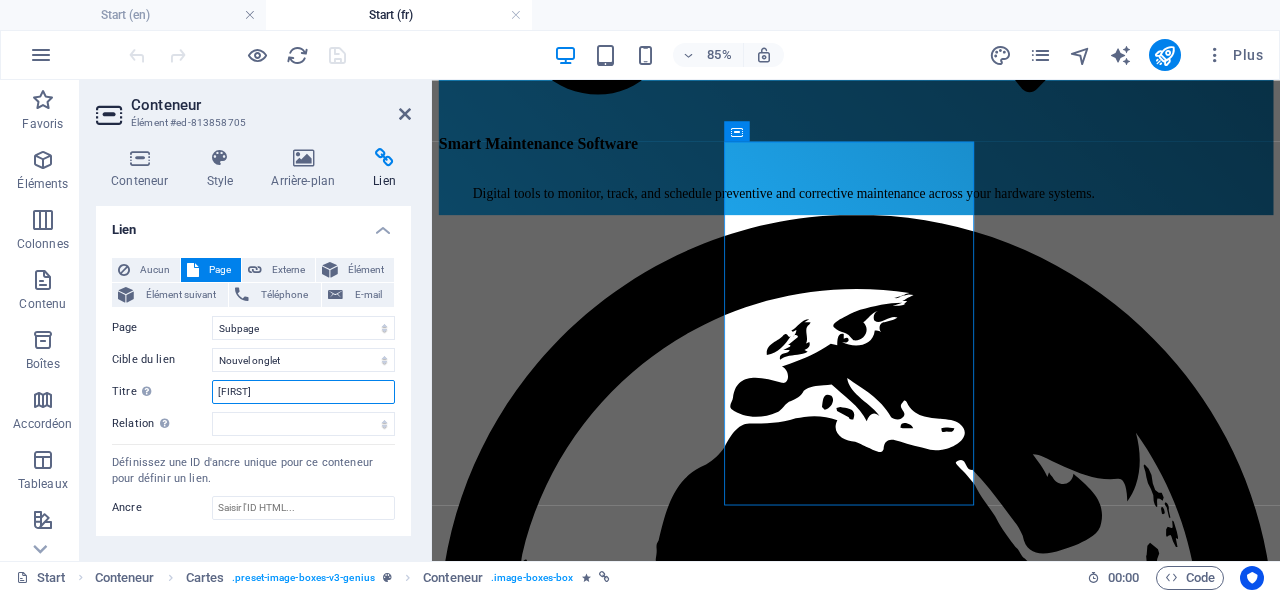 click on "[LAST]" at bounding box center (303, 392) 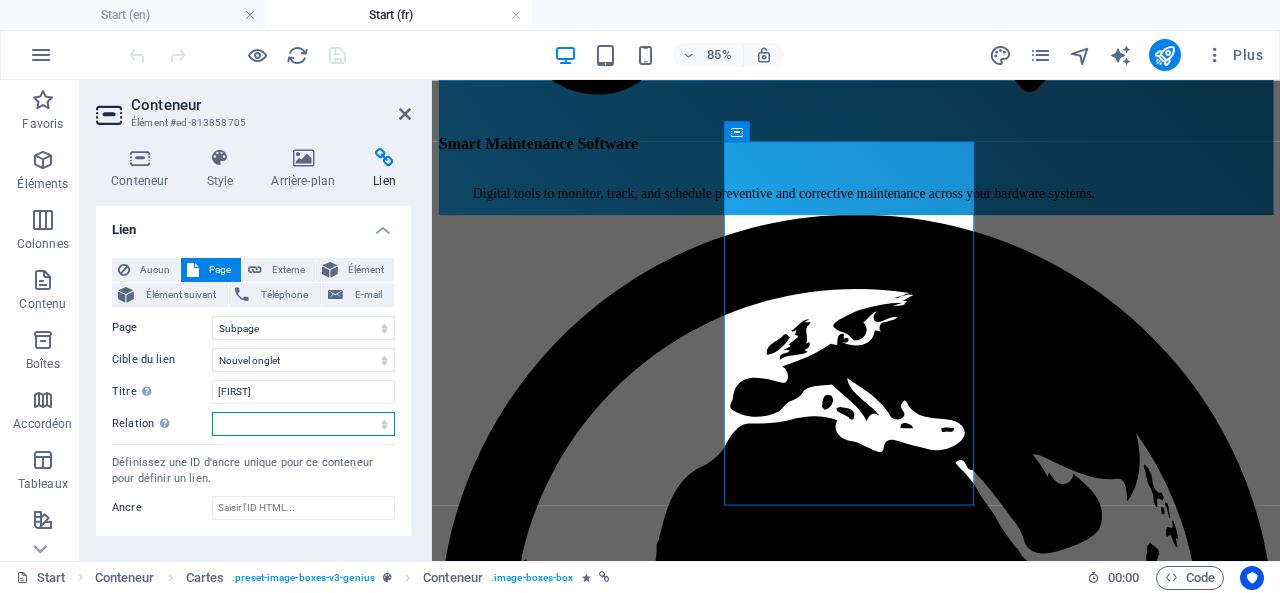 click on "alternate author bookmark external help license next nofollow noreferrer noopener prev search tag" at bounding box center [303, 424] 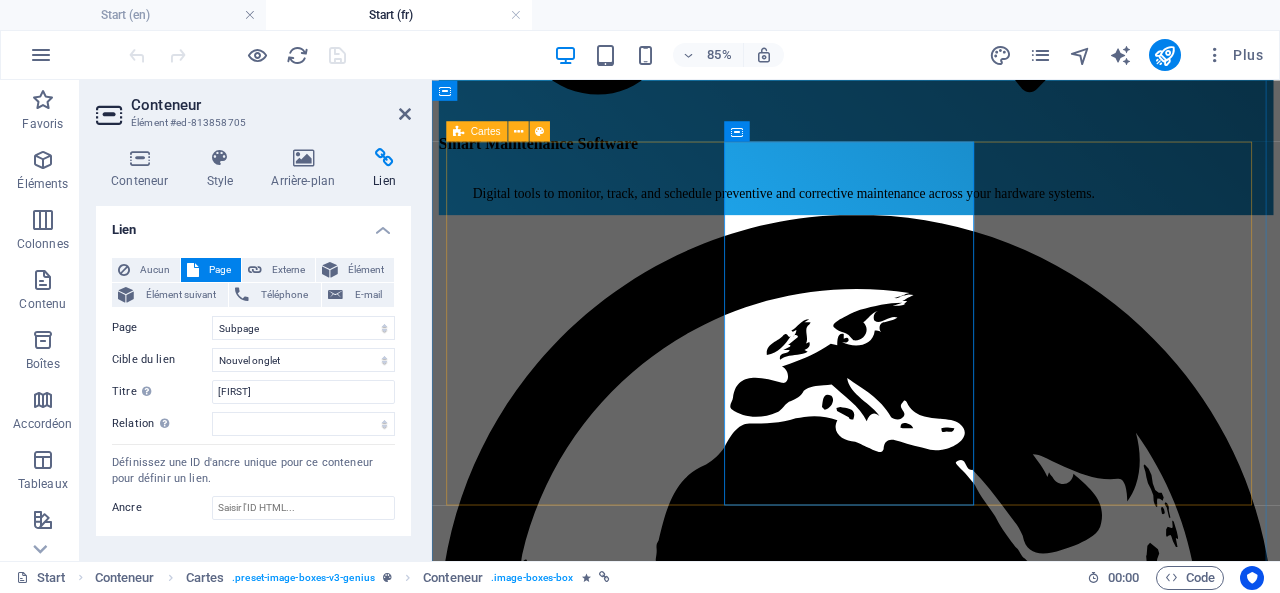 drag, startPoint x: 837, startPoint y: 371, endPoint x: 533, endPoint y: 315, distance: 309.11487 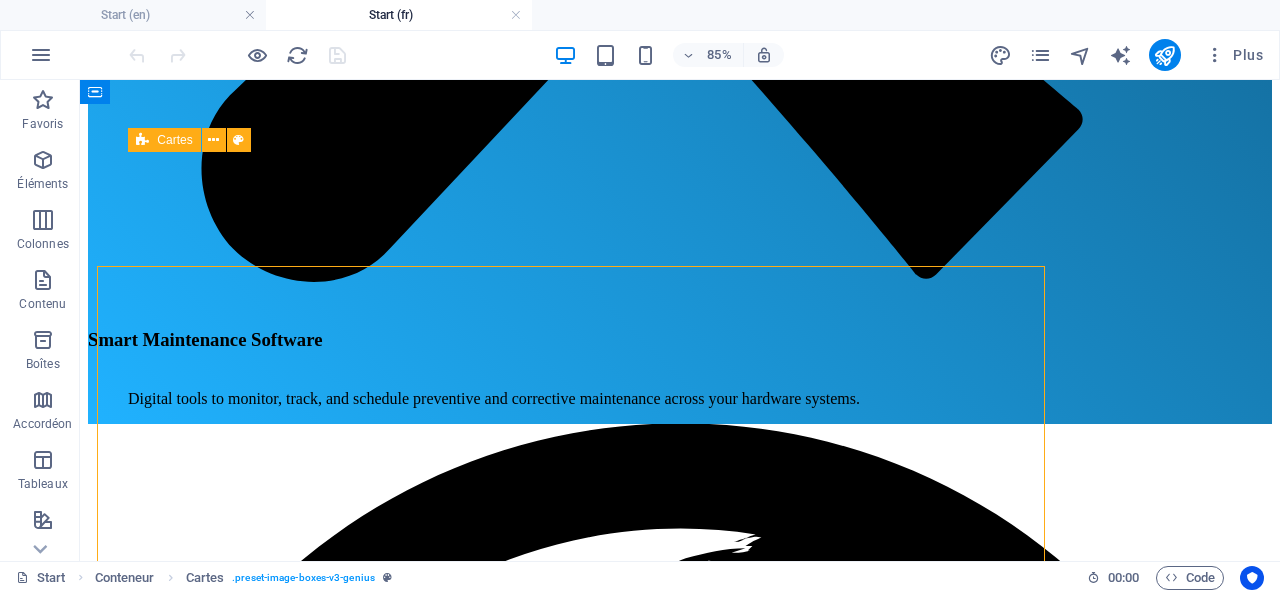 scroll, scrollTop: 1348, scrollLeft: 0, axis: vertical 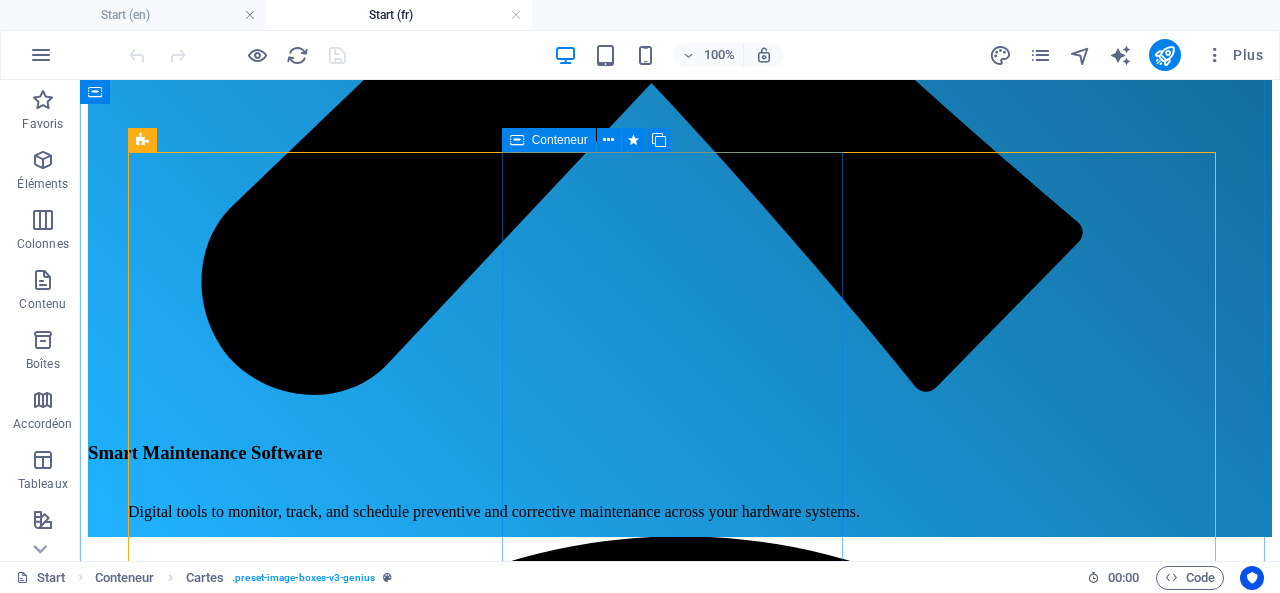 click at bounding box center [517, 140] 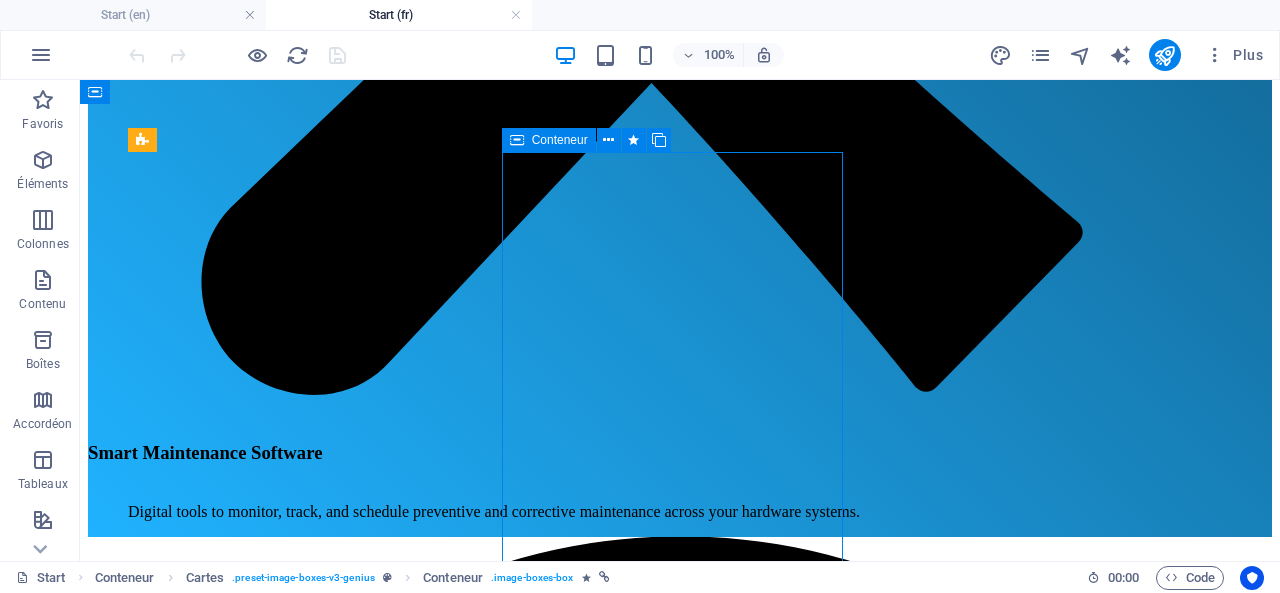 click at bounding box center (517, 140) 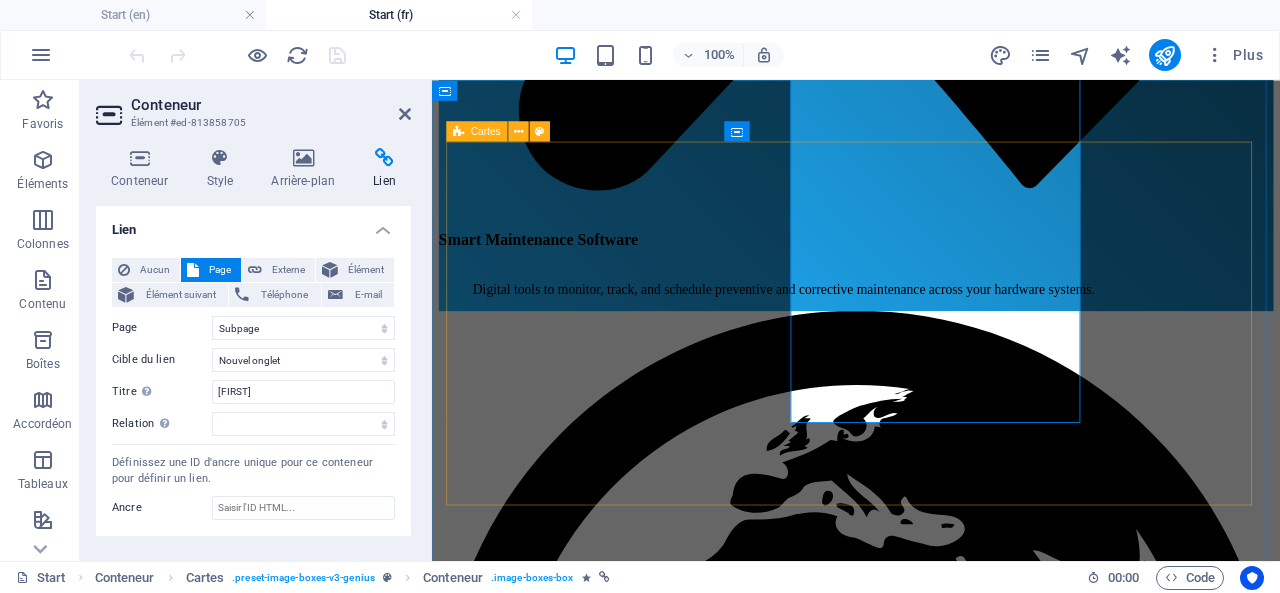 scroll, scrollTop: 1461, scrollLeft: 0, axis: vertical 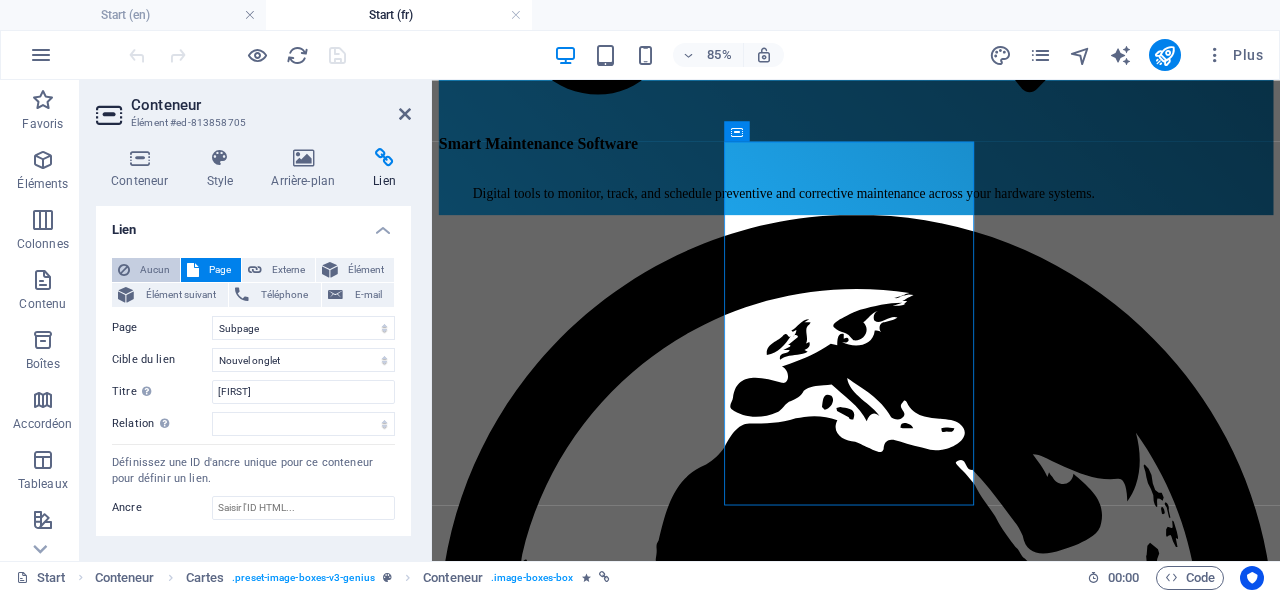 click on "Aucun" at bounding box center (155, 270) 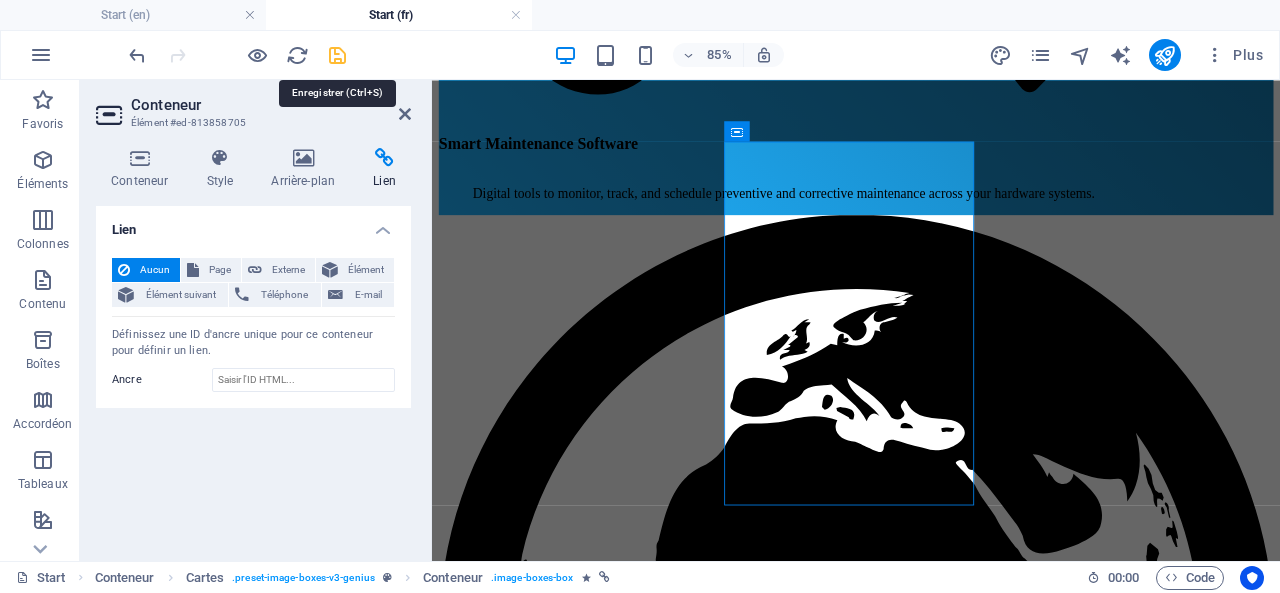 click at bounding box center (337, 55) 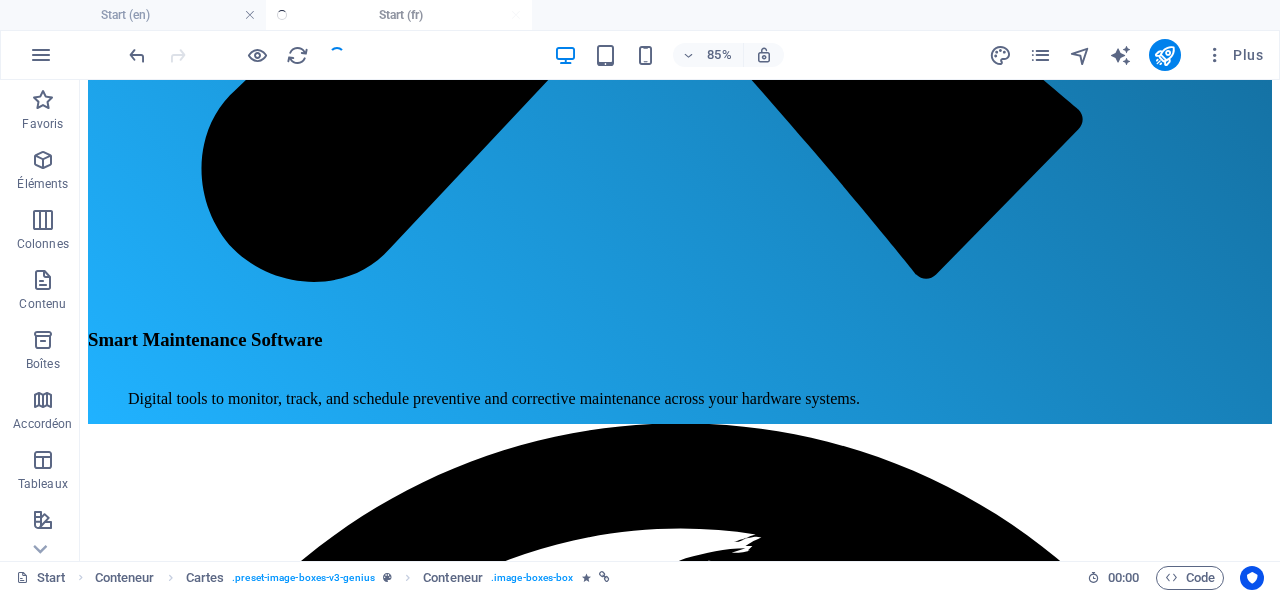scroll, scrollTop: 1348, scrollLeft: 0, axis: vertical 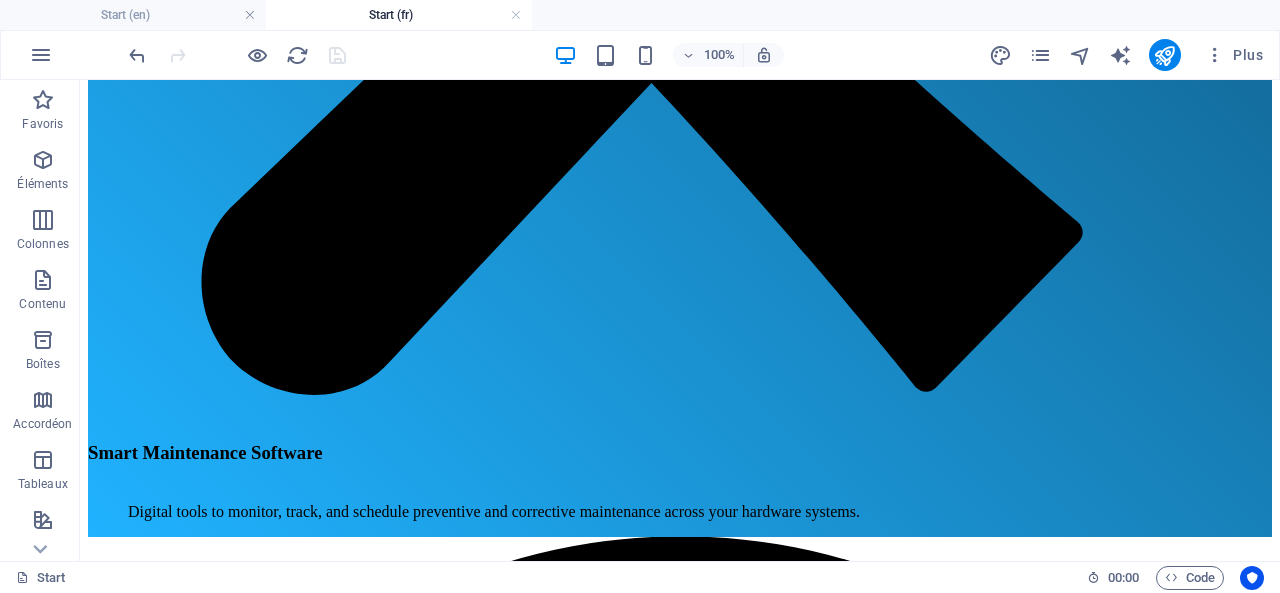 click on "100% Plus" at bounding box center (698, 55) 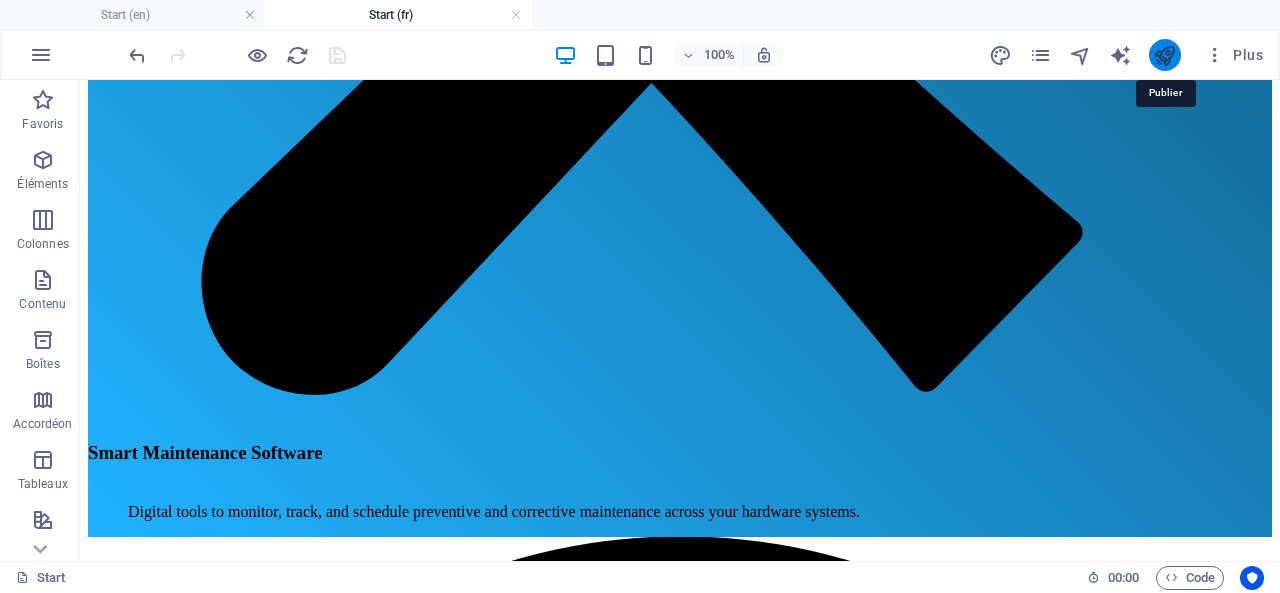 click at bounding box center [1164, 55] 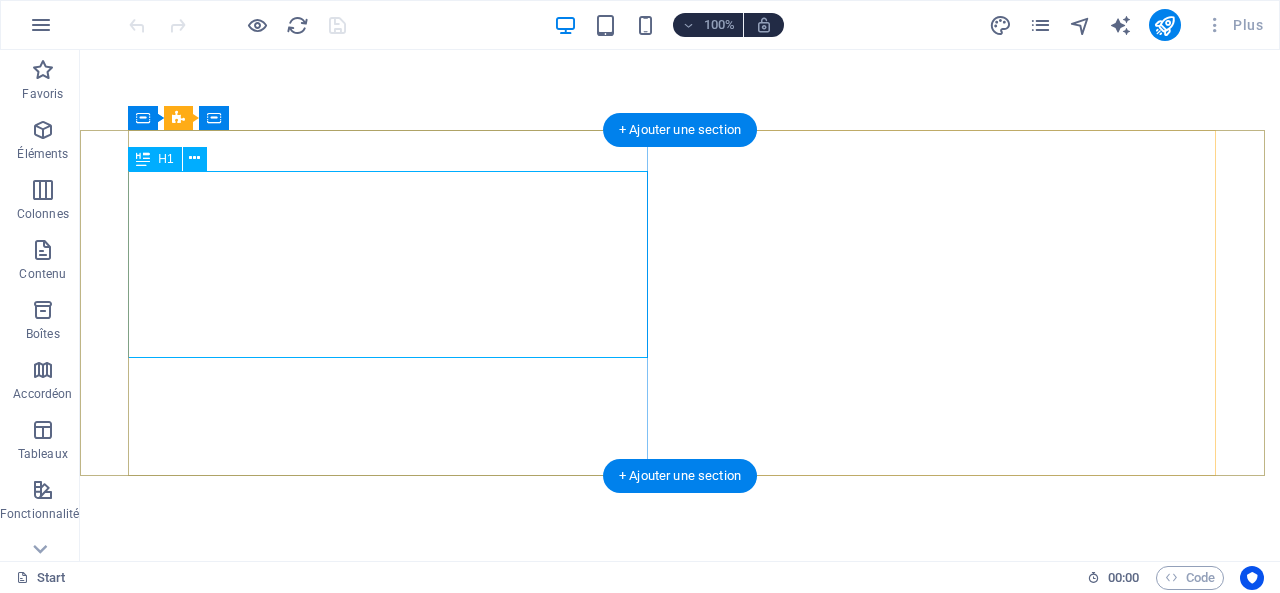 scroll, scrollTop: 0, scrollLeft: 0, axis: both 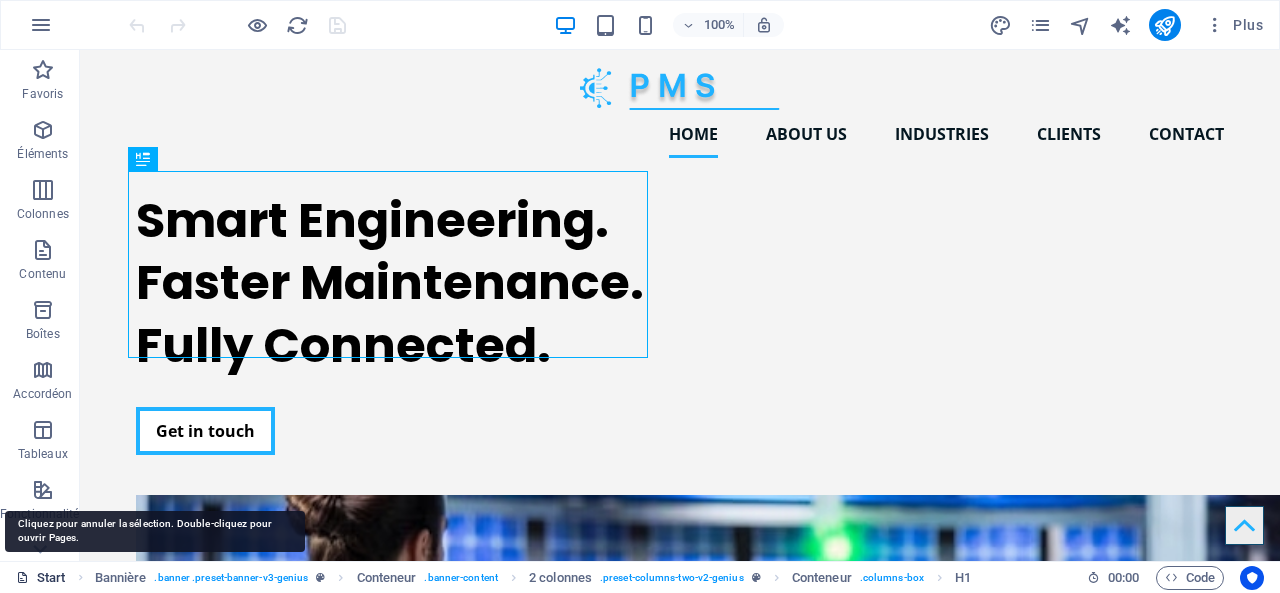 click at bounding box center [22, 577] 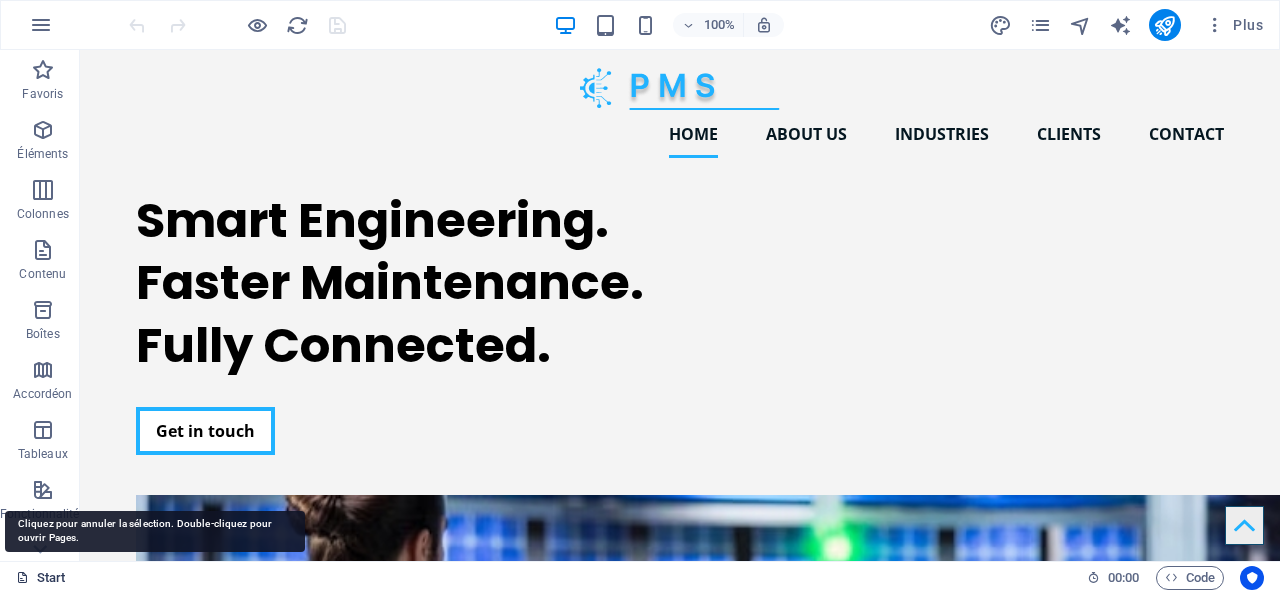 click at bounding box center [22, 577] 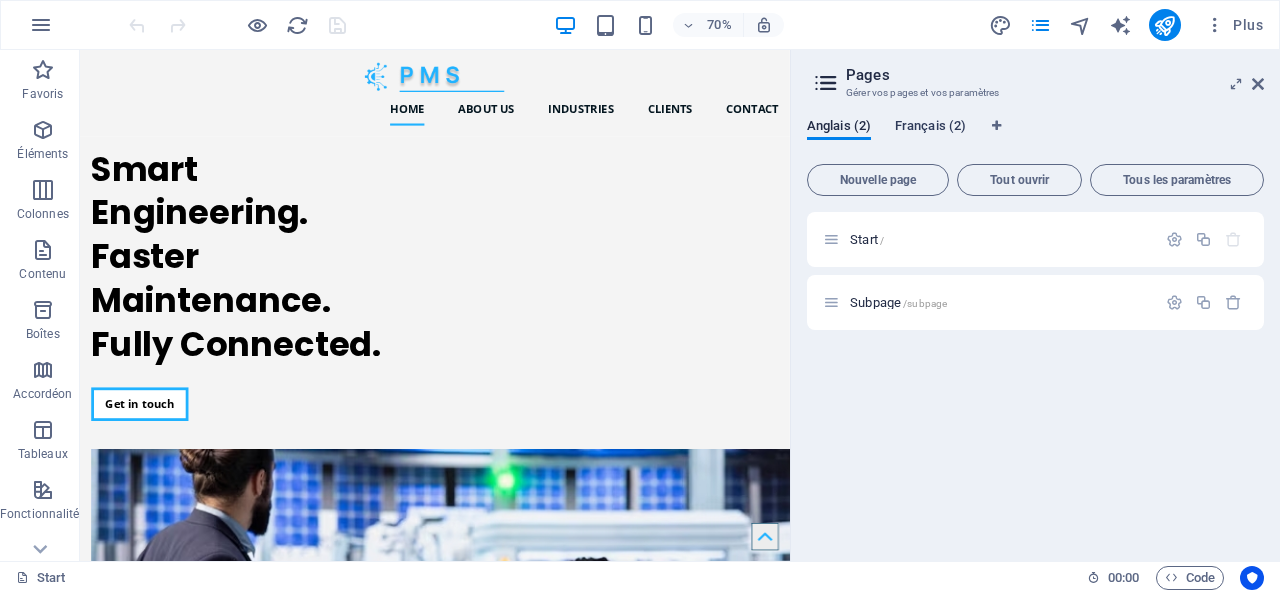 click on "Français (2)" at bounding box center [930, 128] 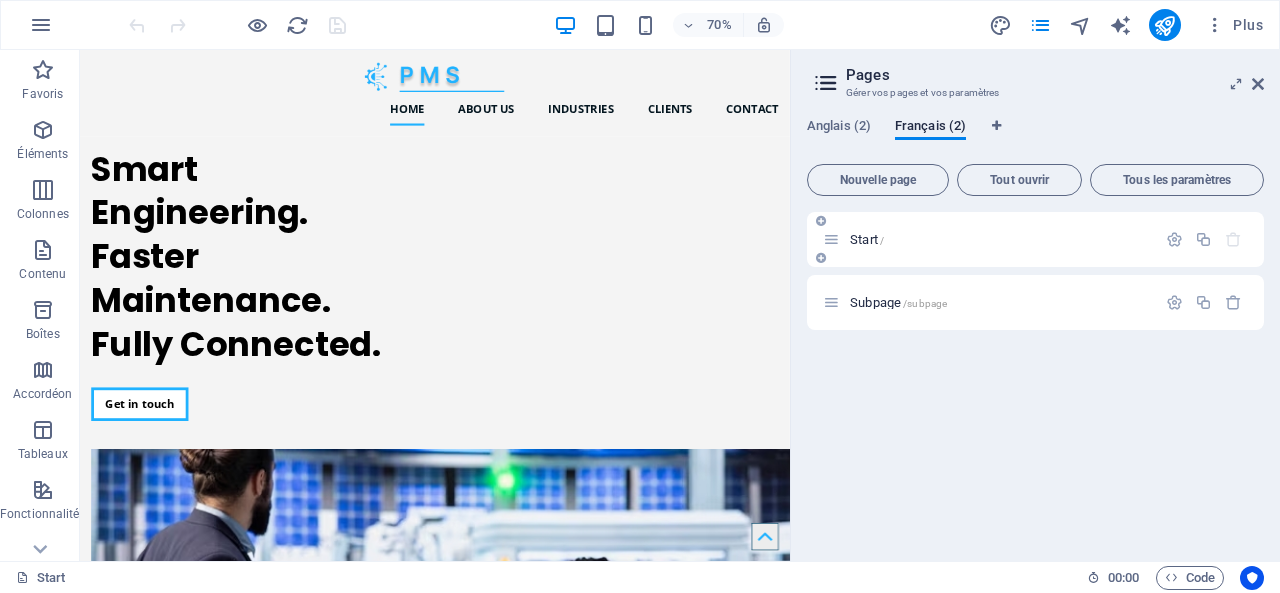 drag, startPoint x: 880, startPoint y: 221, endPoint x: 860, endPoint y: 245, distance: 31.241 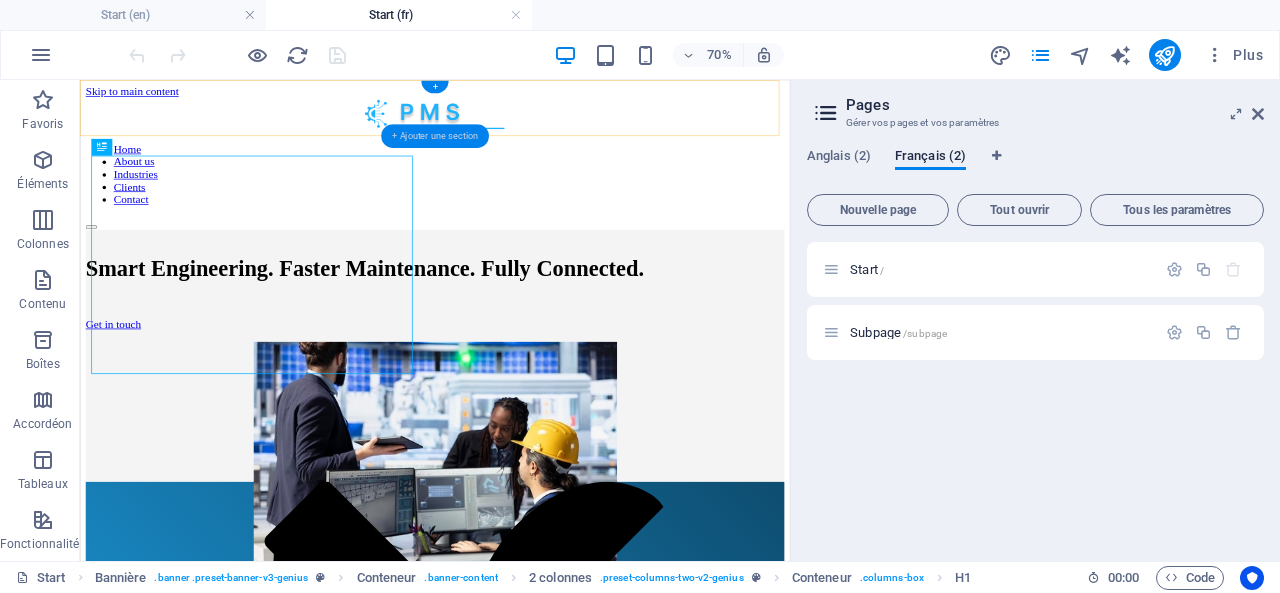 scroll, scrollTop: 0, scrollLeft: 0, axis: both 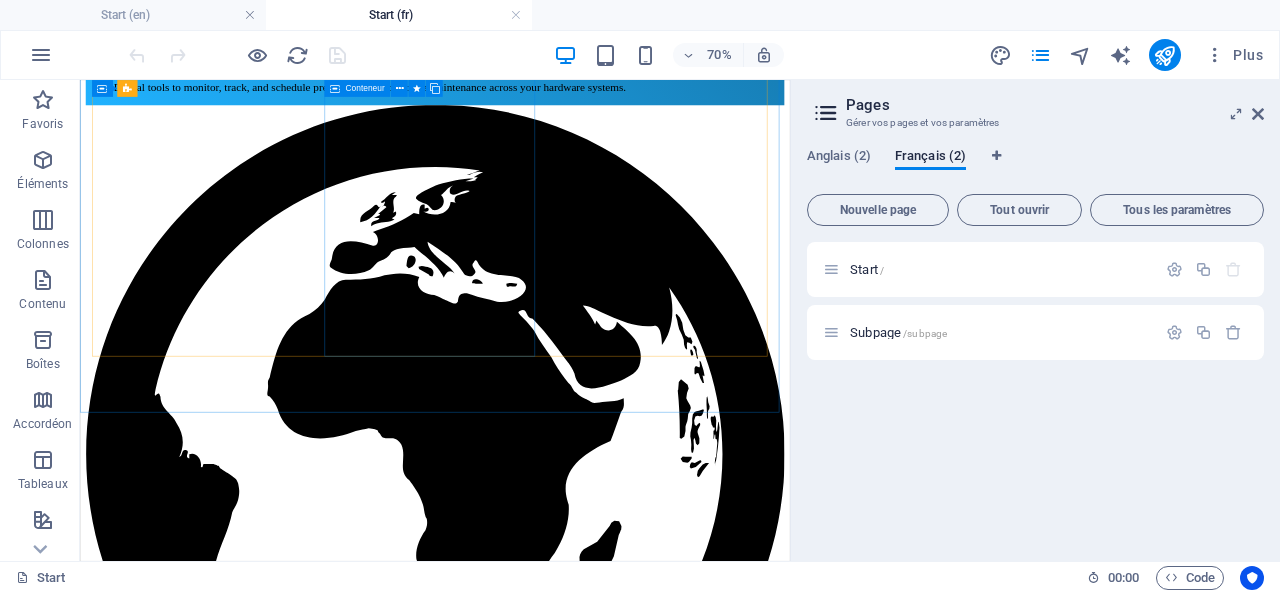 click at bounding box center (335, 88) 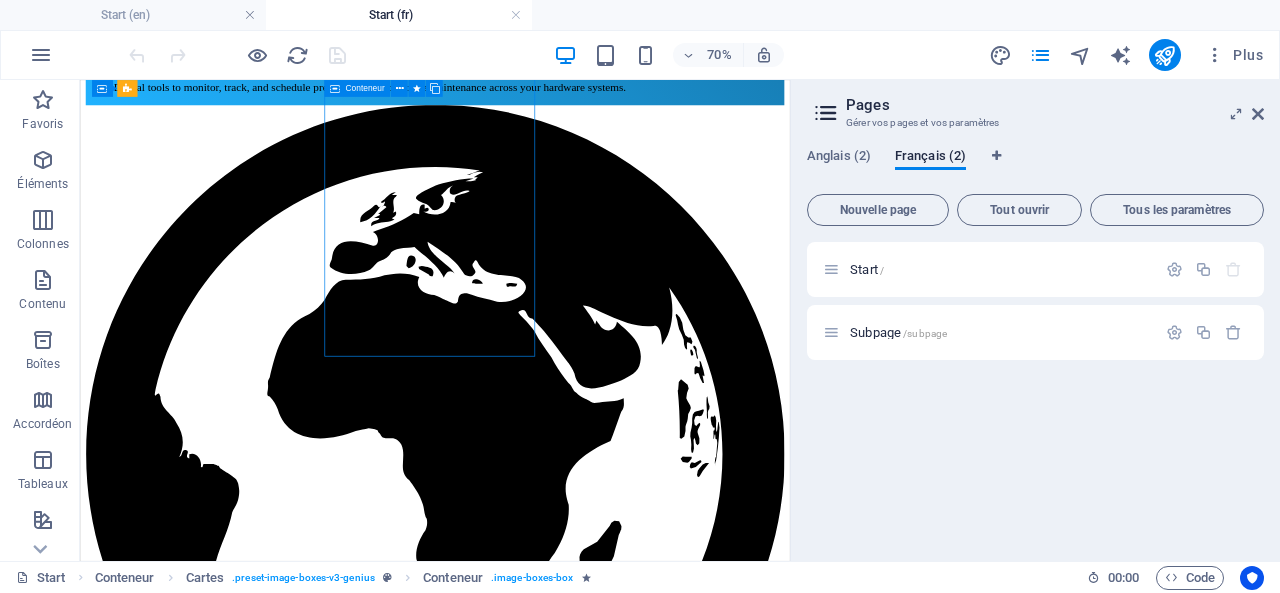 click at bounding box center [335, 88] 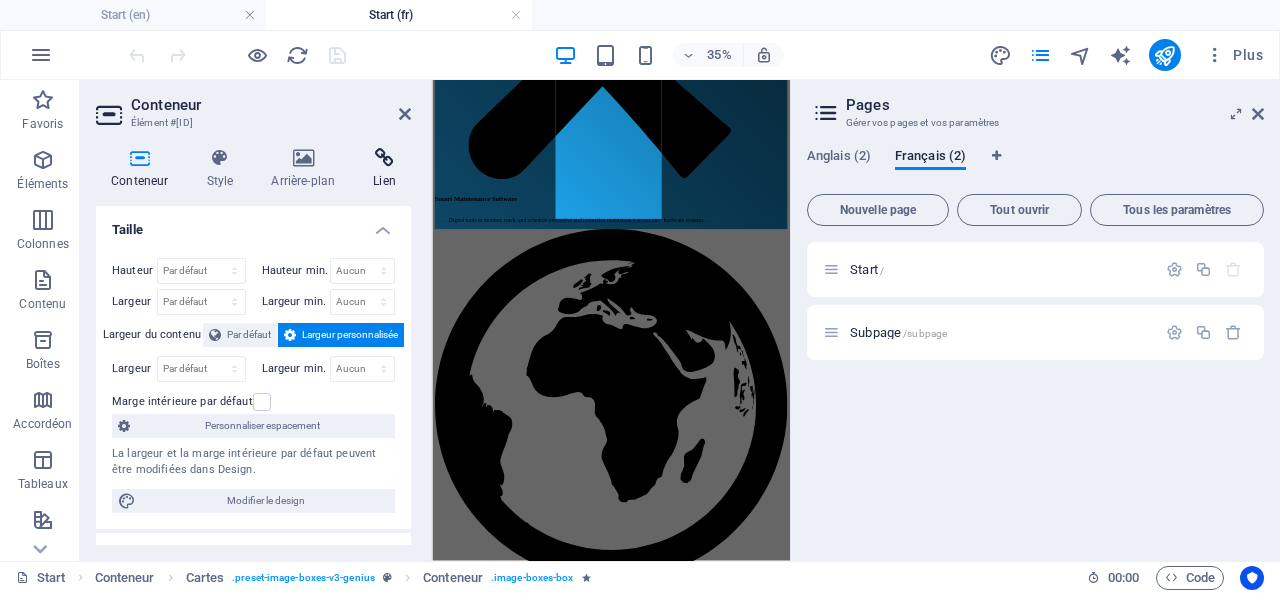 scroll, scrollTop: 2016, scrollLeft: 0, axis: vertical 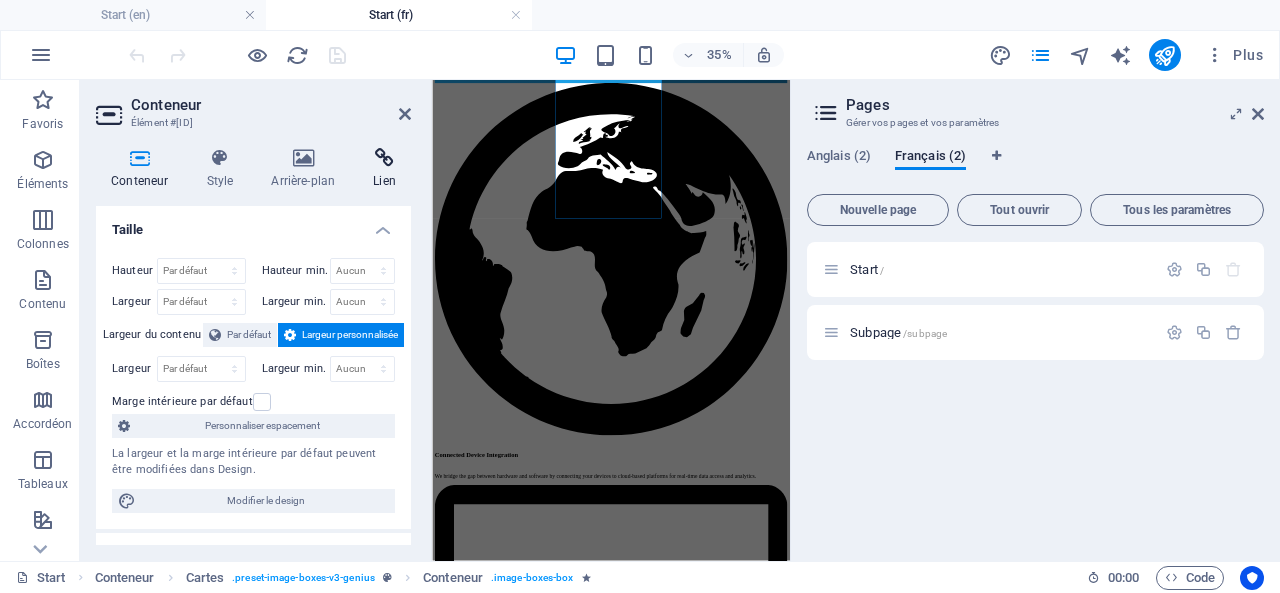 click at bounding box center (384, 158) 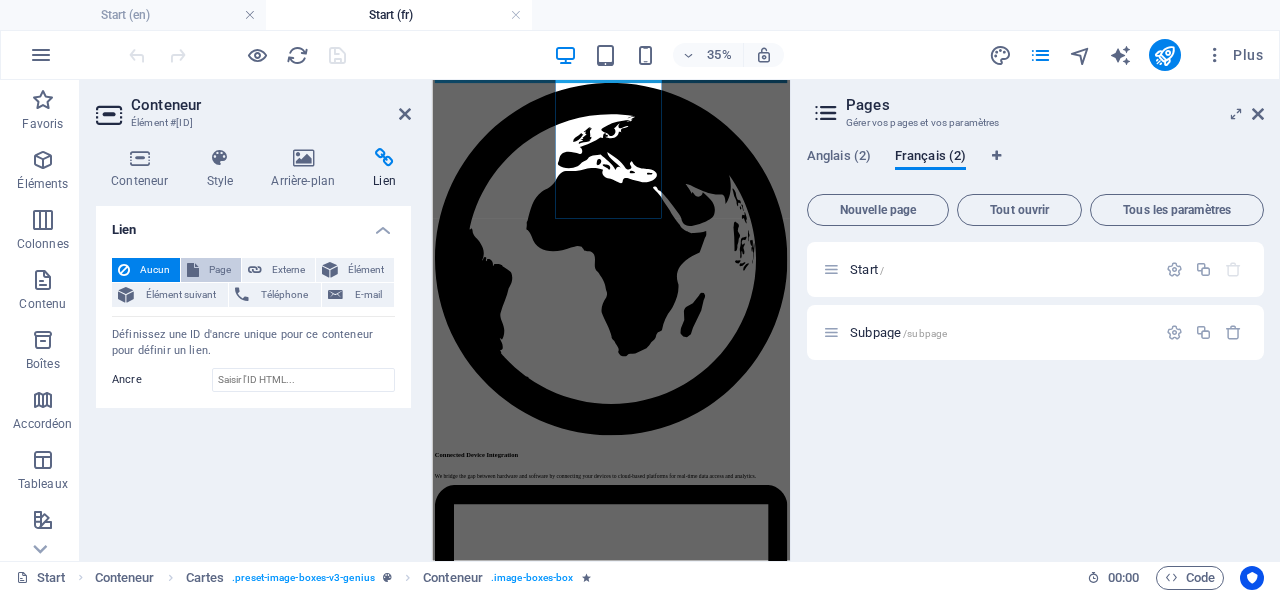 click on "Page" at bounding box center [220, 270] 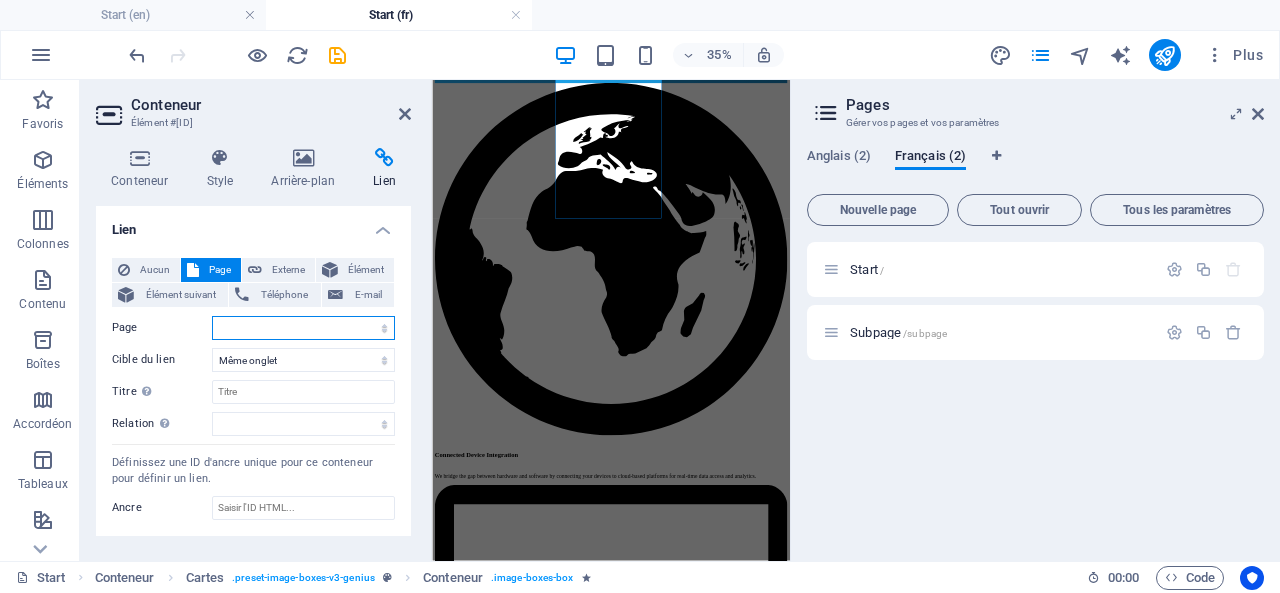 click on "Start Subpage Start Subpage" at bounding box center (303, 328) 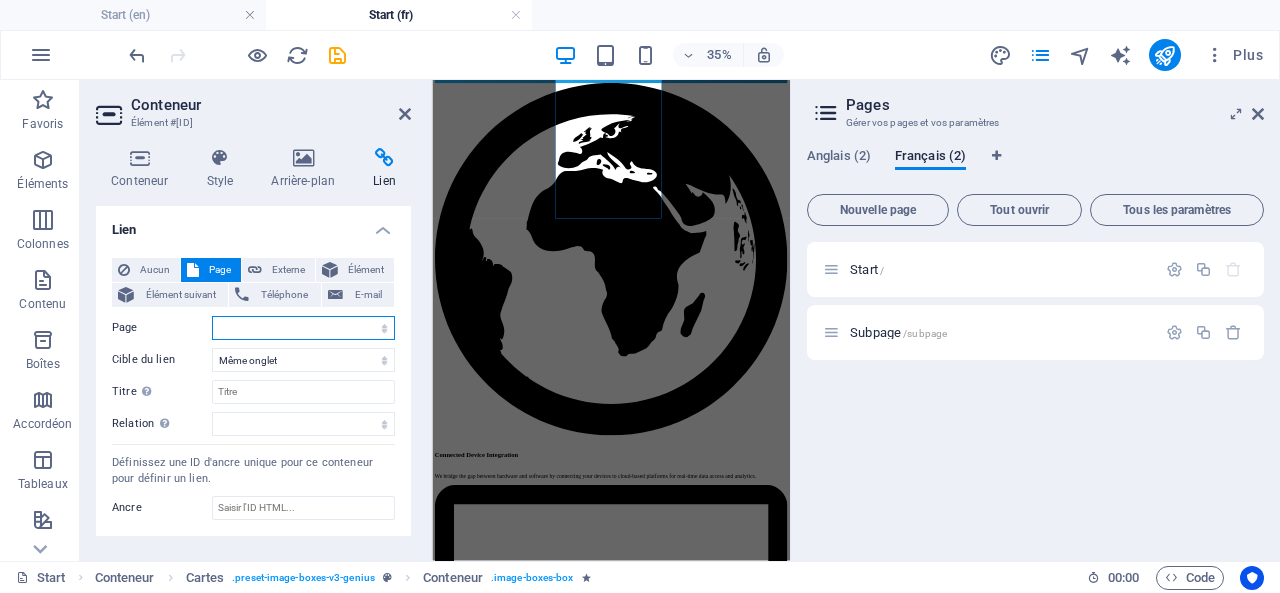 select on "3" 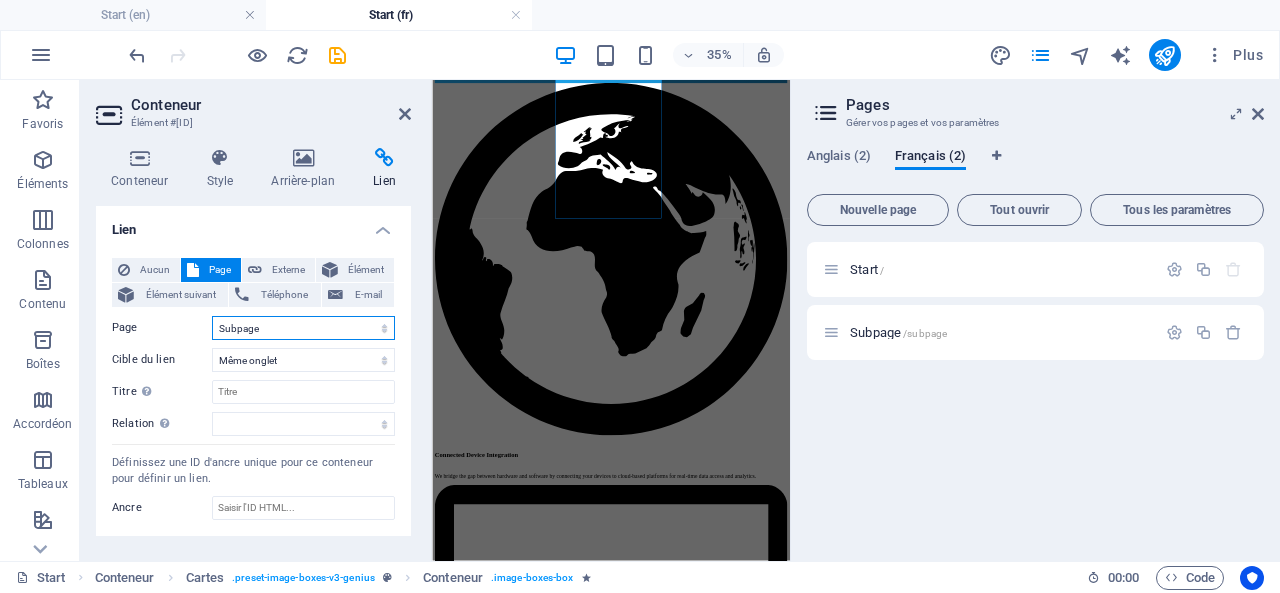click on "Start Subpage Start Subpage" at bounding box center [303, 328] 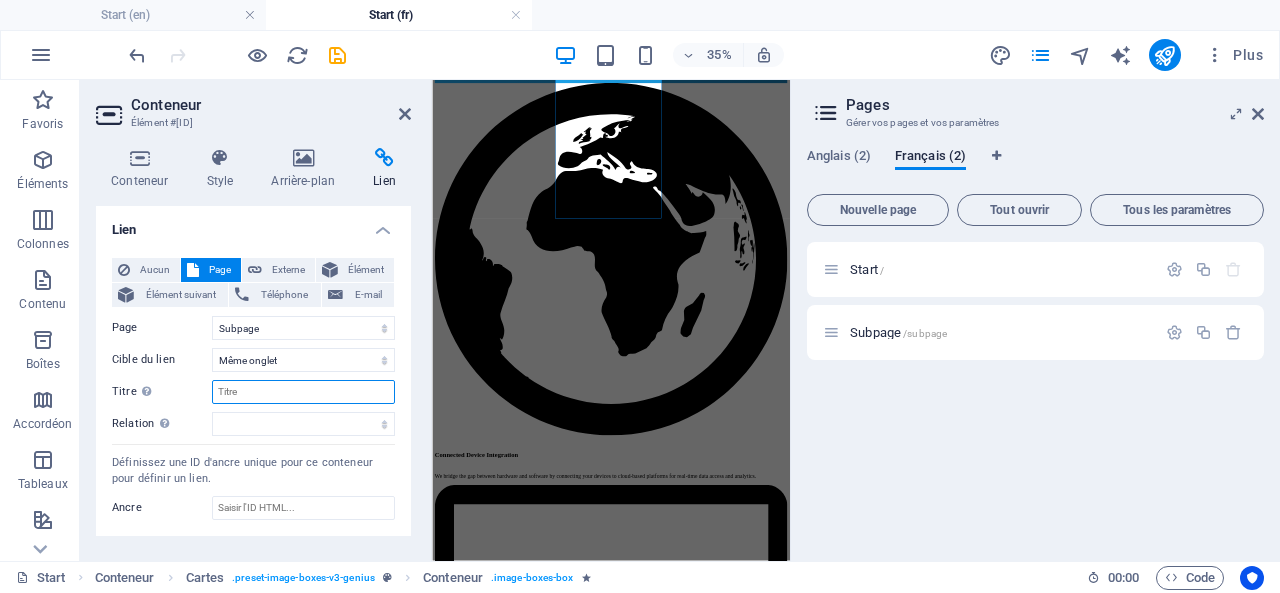 click on "Titre Description supplémentaire du lien. Celle-ci doit être différente du texte du lien. Le titre est souvent affiché comme Texte infobulle lorsque la souris passe sur l'élément. Laissez vide en cas de doute." at bounding box center [303, 392] 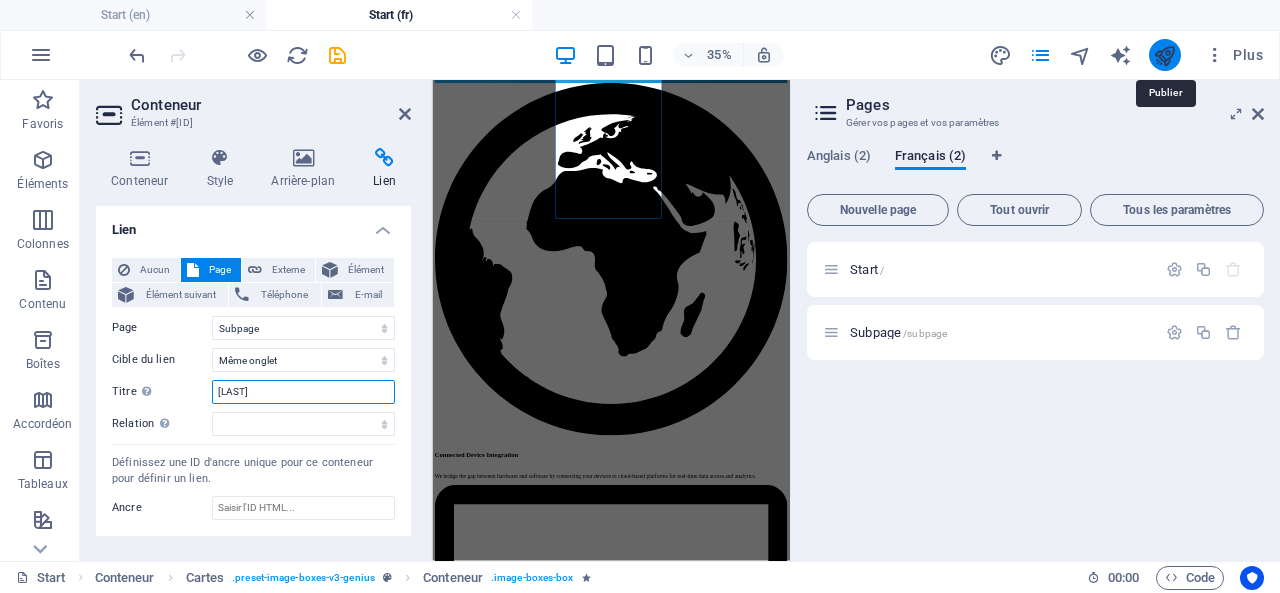 type on "[LAST]" 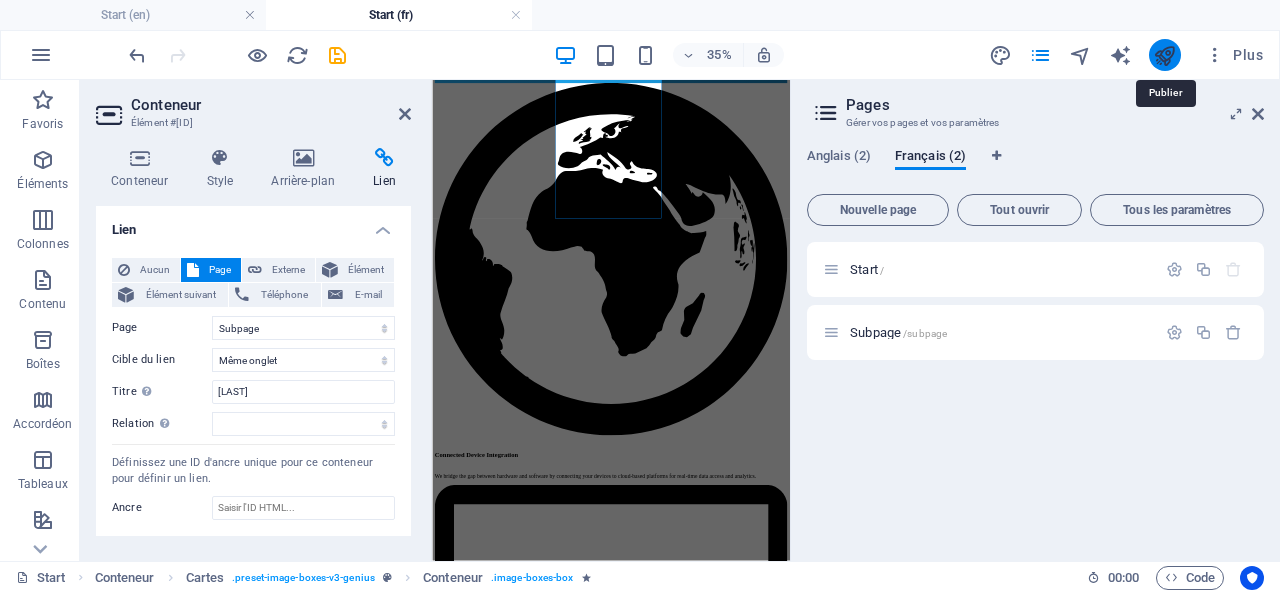 click at bounding box center (1164, 55) 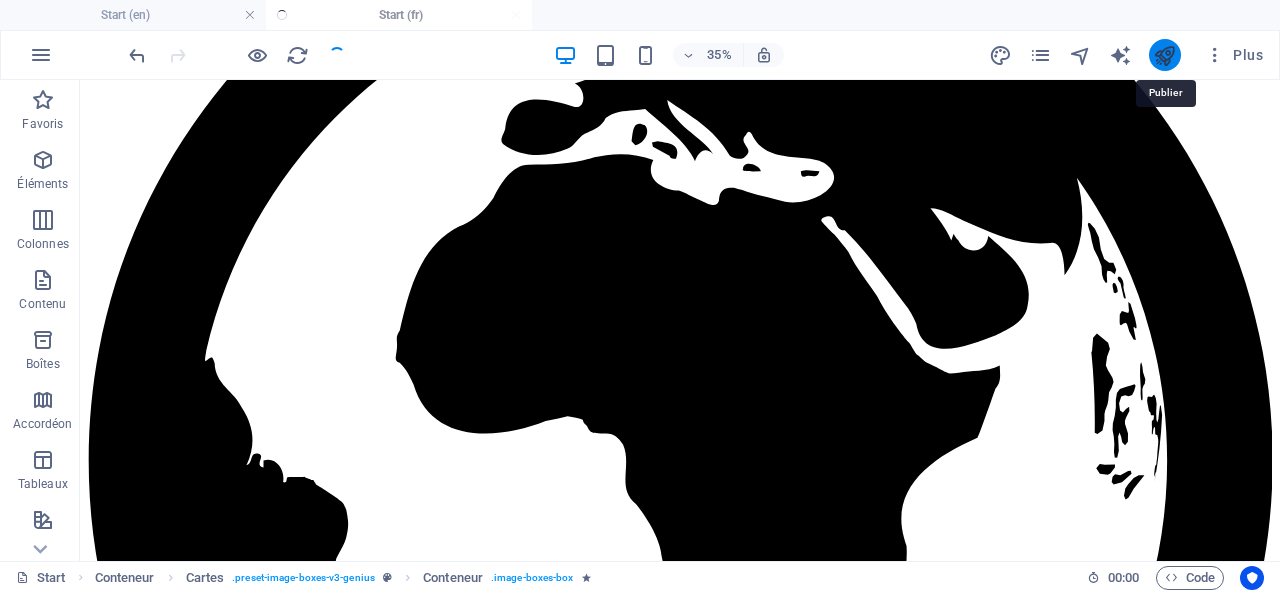 scroll, scrollTop: 1458, scrollLeft: 0, axis: vertical 